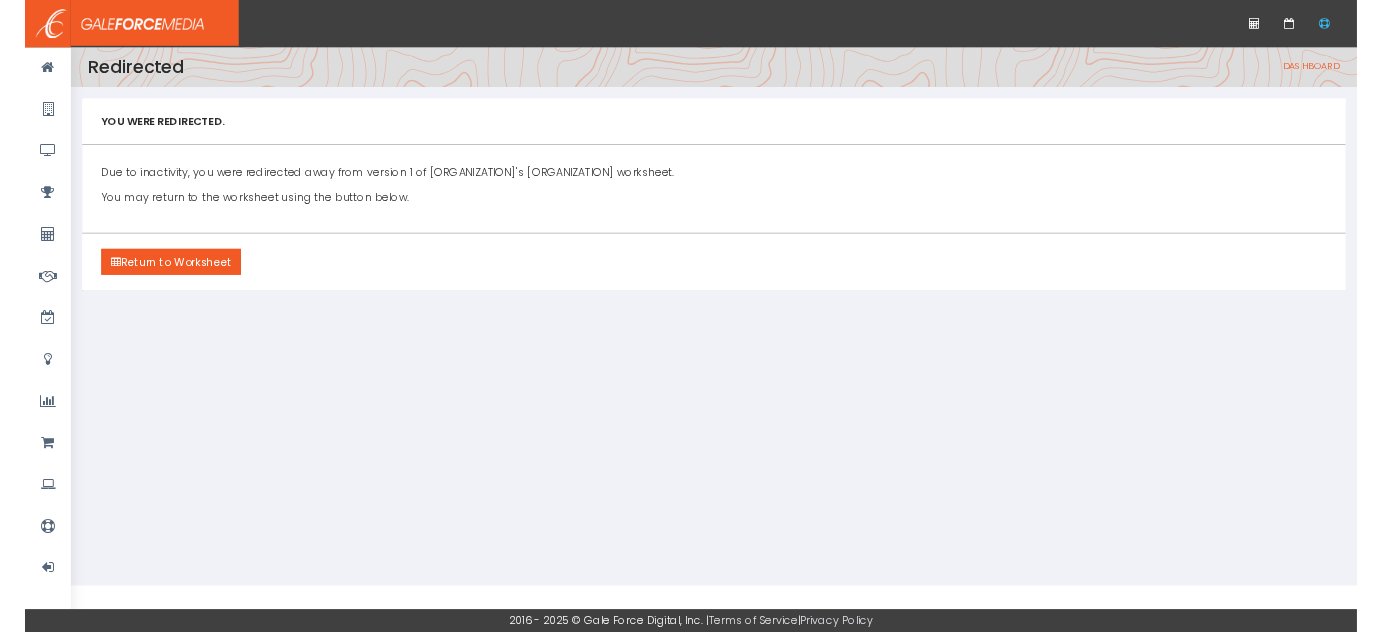 scroll, scrollTop: 0, scrollLeft: 0, axis: both 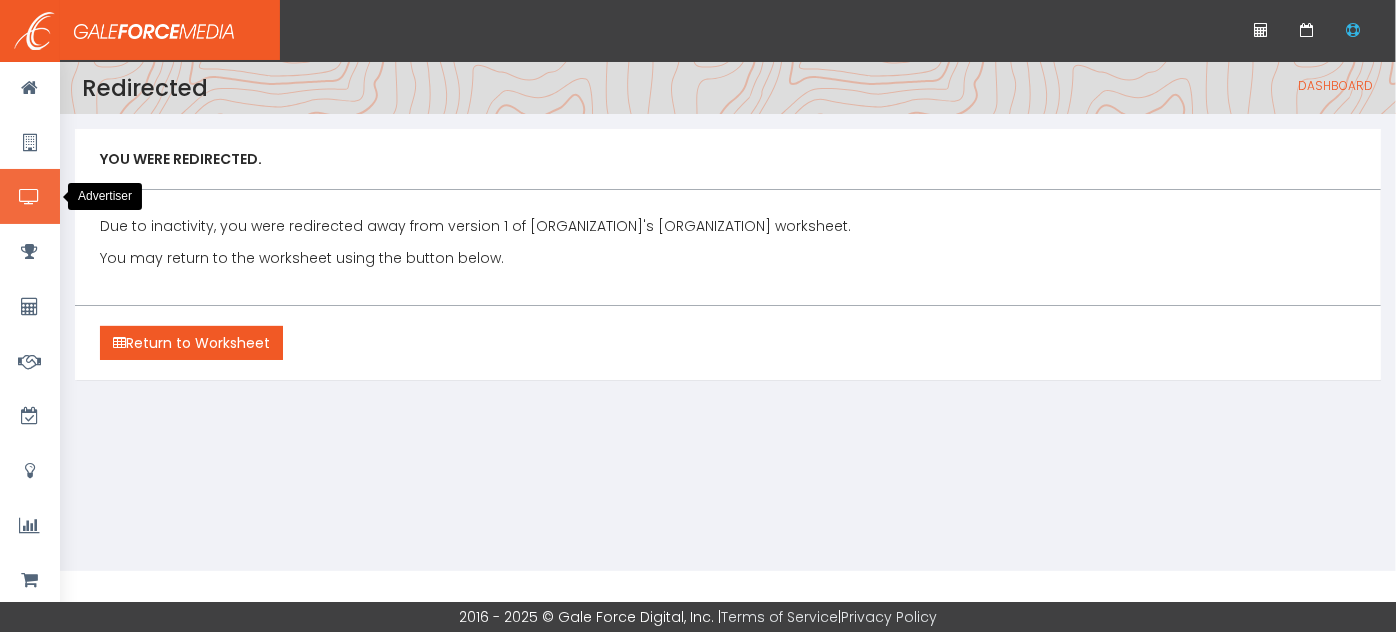 click at bounding box center (29, 197) 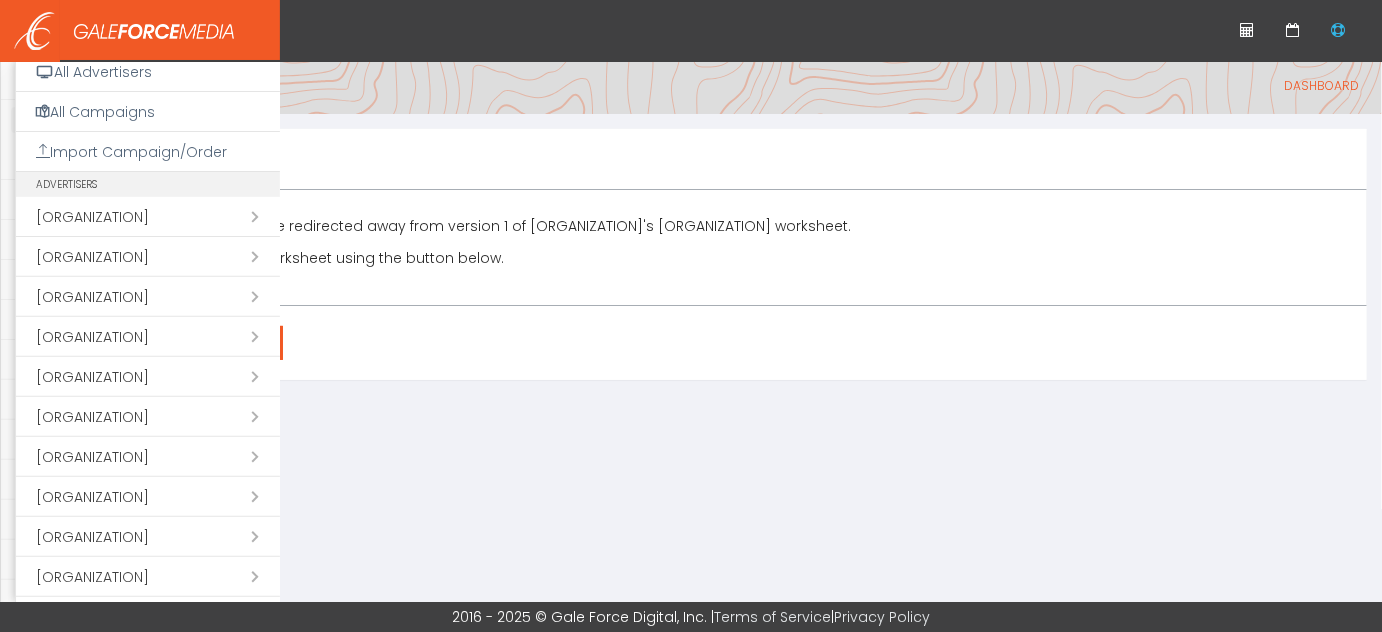 scroll, scrollTop: 181, scrollLeft: 0, axis: vertical 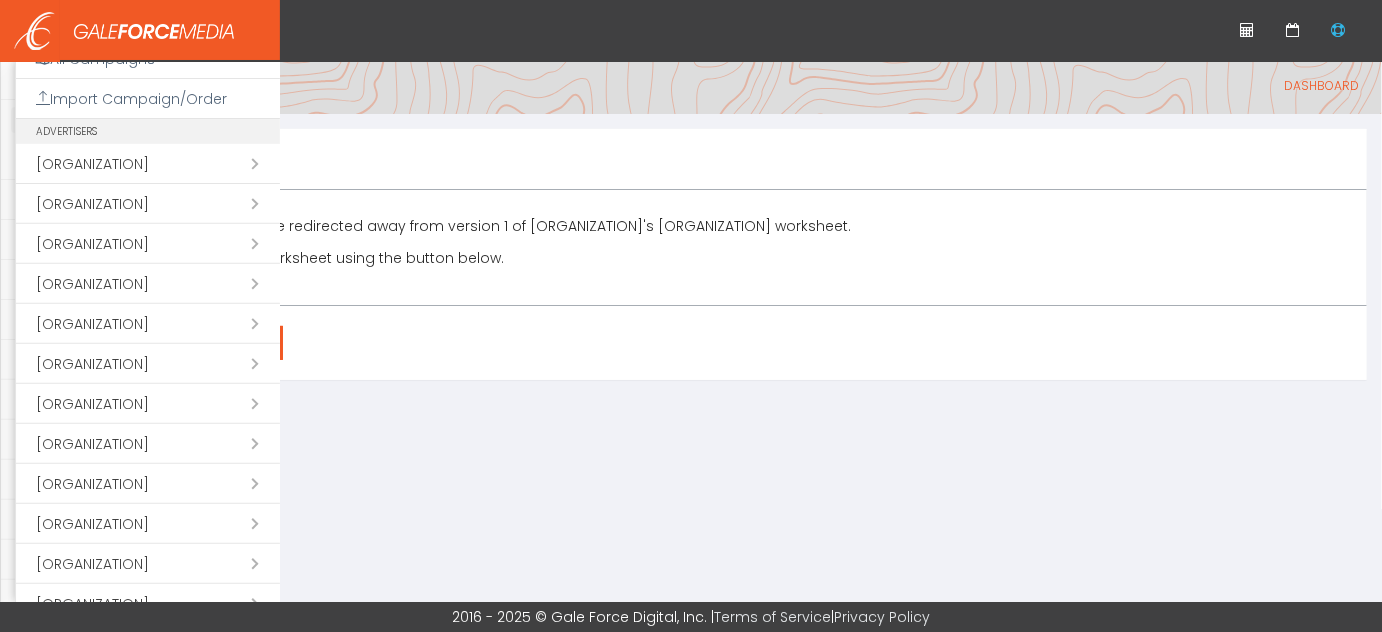 click on "Open submenu (  [ORGANIZATION])" at bounding box center (148, 404) 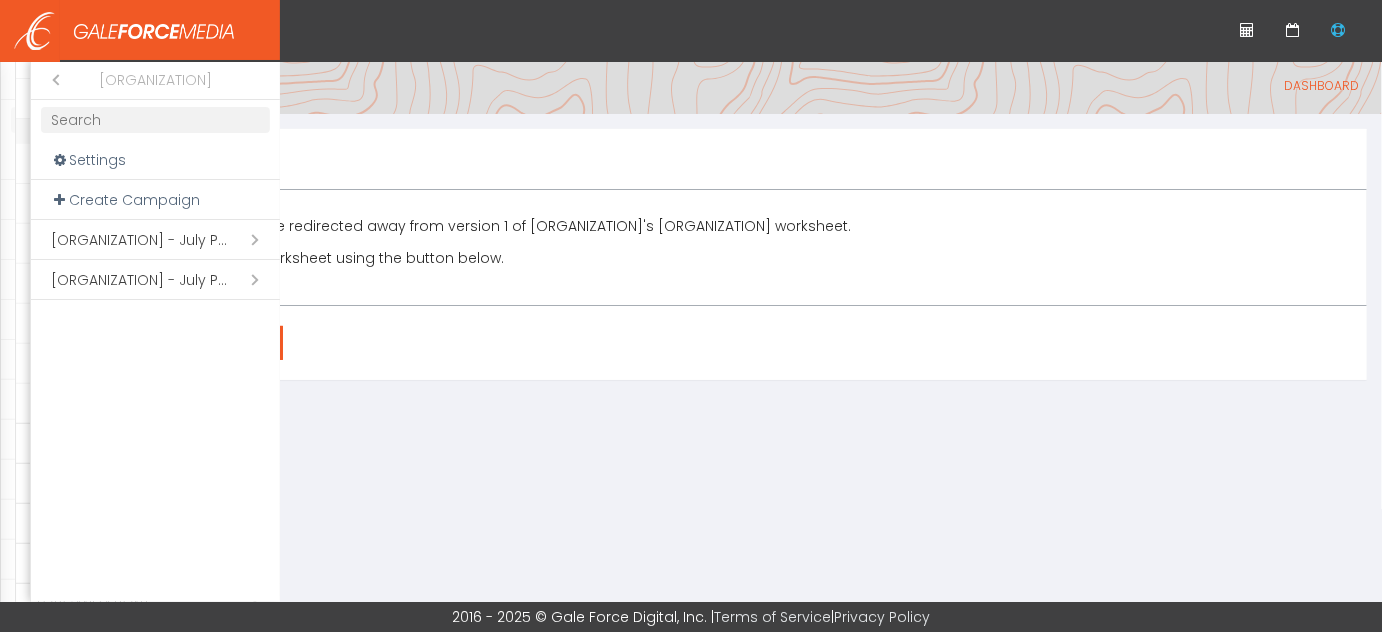 click on "Open submenu (  [ORGANIZATION] - July Promotion)" at bounding box center (155, 280) 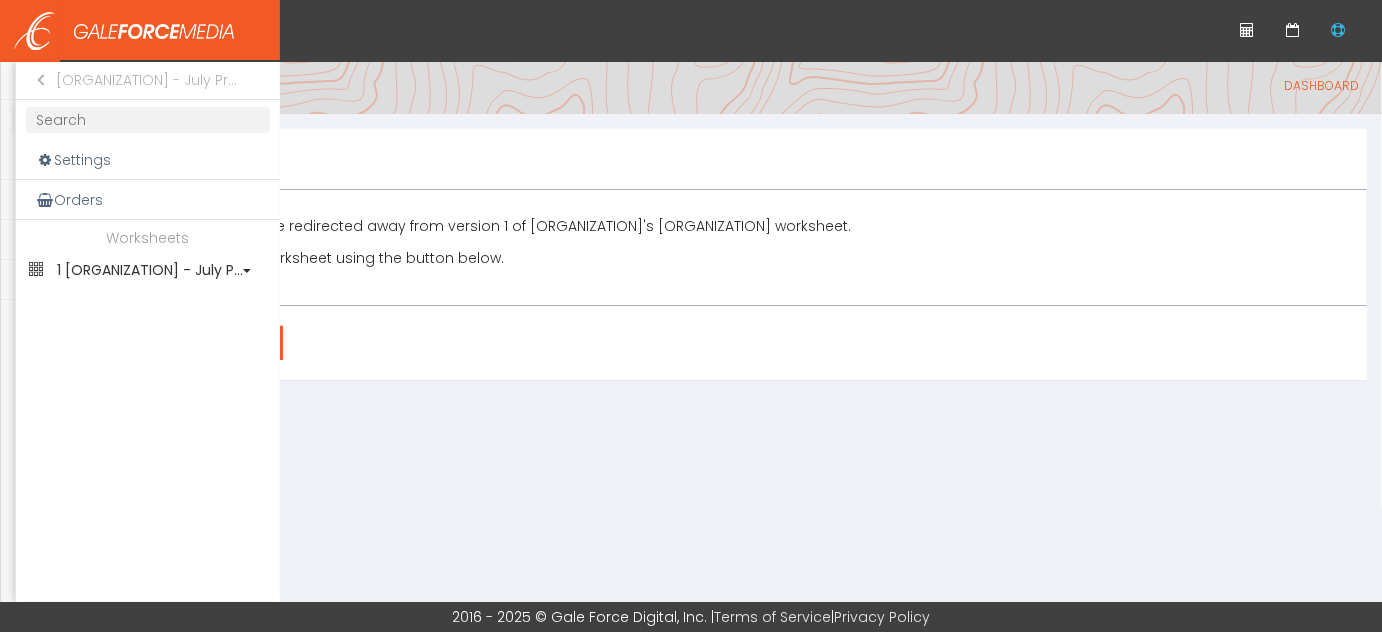 click on "1   [ORGANIZATION] - July P..." at bounding box center [148, 270] 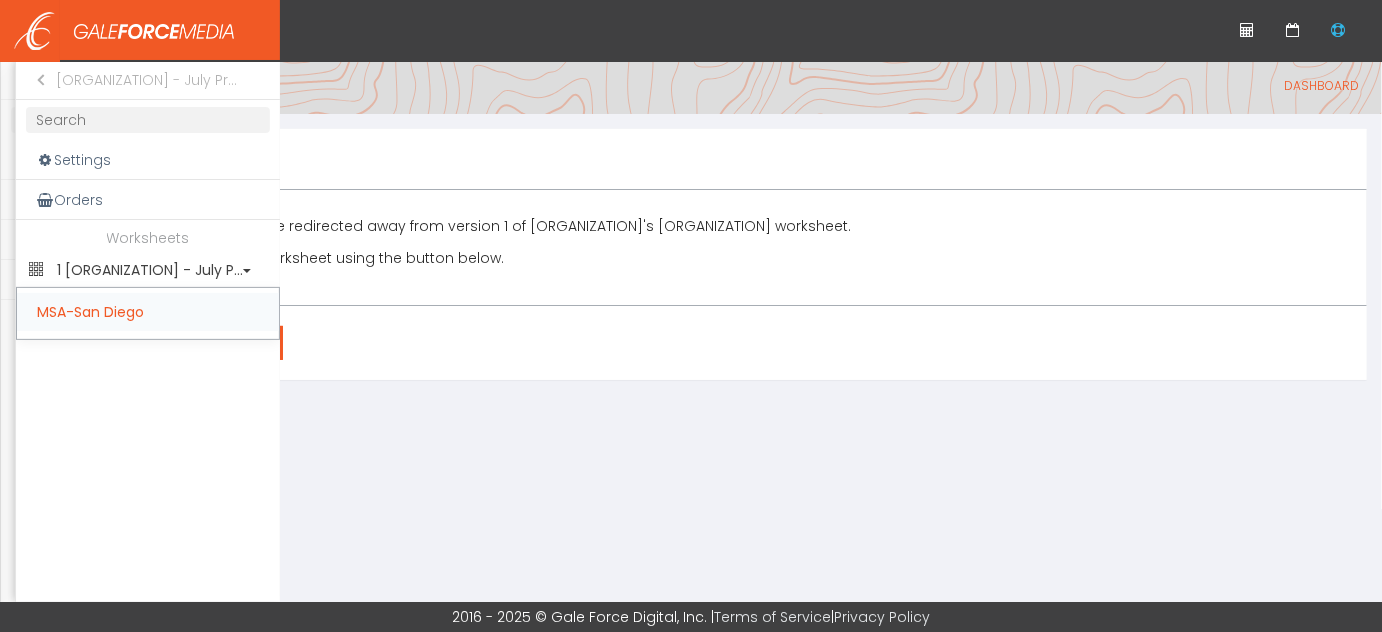 click on "MSA-San Diego" at bounding box center (148, 312) 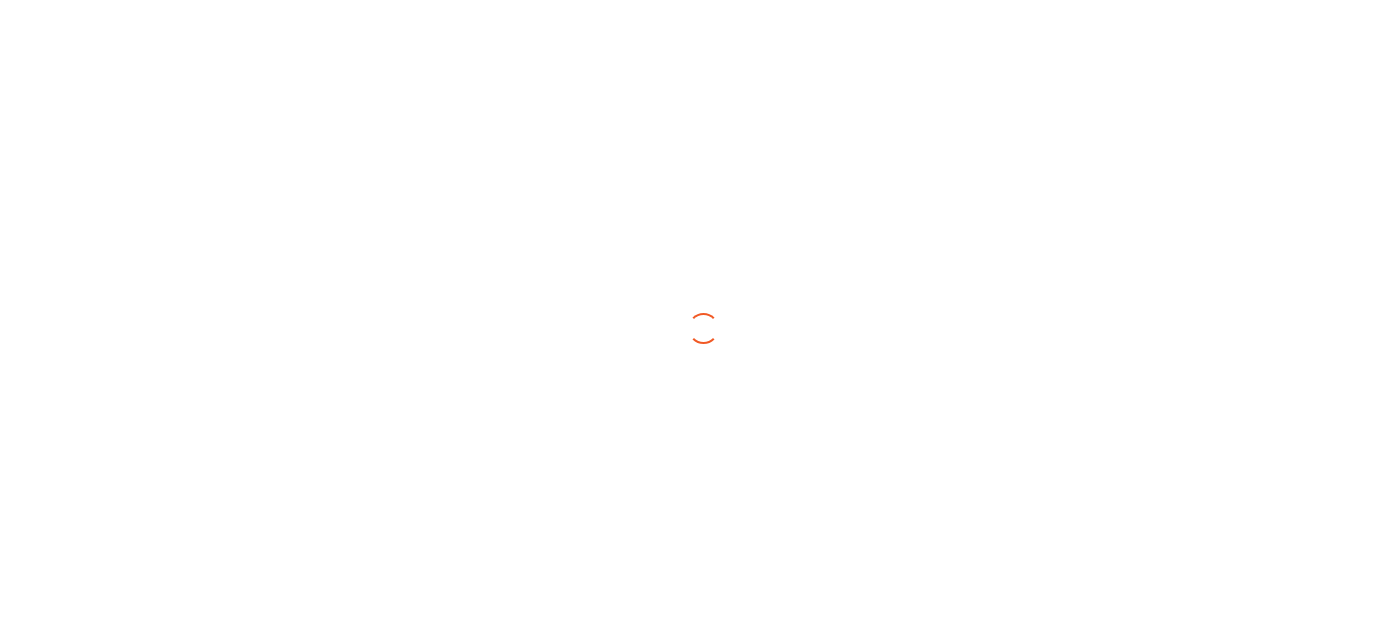 scroll, scrollTop: 0, scrollLeft: 0, axis: both 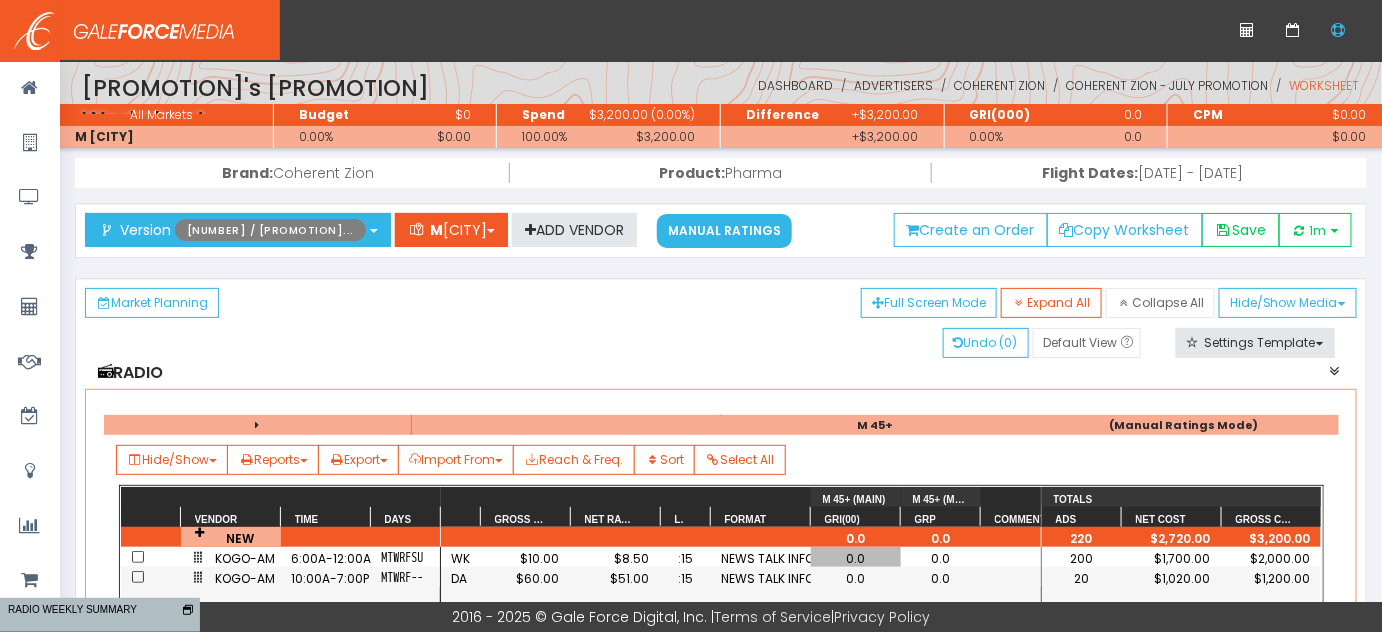 click on "0.0" at bounding box center (856, 558) 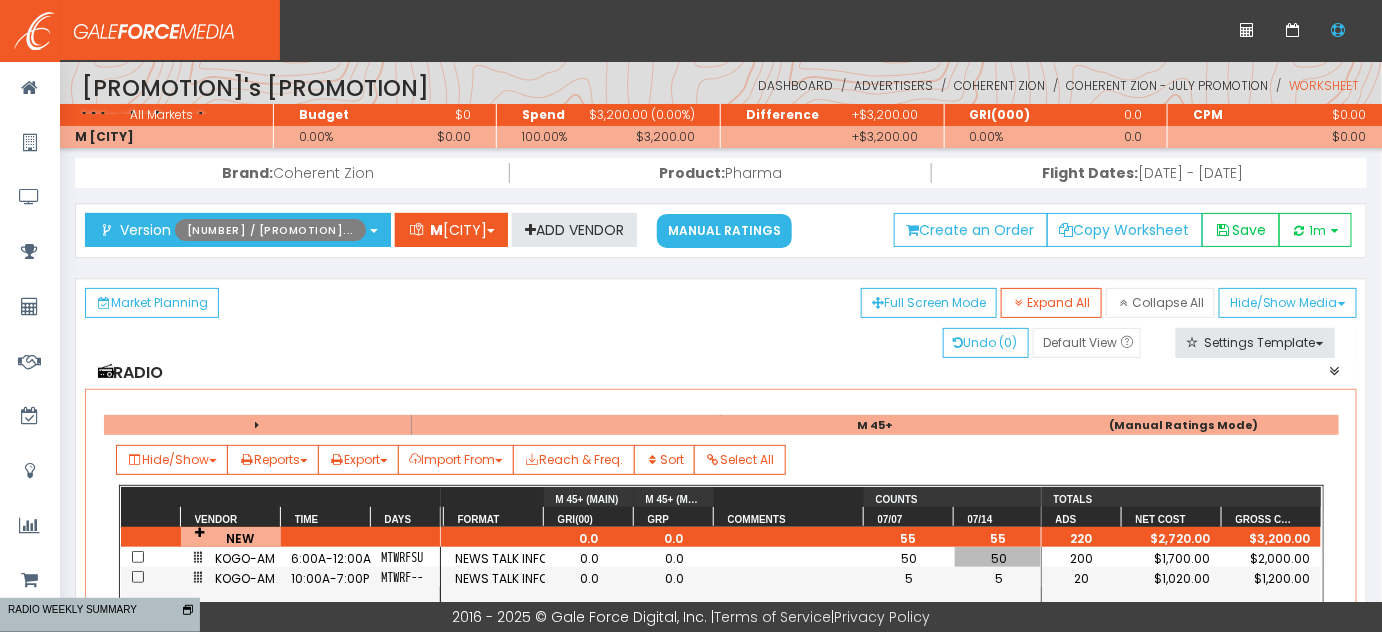 scroll, scrollTop: 0, scrollLeft: 357, axis: horizontal 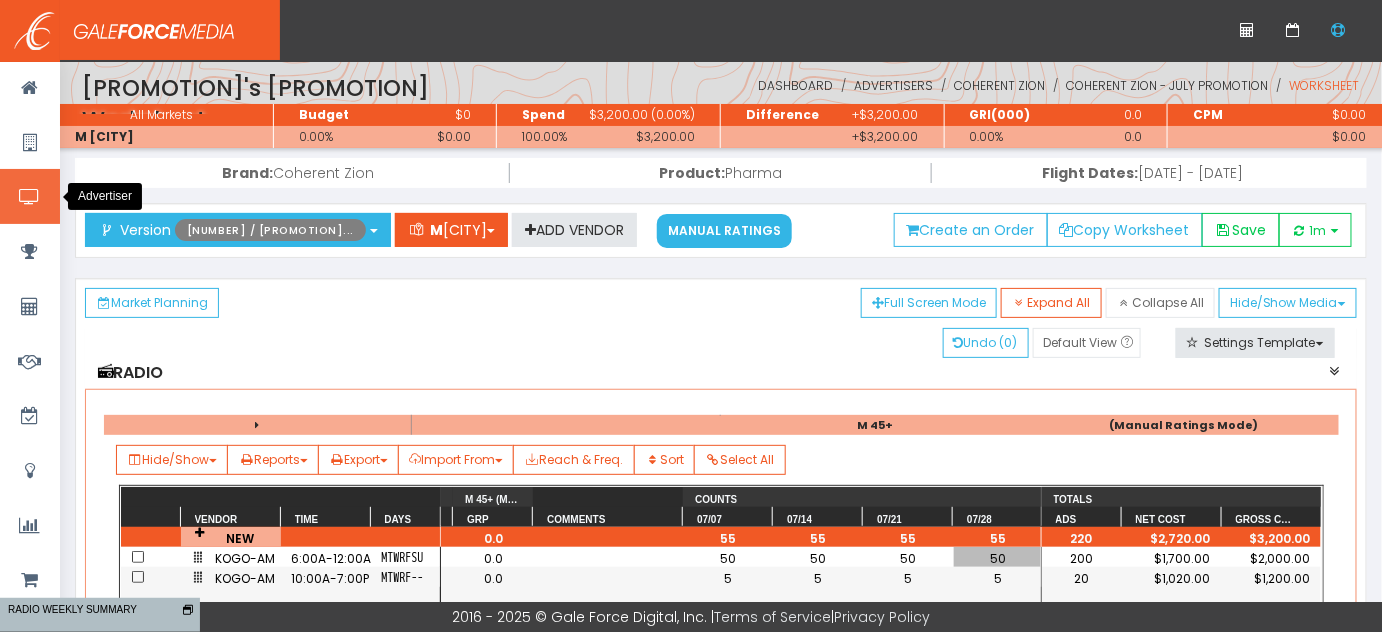 click at bounding box center [30, 196] 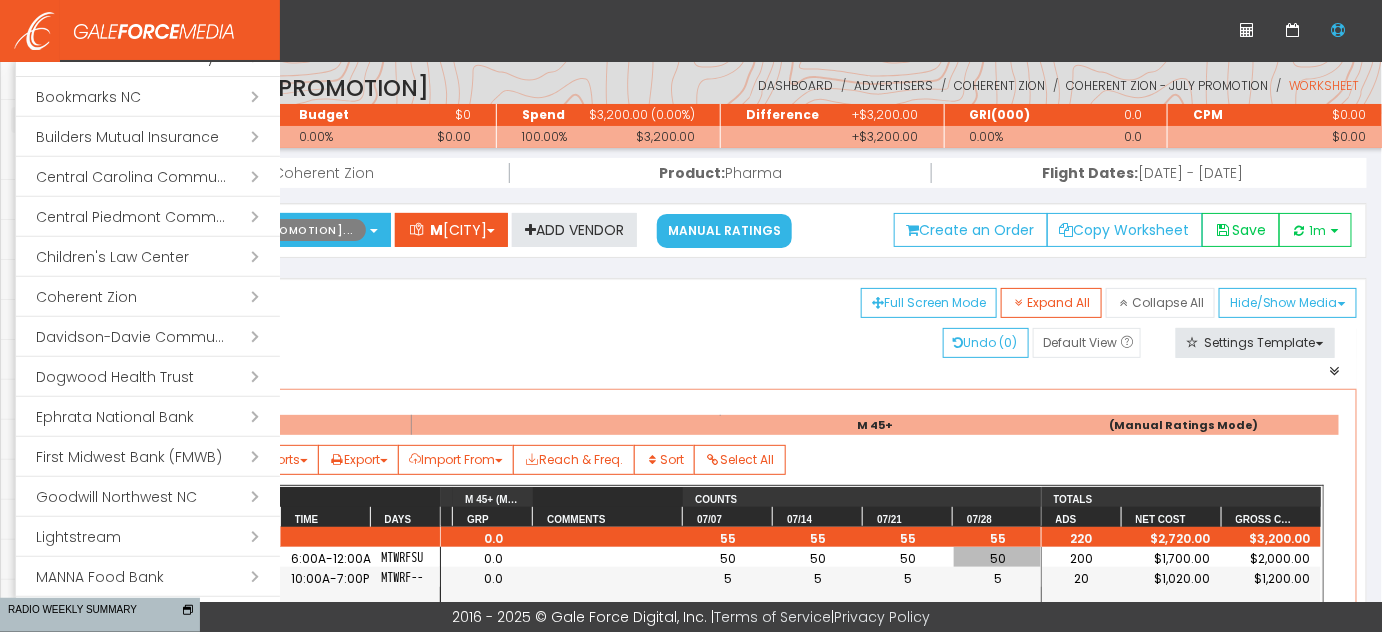scroll, scrollTop: 272, scrollLeft: 0, axis: vertical 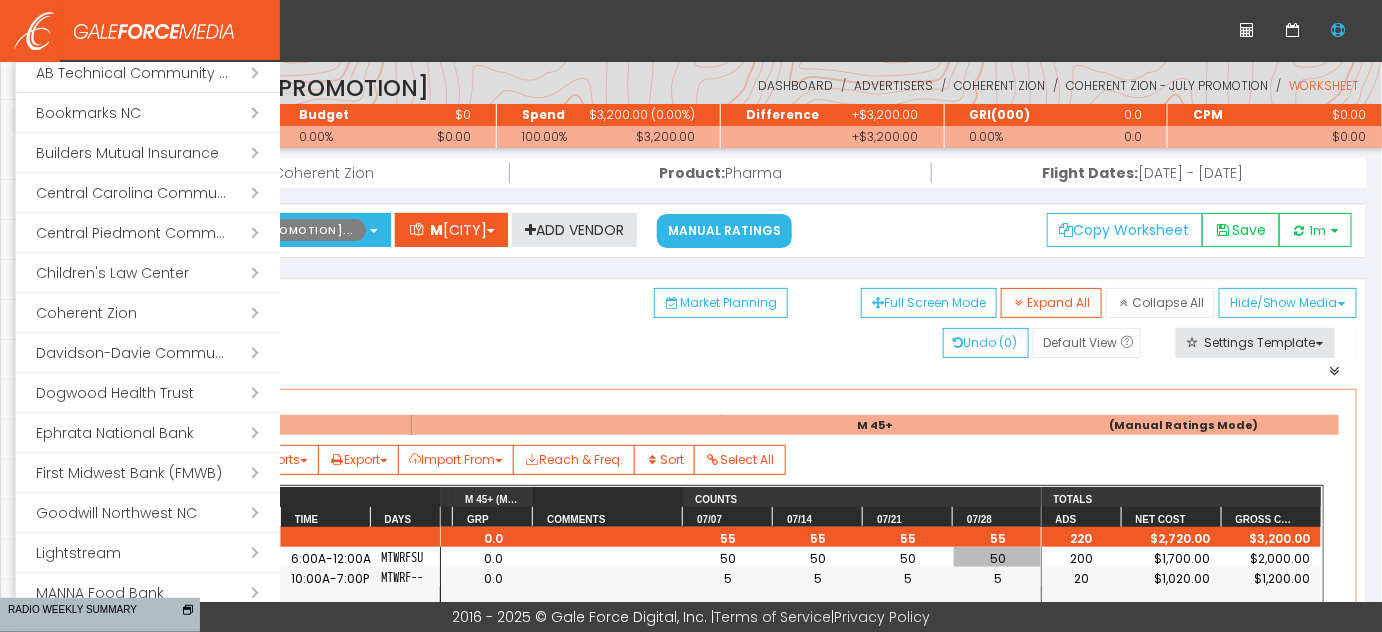 click on "Open submenu (  [ORGANIZATION])" at bounding box center [148, 313] 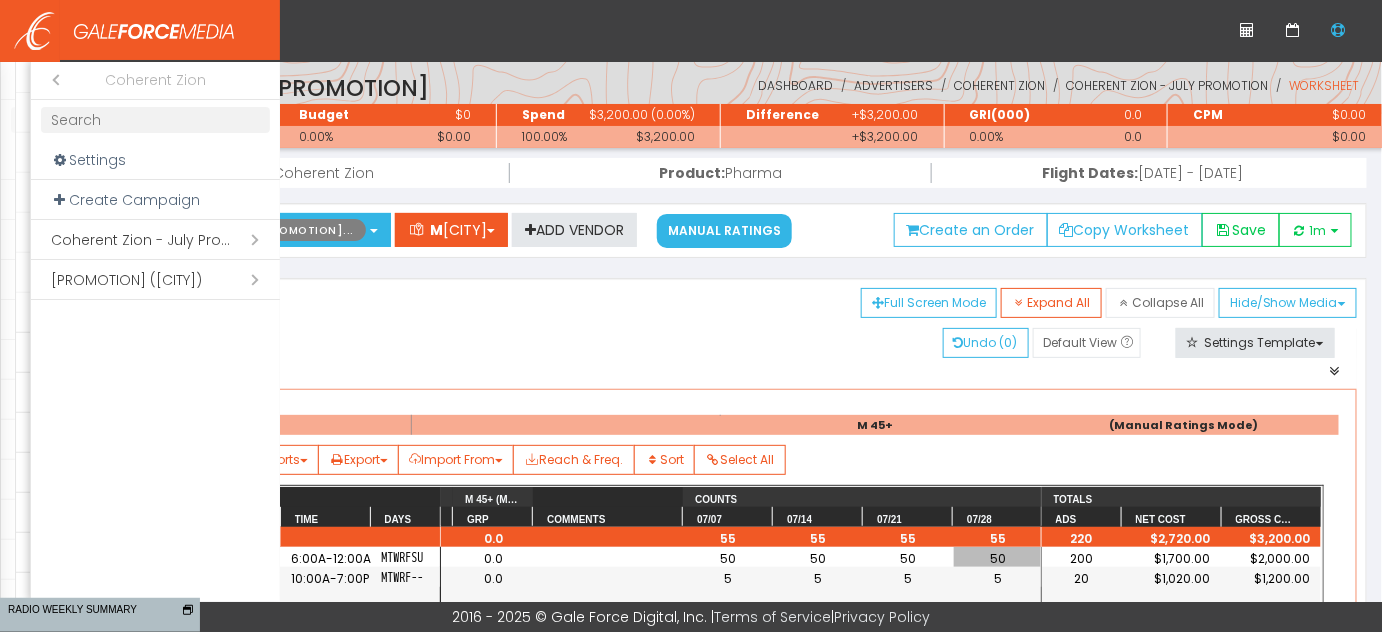 click on "Open submenu (  [ORGANIZATION] - July Promotion)" at bounding box center (155, 240) 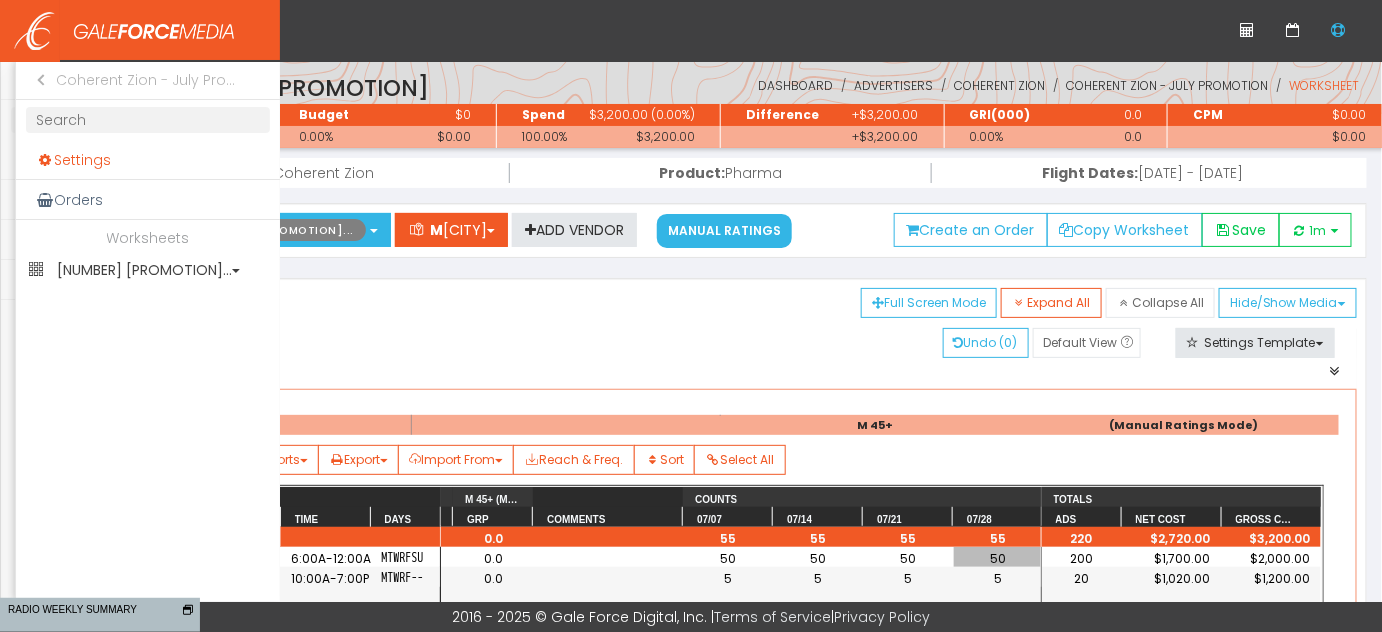 click on "Settings" at bounding box center (148, 160) 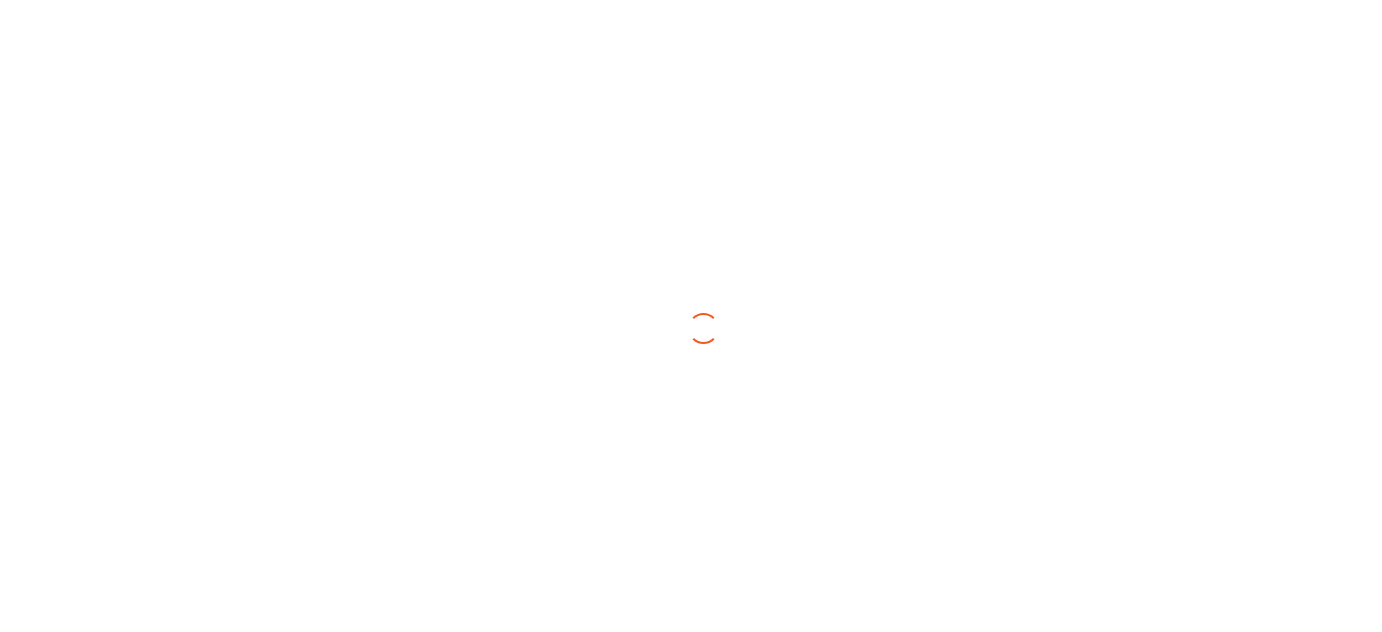 scroll, scrollTop: 0, scrollLeft: 0, axis: both 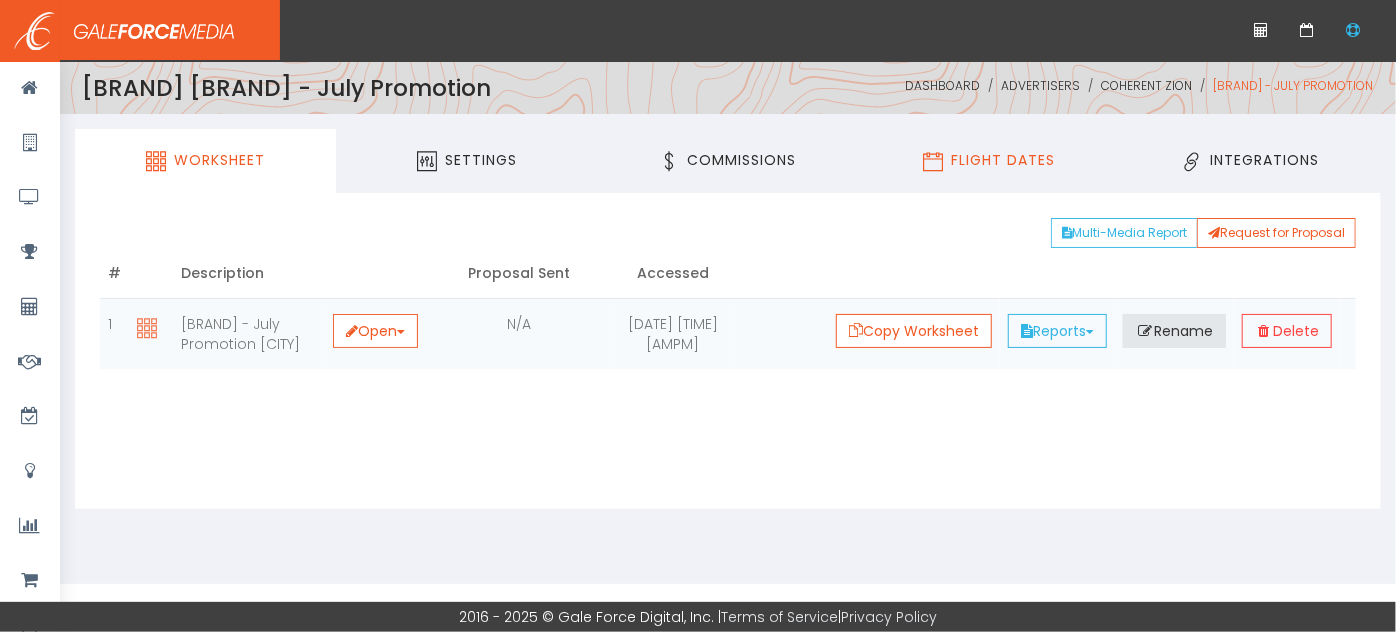 click on "Flight Dates" at bounding box center [1003, 161] 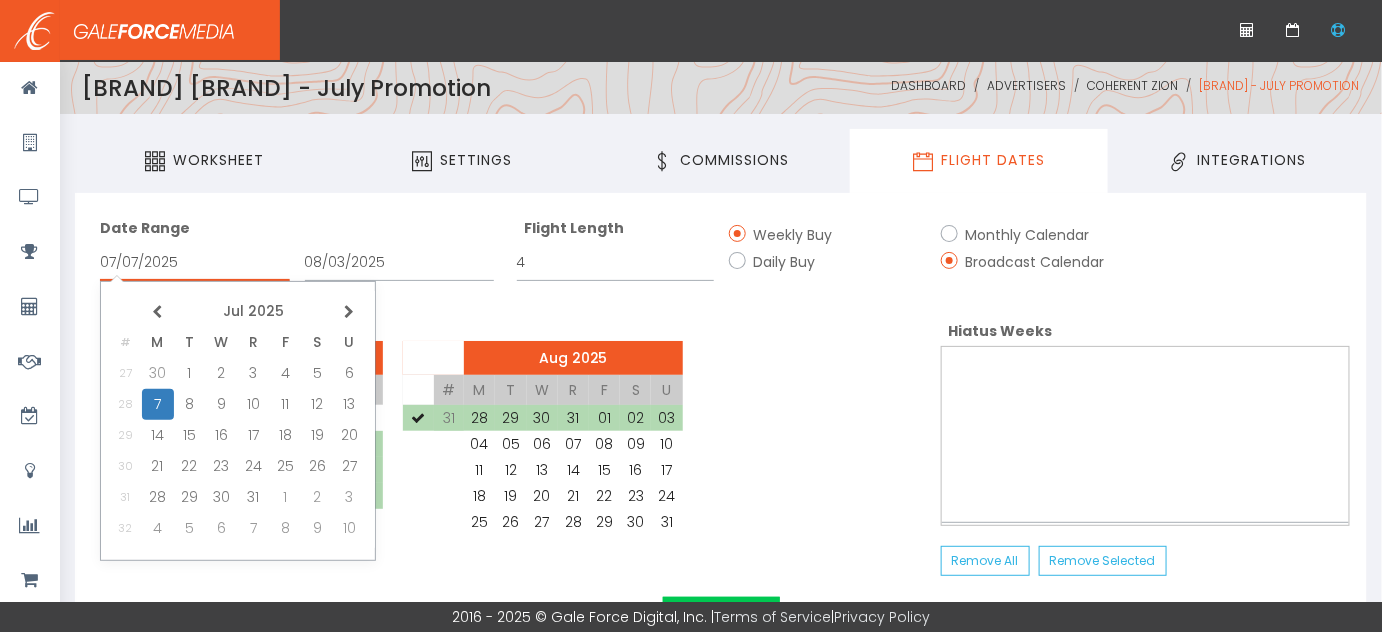 click on "07/07/2025" at bounding box center [195, 262] 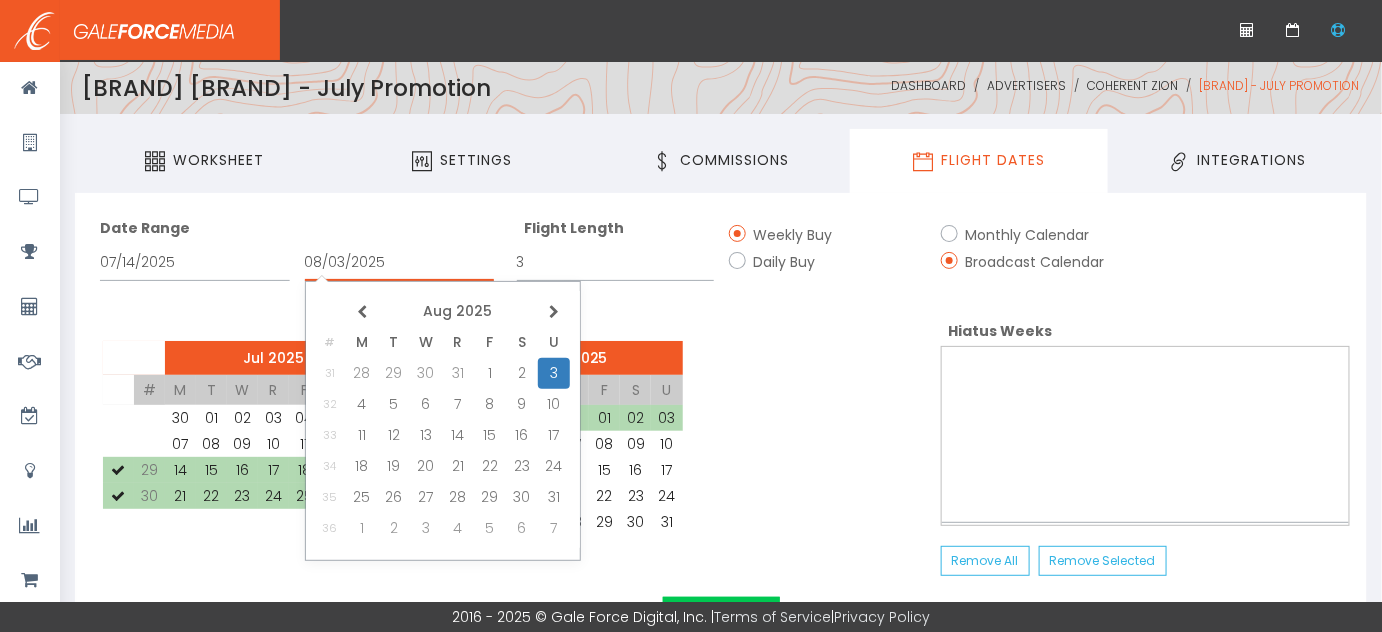 click on "08/03/2025" at bounding box center [400, 262] 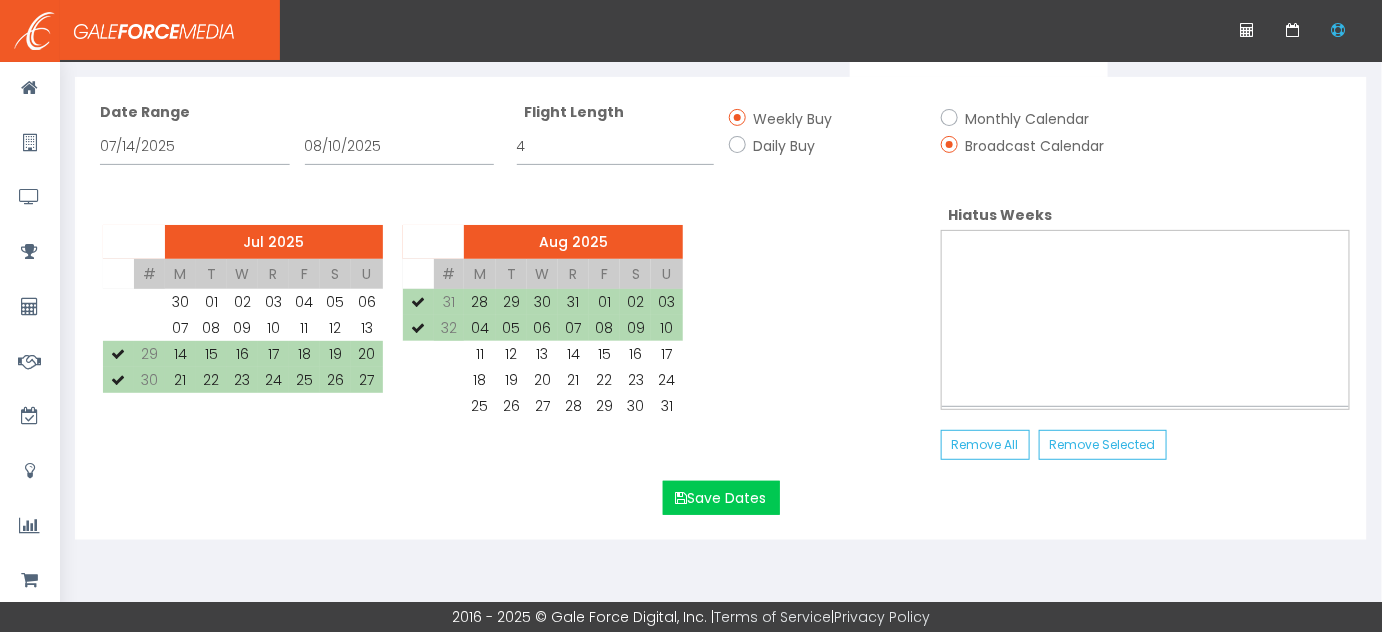 scroll, scrollTop: 117, scrollLeft: 0, axis: vertical 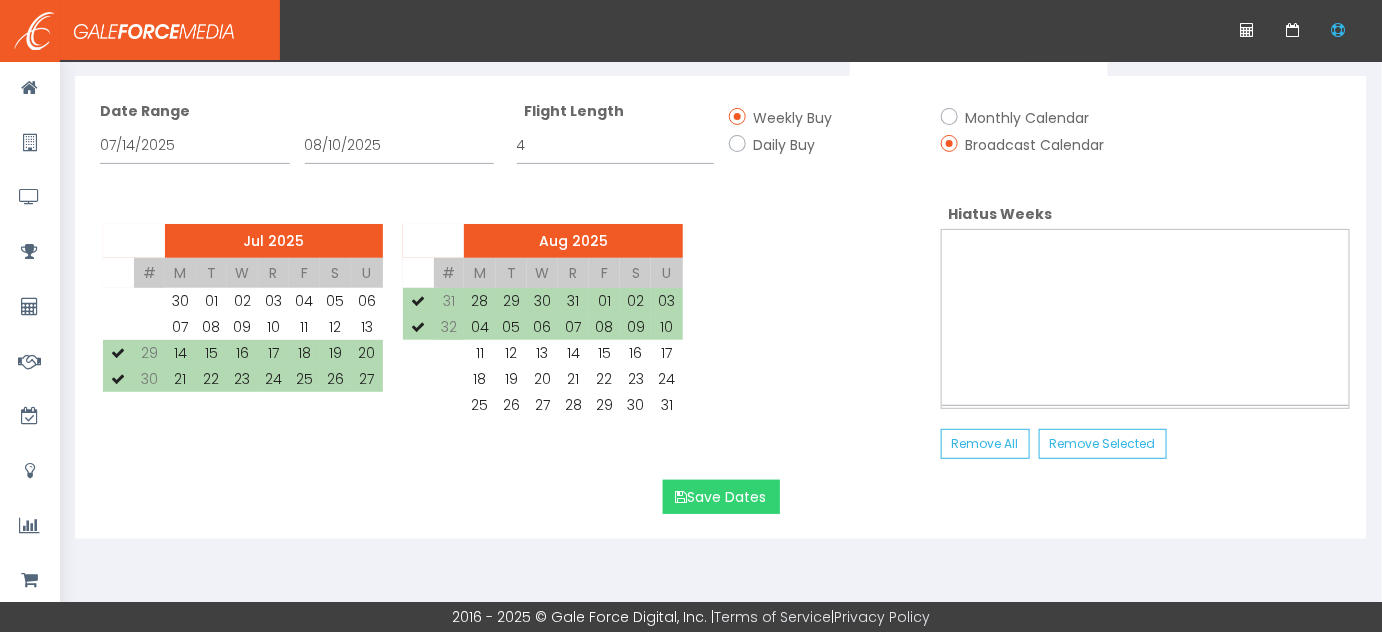 click on "Save Dates" at bounding box center (721, 497) 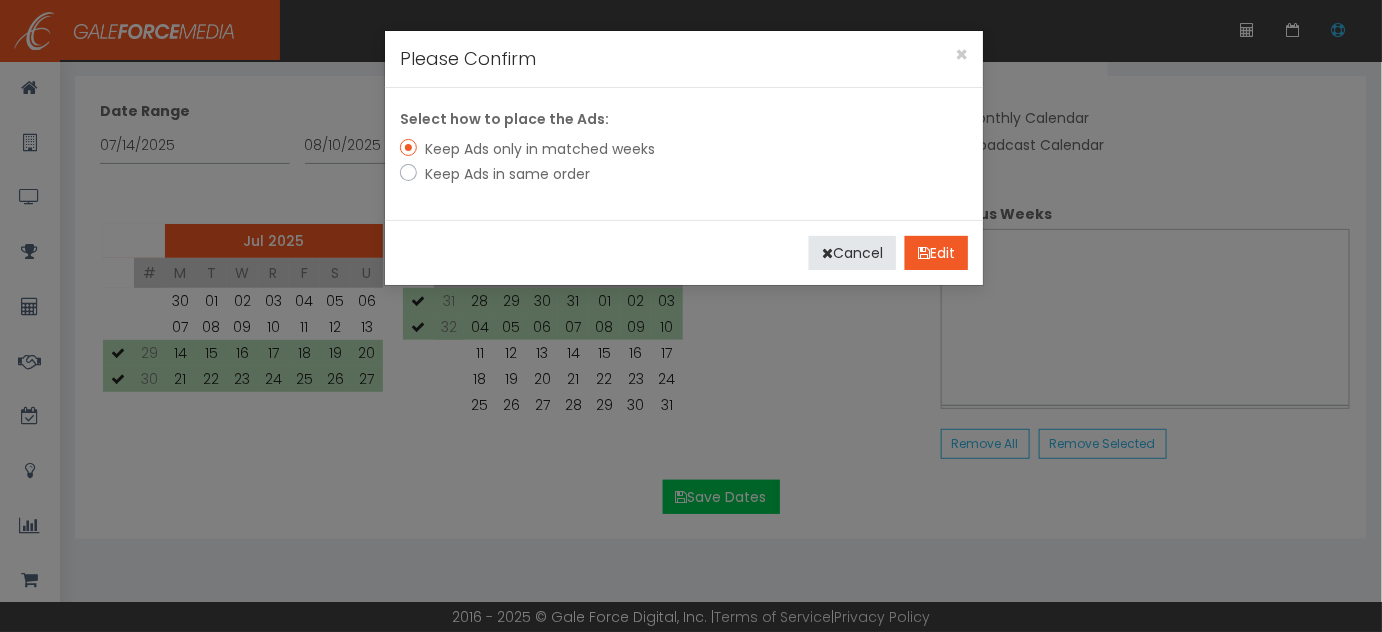 click on "Keep Ads in same order" at bounding box center (406, 174) 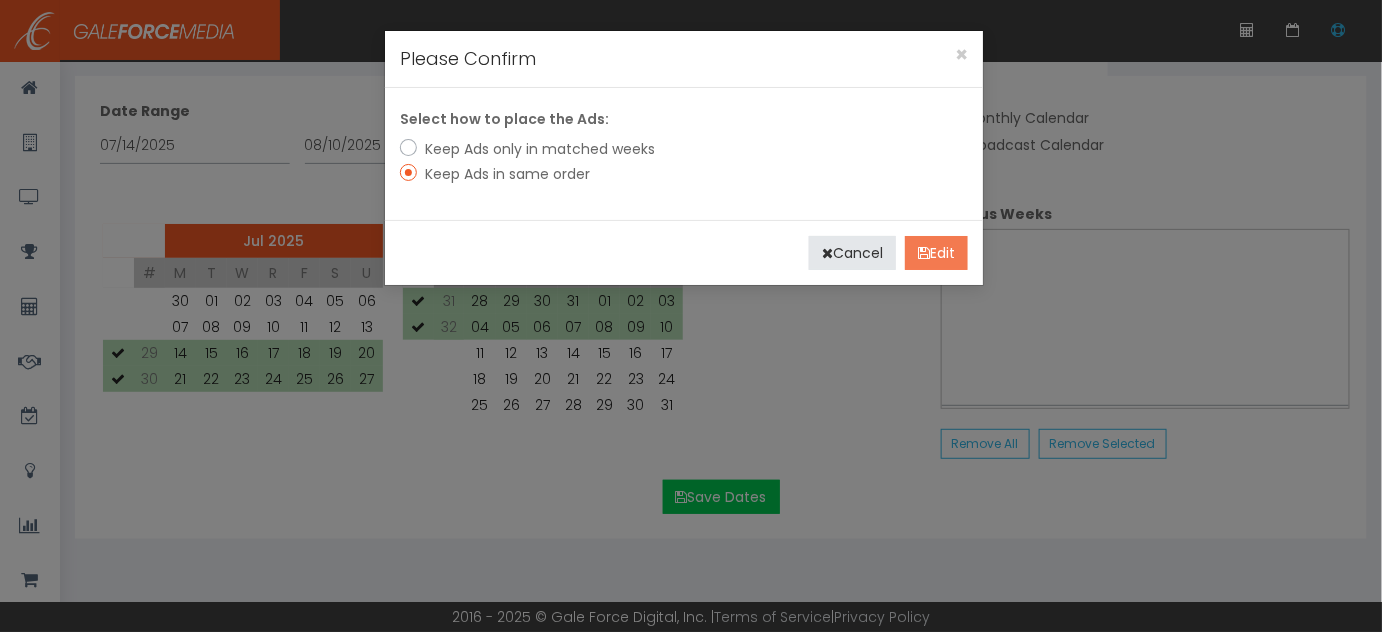 click at bounding box center (924, 253) 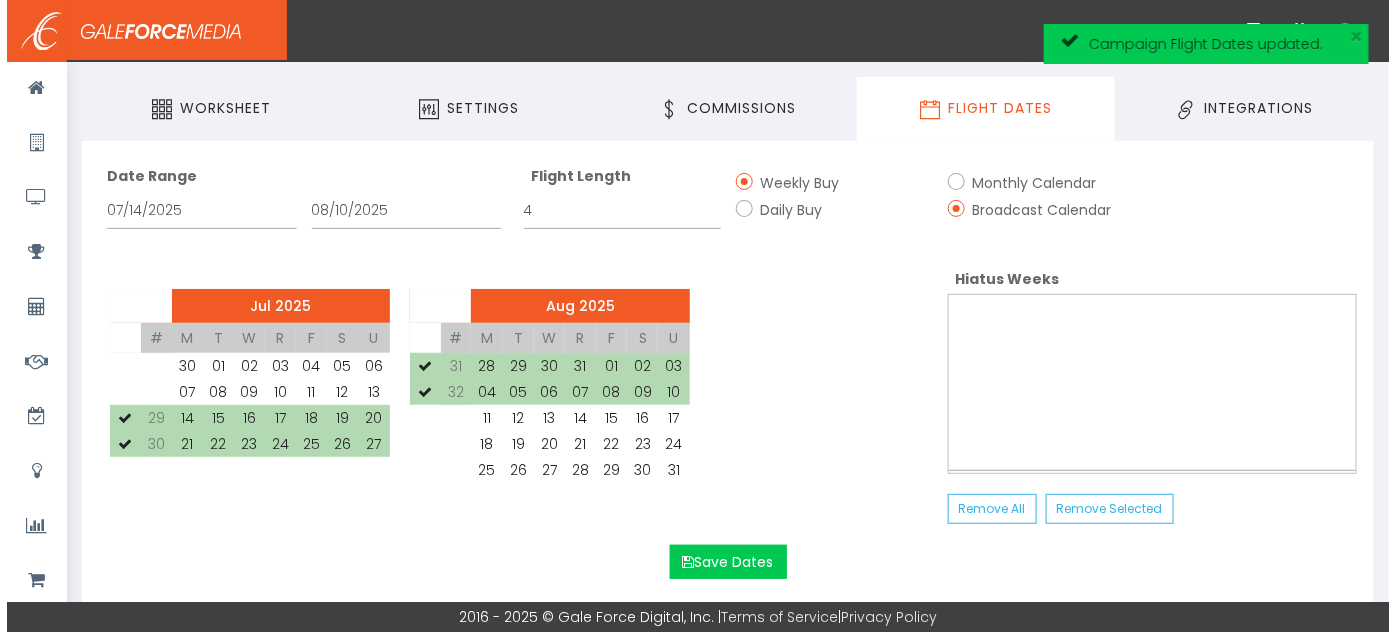 scroll, scrollTop: 0, scrollLeft: 0, axis: both 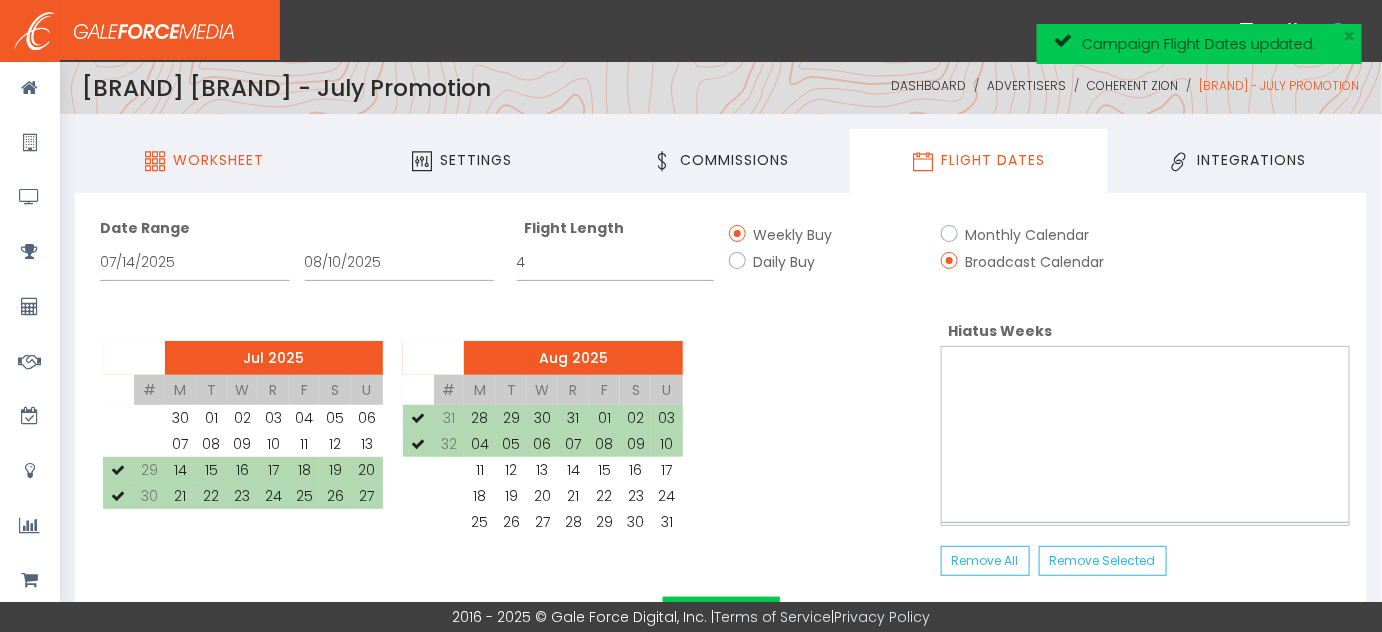 click on "Worksheet" at bounding box center (218, 161) 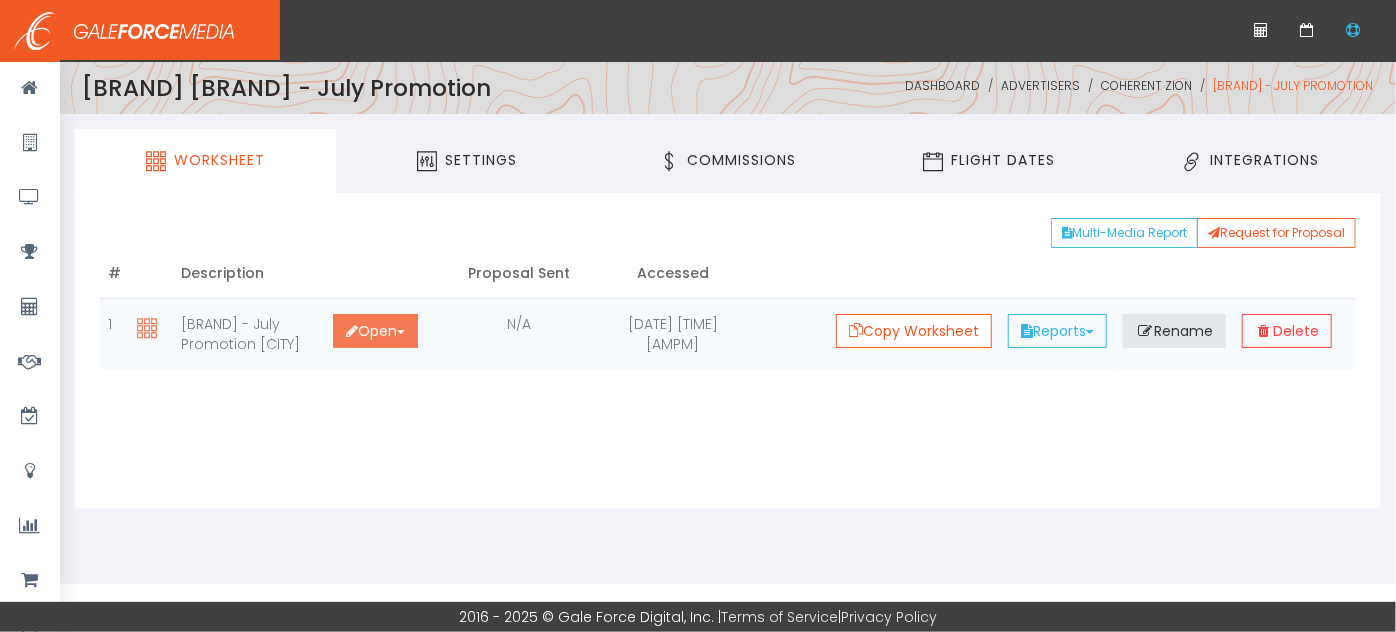 click on "Open
Toggle Dropdown" at bounding box center (375, 331) 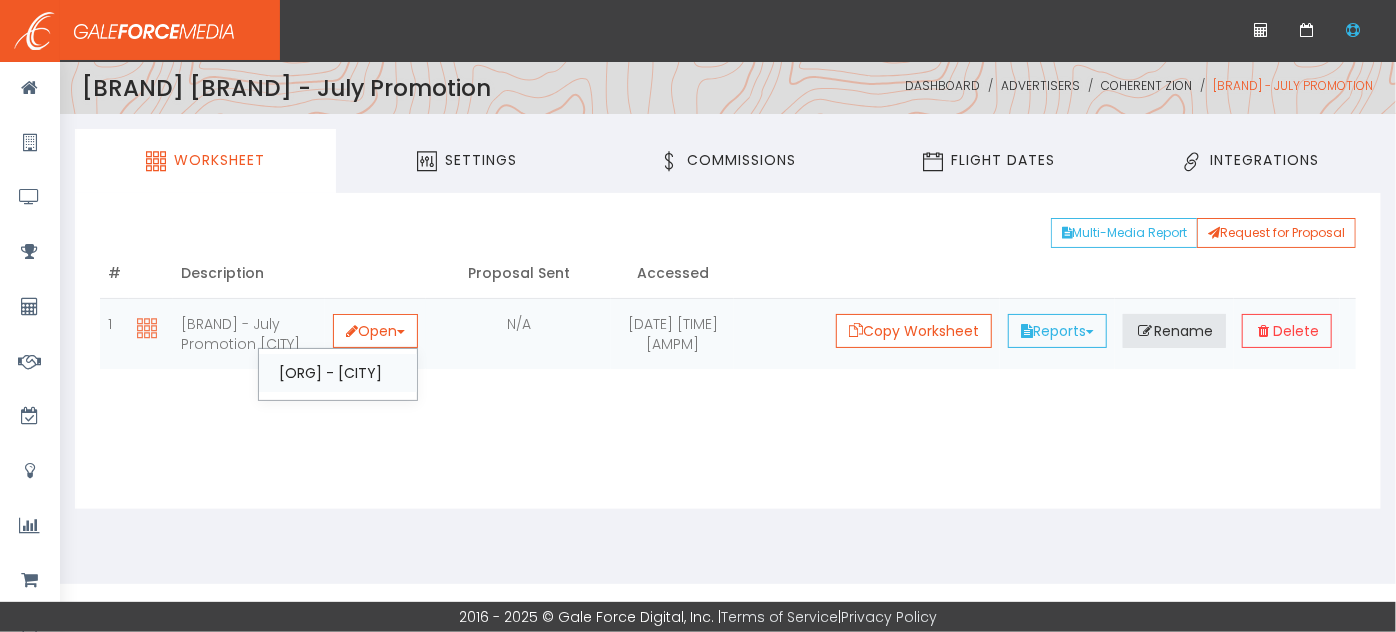 click on "MSA - San Diego" at bounding box center [338, 373] 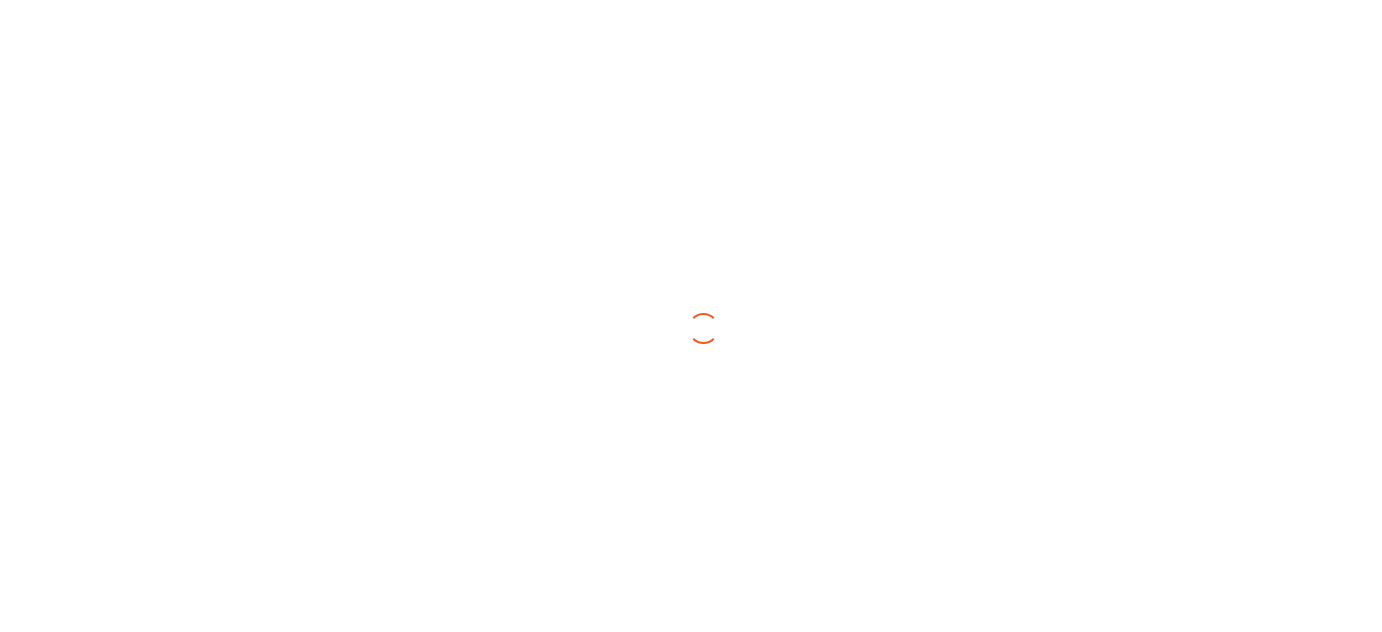 scroll, scrollTop: 0, scrollLeft: 0, axis: both 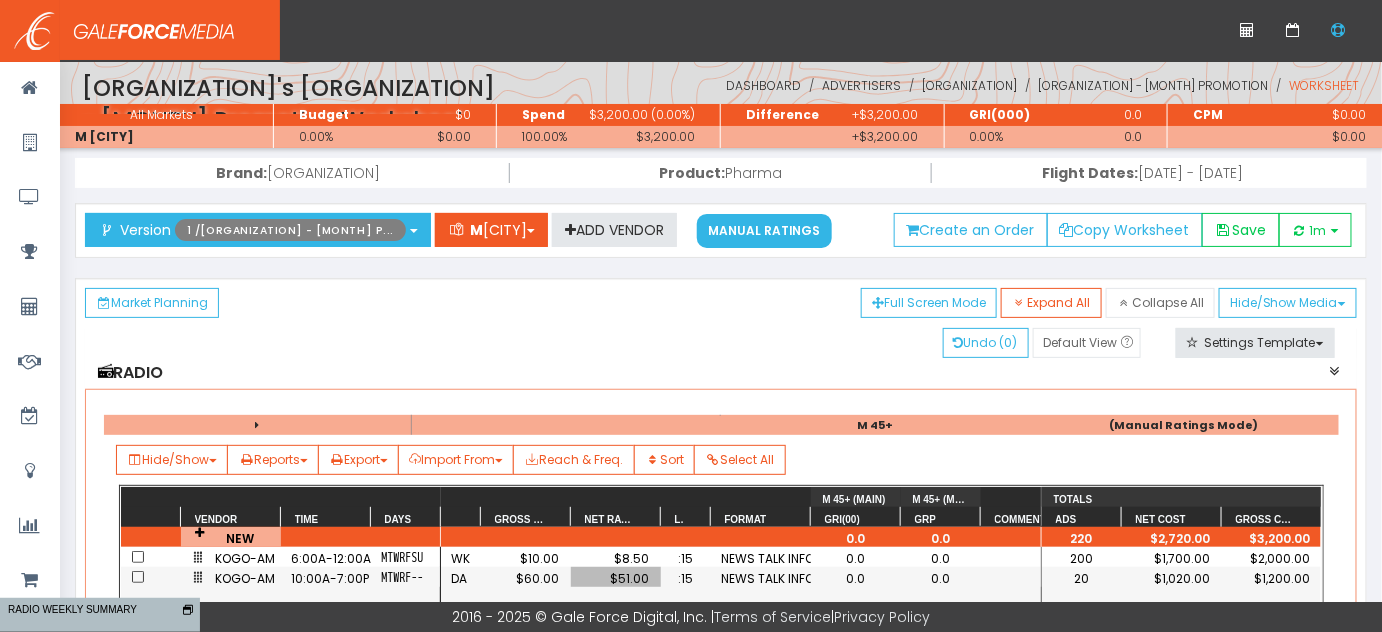 click on "$51.00" at bounding box center (616, 578) 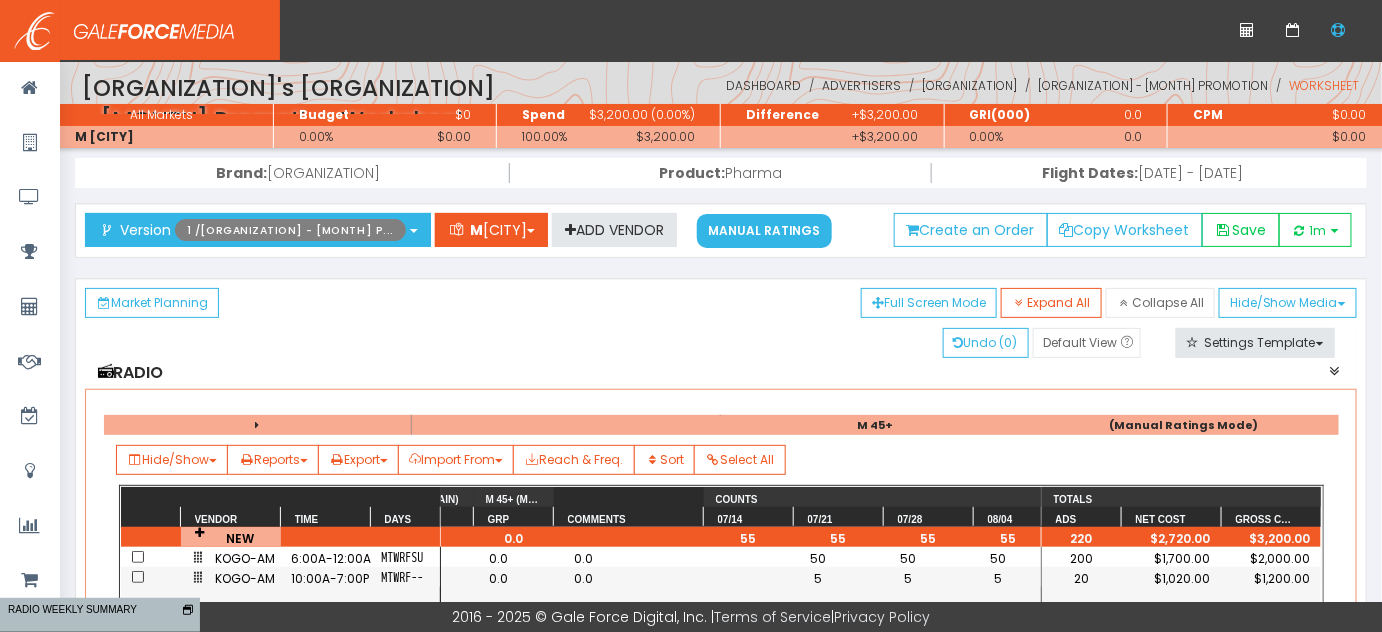 scroll, scrollTop: 0, scrollLeft: 426, axis: horizontal 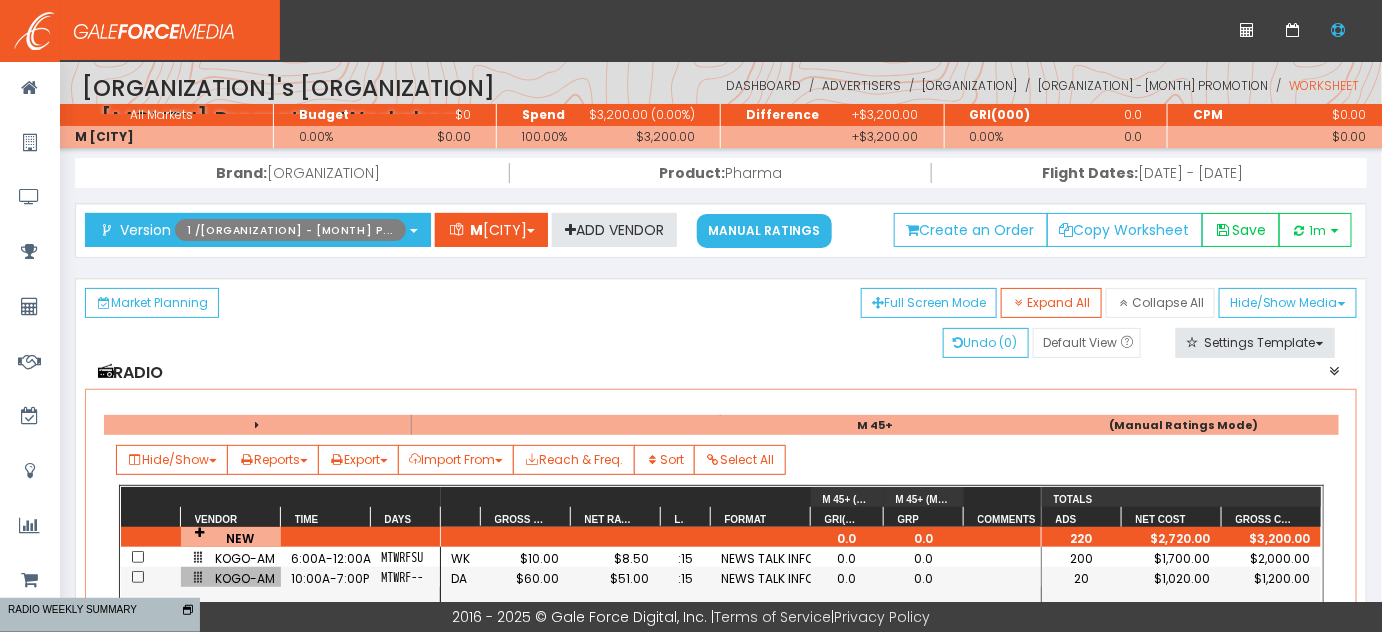 drag, startPoint x: 898, startPoint y: 509, endPoint x: 881, endPoint y: 513, distance: 17.464249 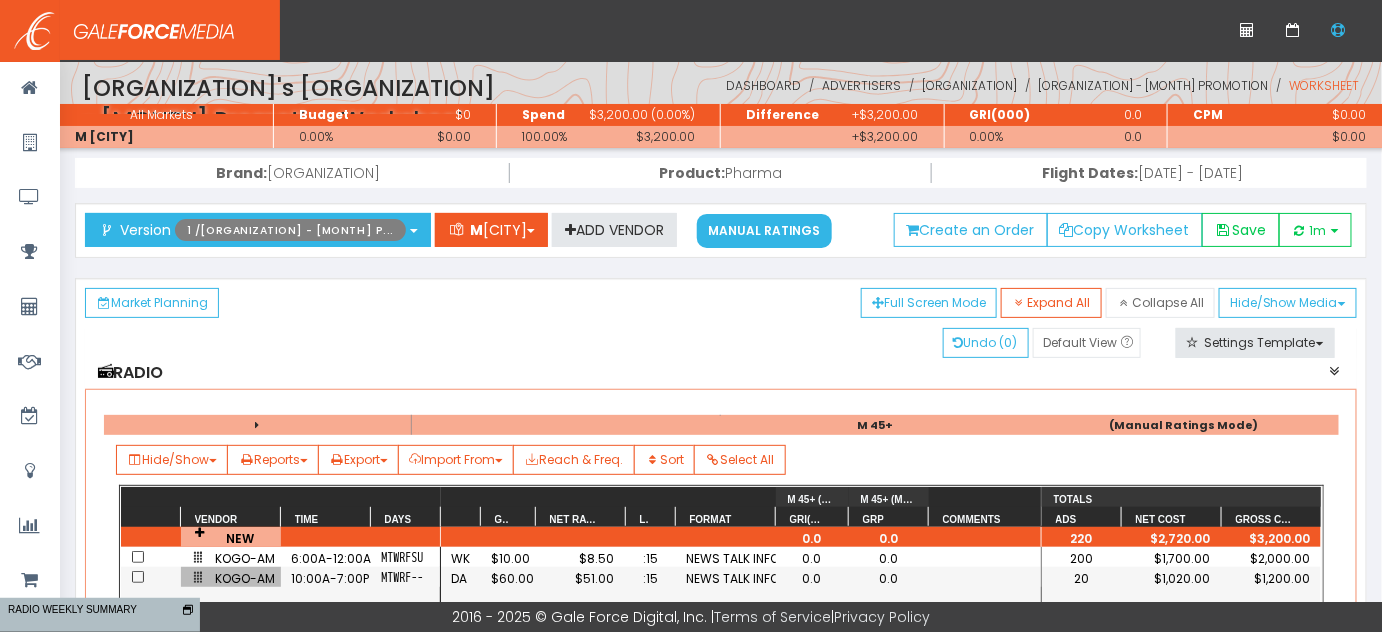 drag, startPoint x: 568, startPoint y: 516, endPoint x: 533, endPoint y: 521, distance: 35.35534 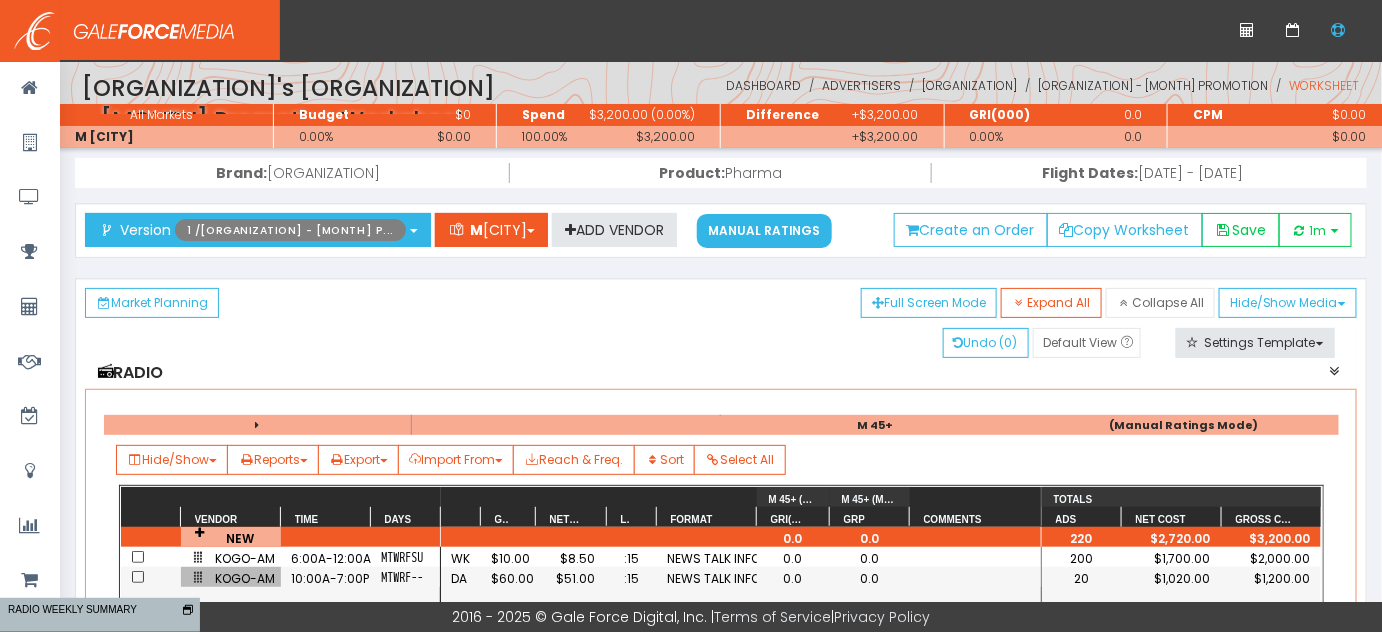 drag, startPoint x: 619, startPoint y: 520, endPoint x: 597, endPoint y: 528, distance: 23.409399 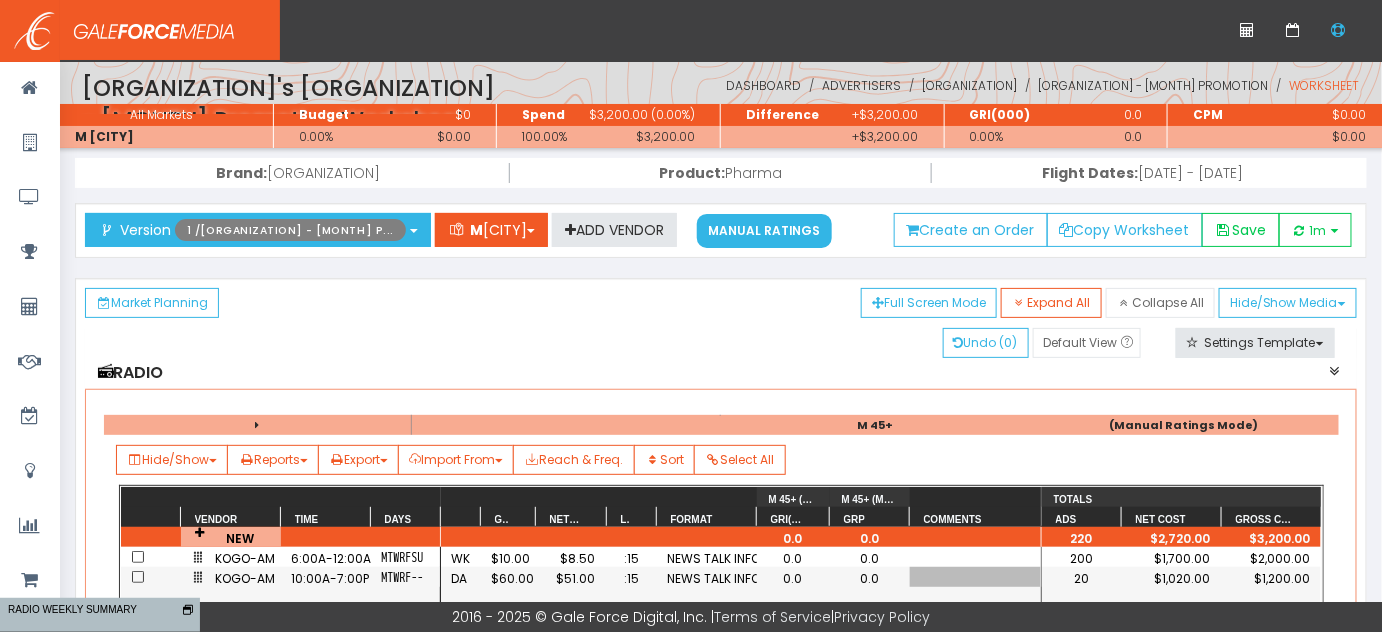click at bounding box center [985, 577] 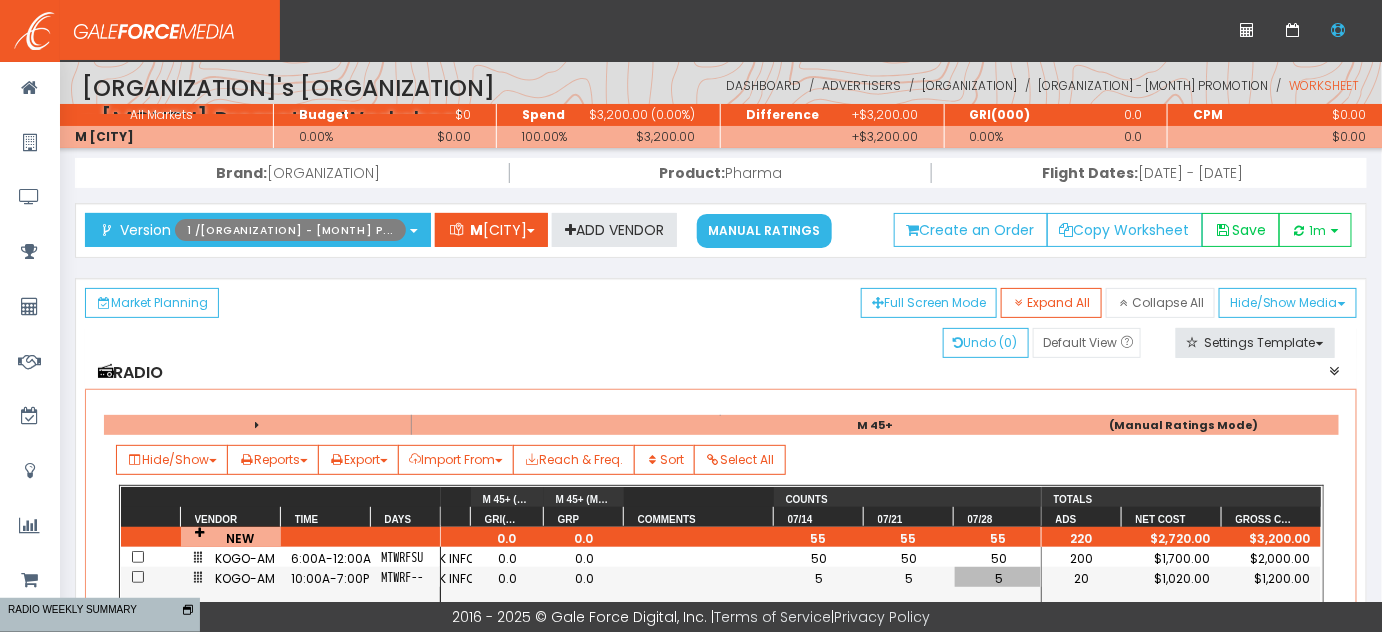 scroll, scrollTop: 0, scrollLeft: 356, axis: horizontal 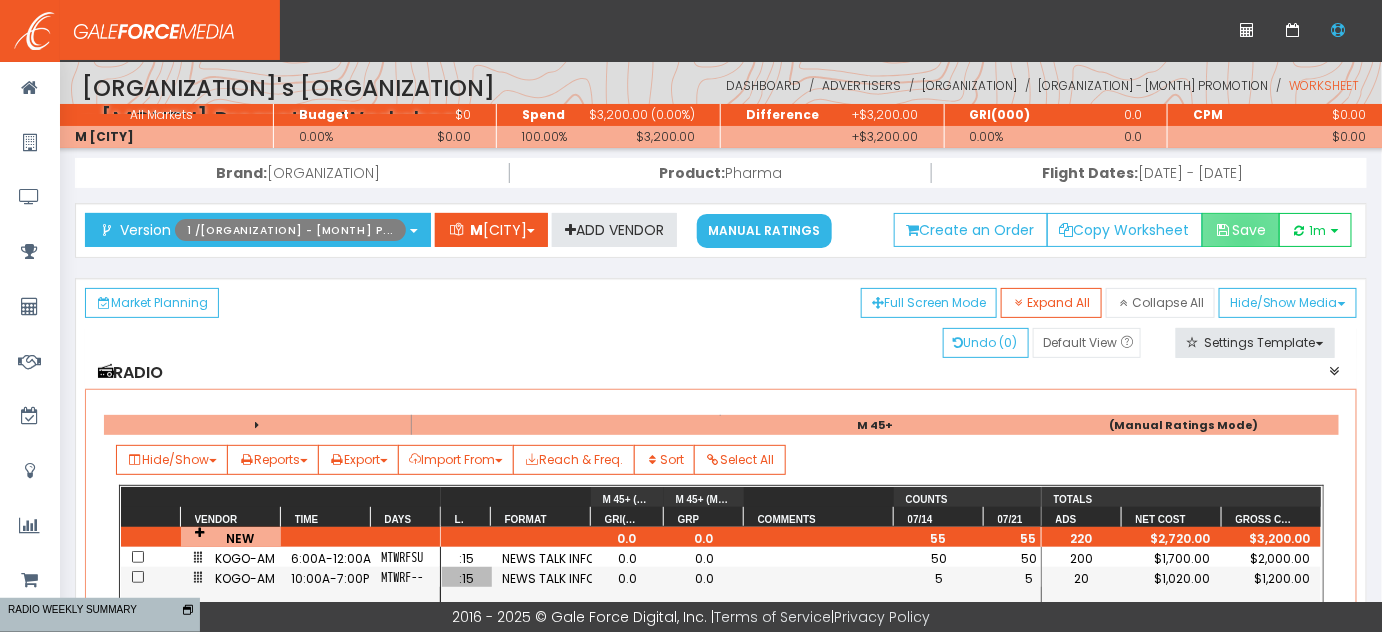 click on "Save" at bounding box center [1241, 230] 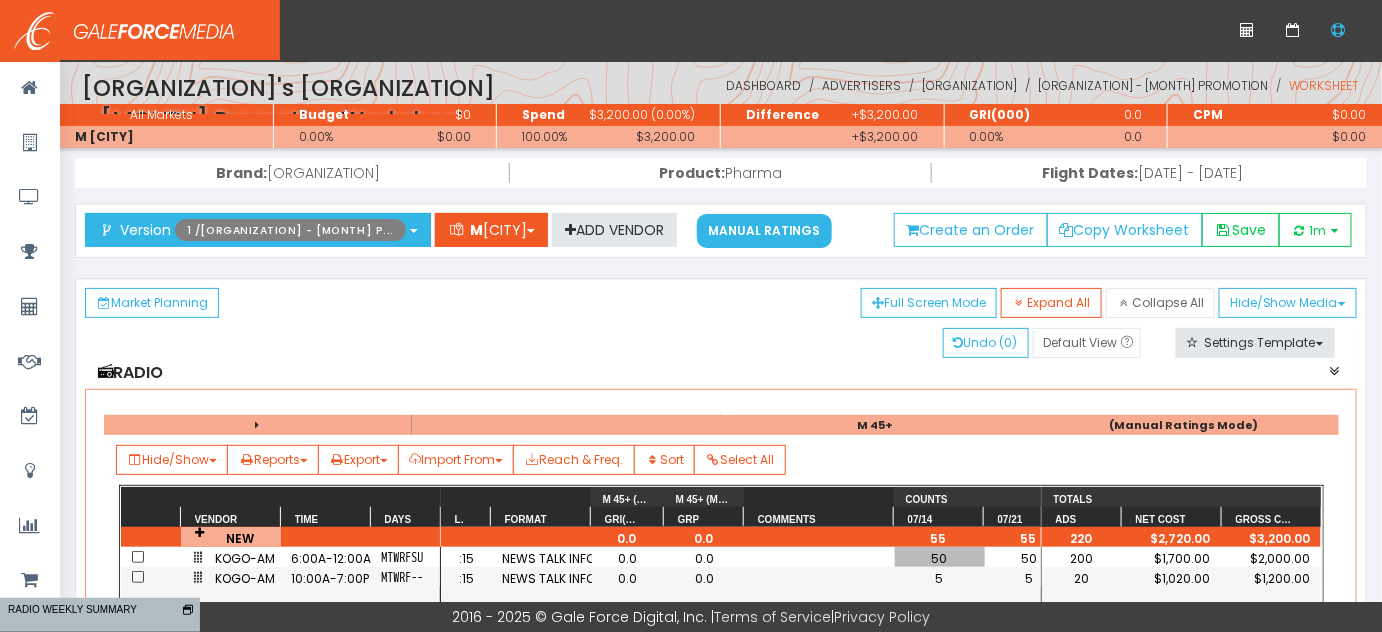 click on "Vendor                                                    Time                                                    Days
M 45+ (MAIN) M 45+ (MAIN) Counts                        GRI(00)                                                    GRP                                                    Comments                                                    07/14                                                    07/21                                                    Len                                                    Format                                                    Net Rate
Totals                        Ads                                                    Net Cost                                                    Gross Cost
NEW 55" at bounding box center [721, 706] 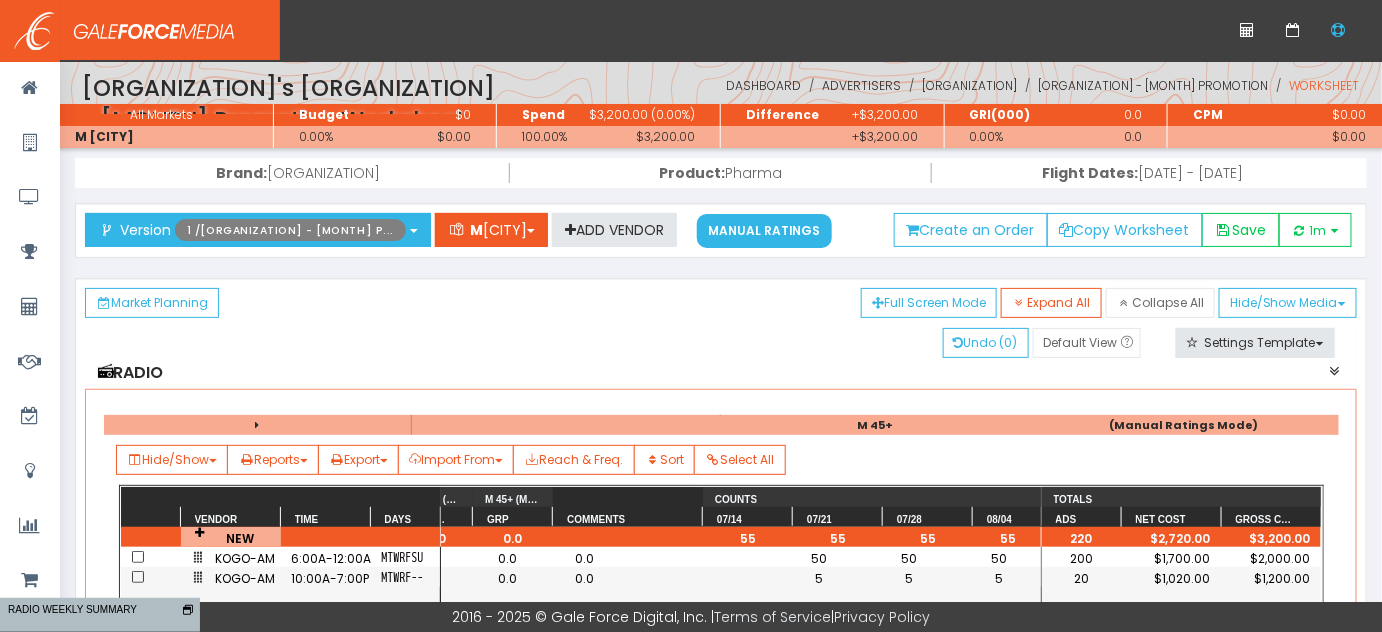 scroll, scrollTop: 0, scrollLeft: 356, axis: horizontal 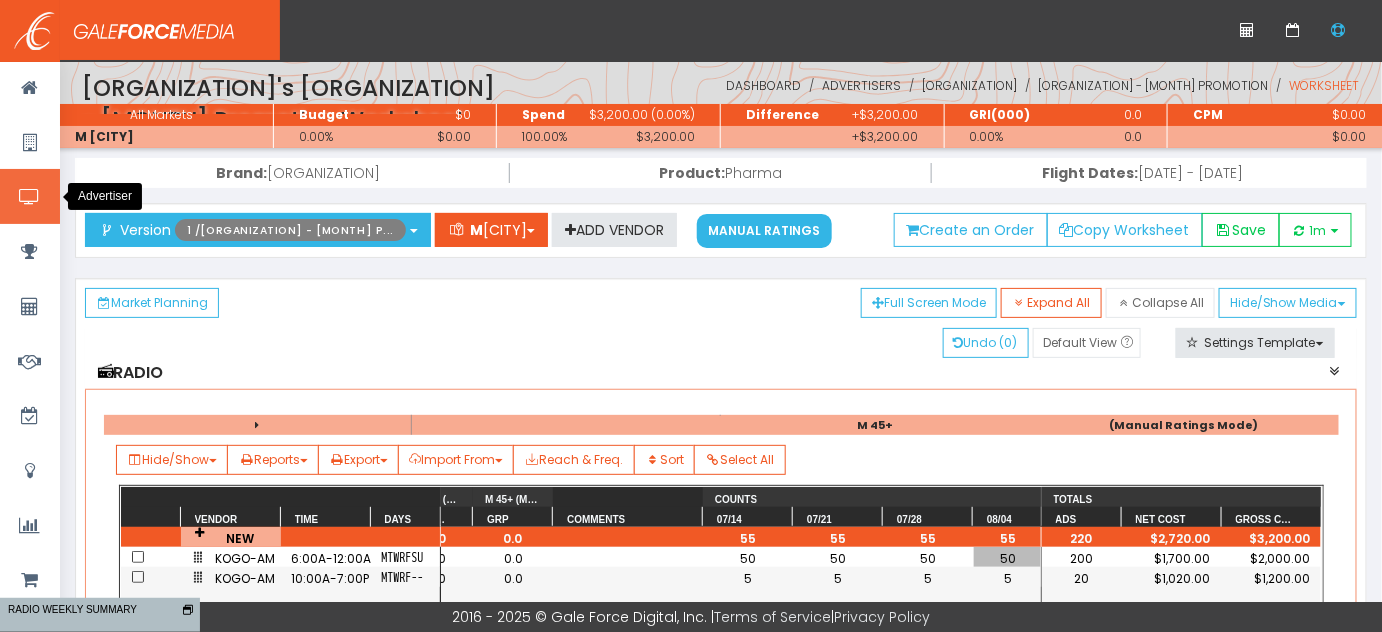 click at bounding box center [30, 196] 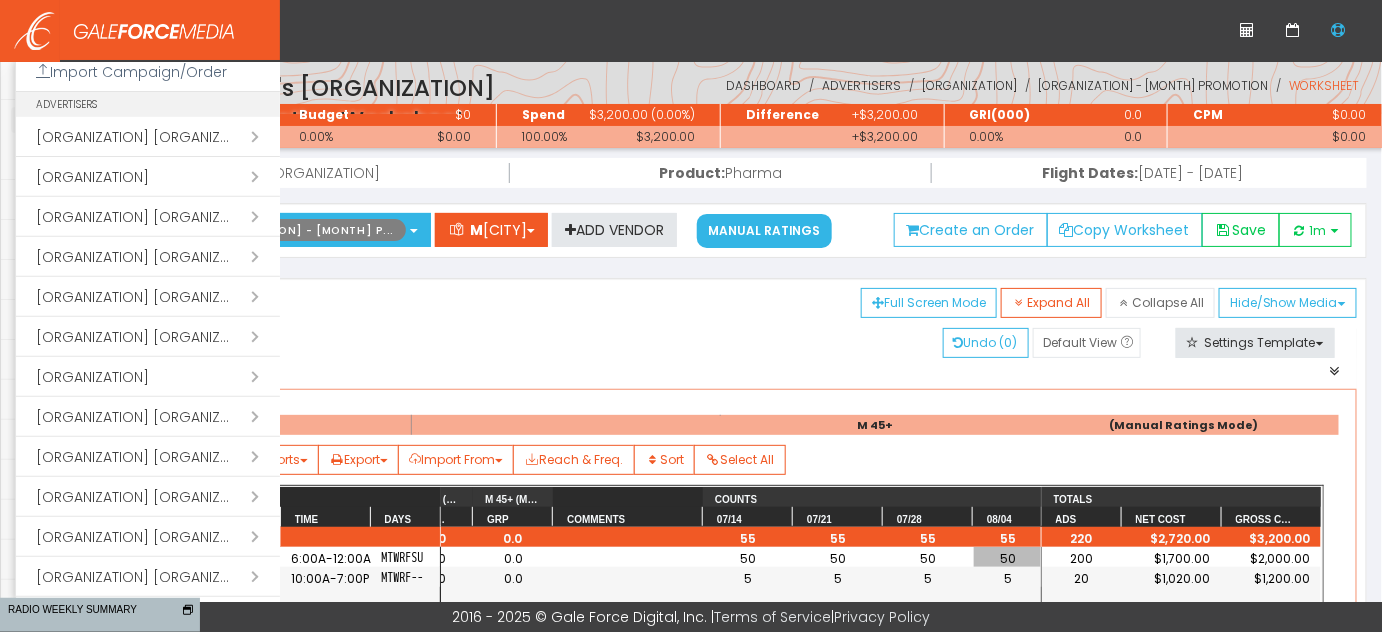 scroll, scrollTop: 272, scrollLeft: 0, axis: vertical 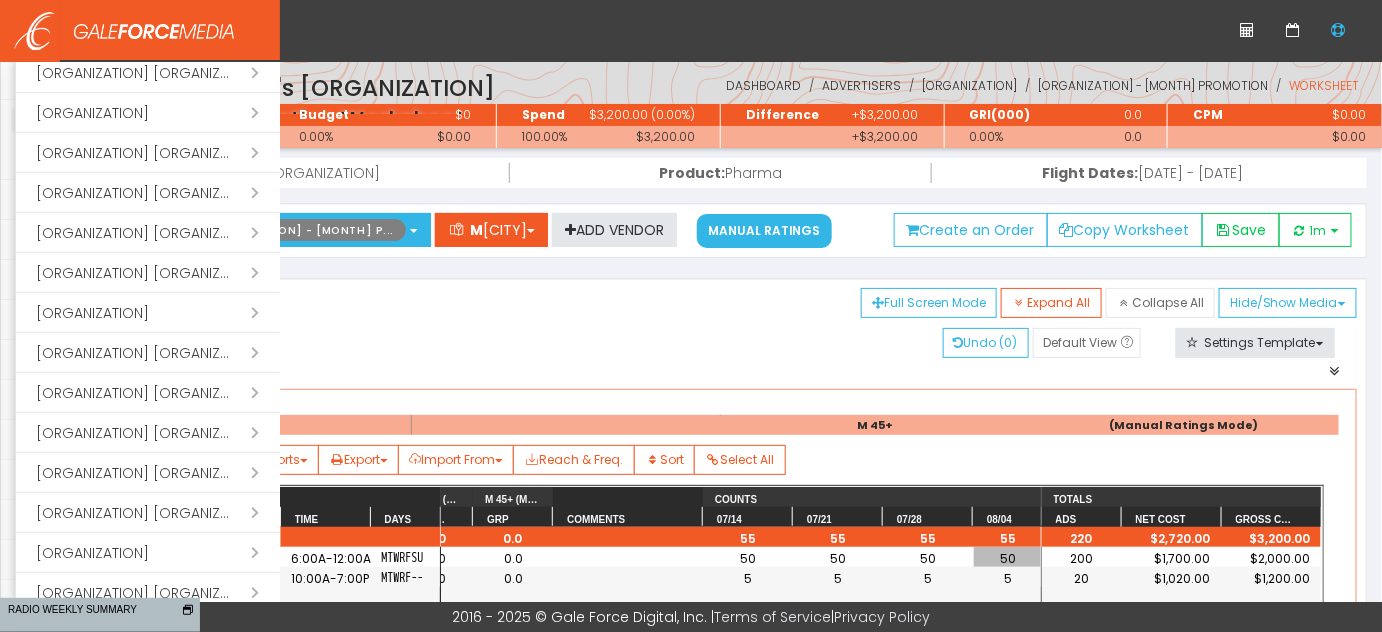 click on "Open submenu (  Coherent Zion)" at bounding box center (148, 313) 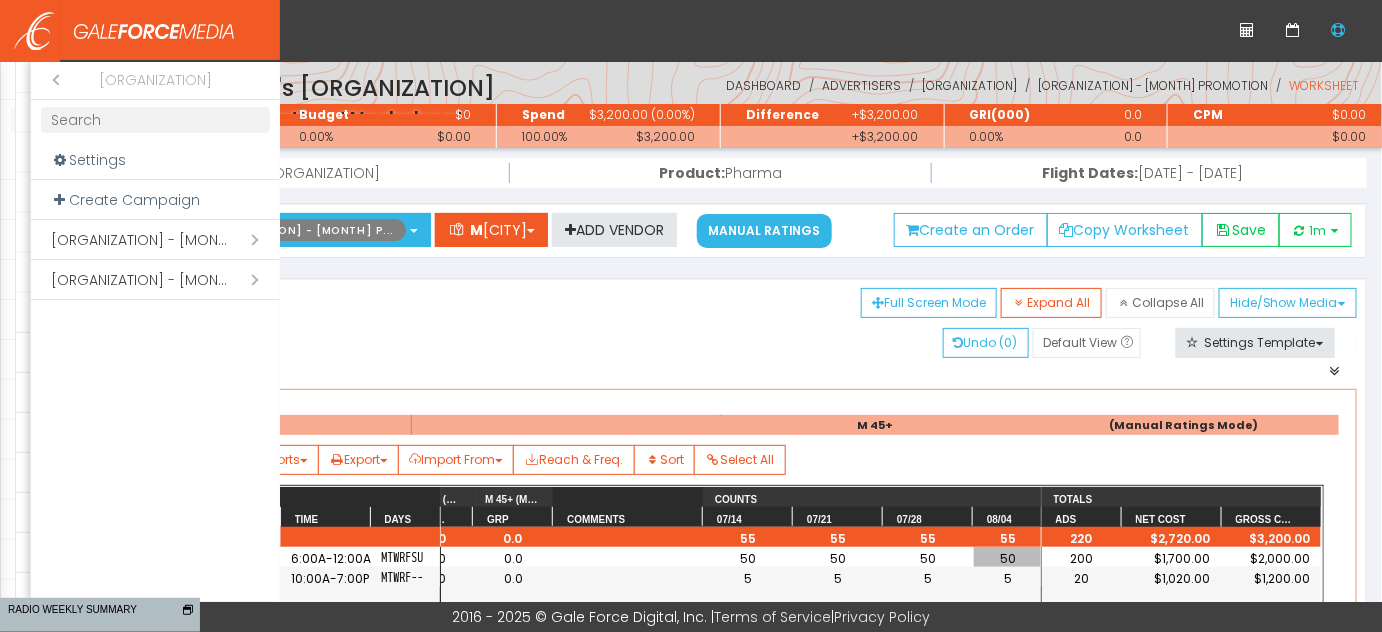 click on "Menu
Open submenu ( Home)  Home
Open submenu ( Agency)  Agency
Open submenu ( Advertisers)  Advertisers
Open submenu ( Ratings)  Ratings
Open submenu (
Reconciling
)
Reconciling
Planner
Attribution Insights
Smart Reports
n" at bounding box center (140, 331) 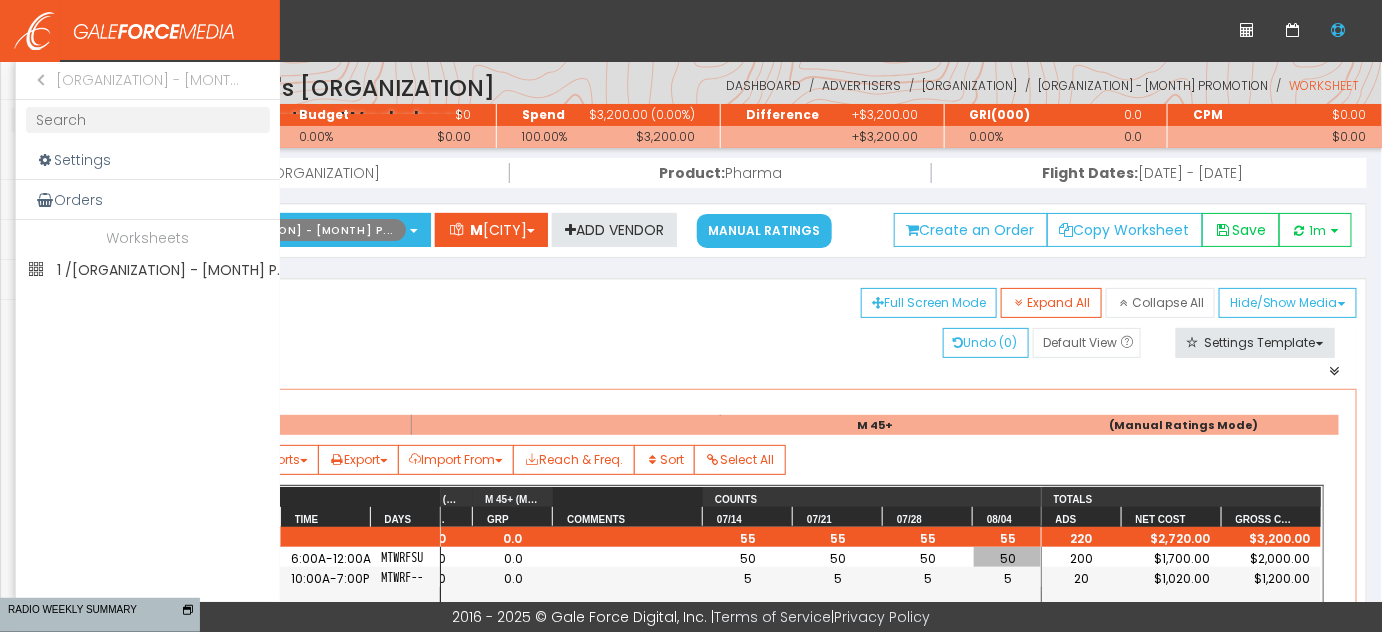 click on "Worksheets" at bounding box center (148, 240) 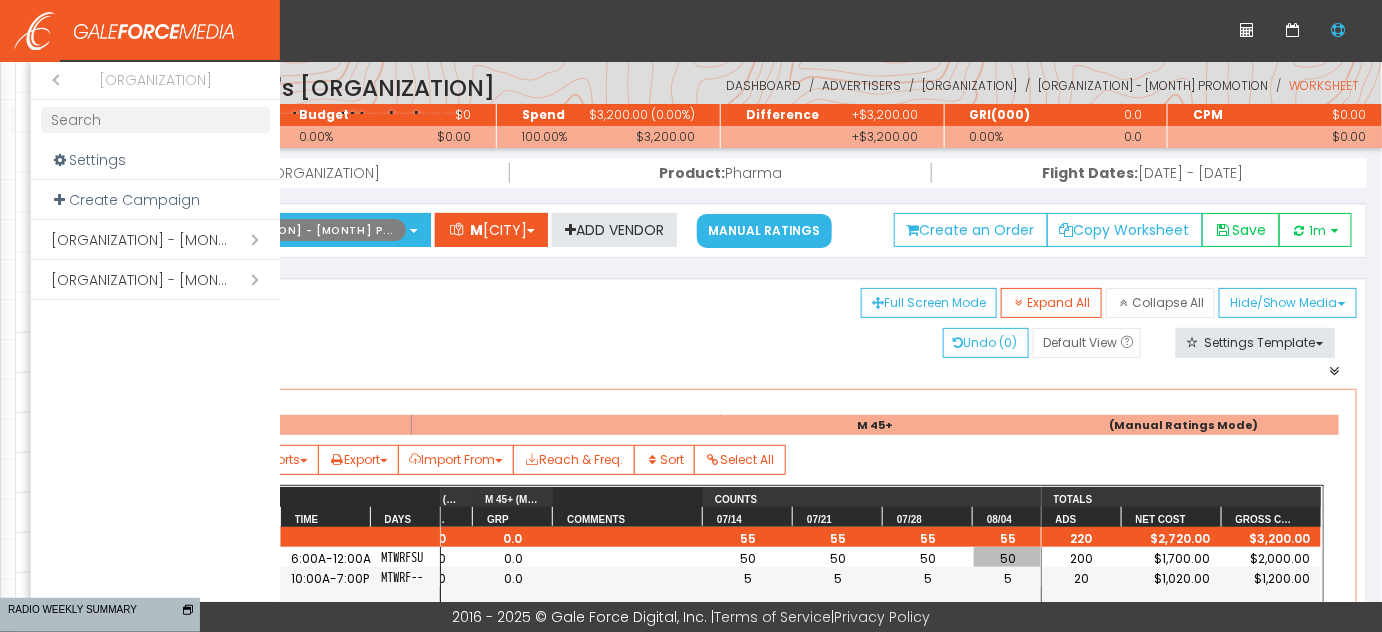 click on "Open submenu (   Coherent Zion - July Promotion)" at bounding box center [155, 240] 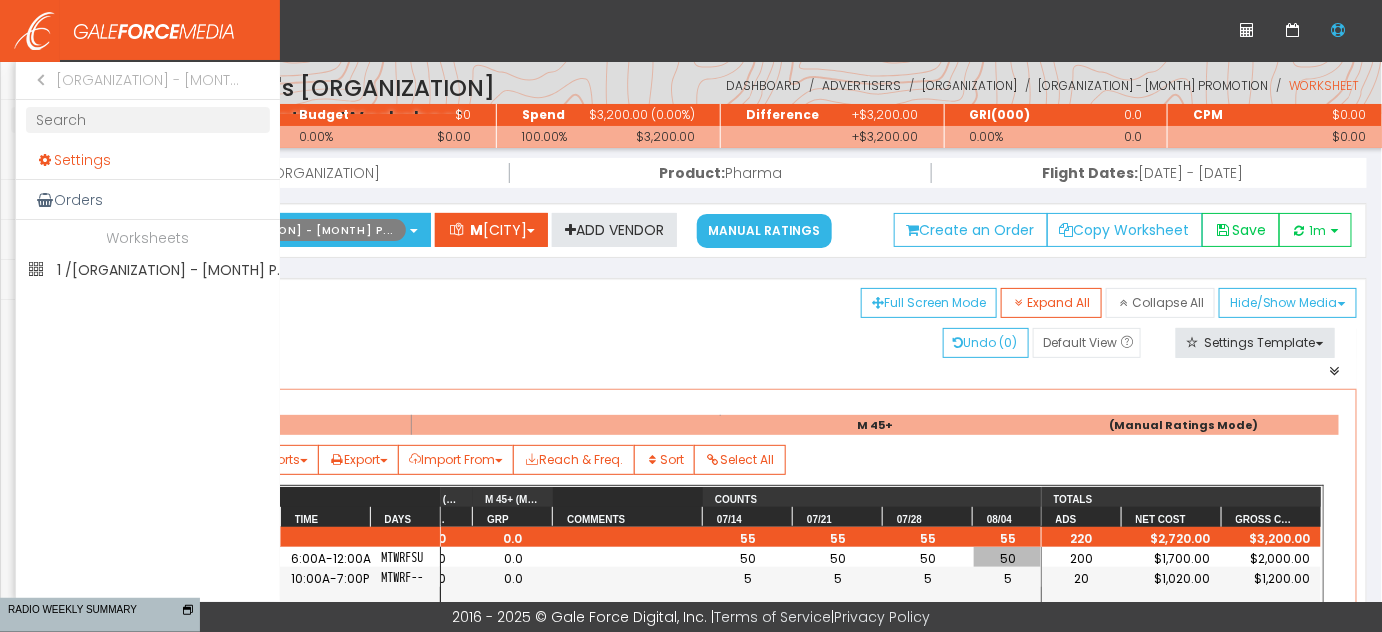 click on "Settings" at bounding box center (148, 160) 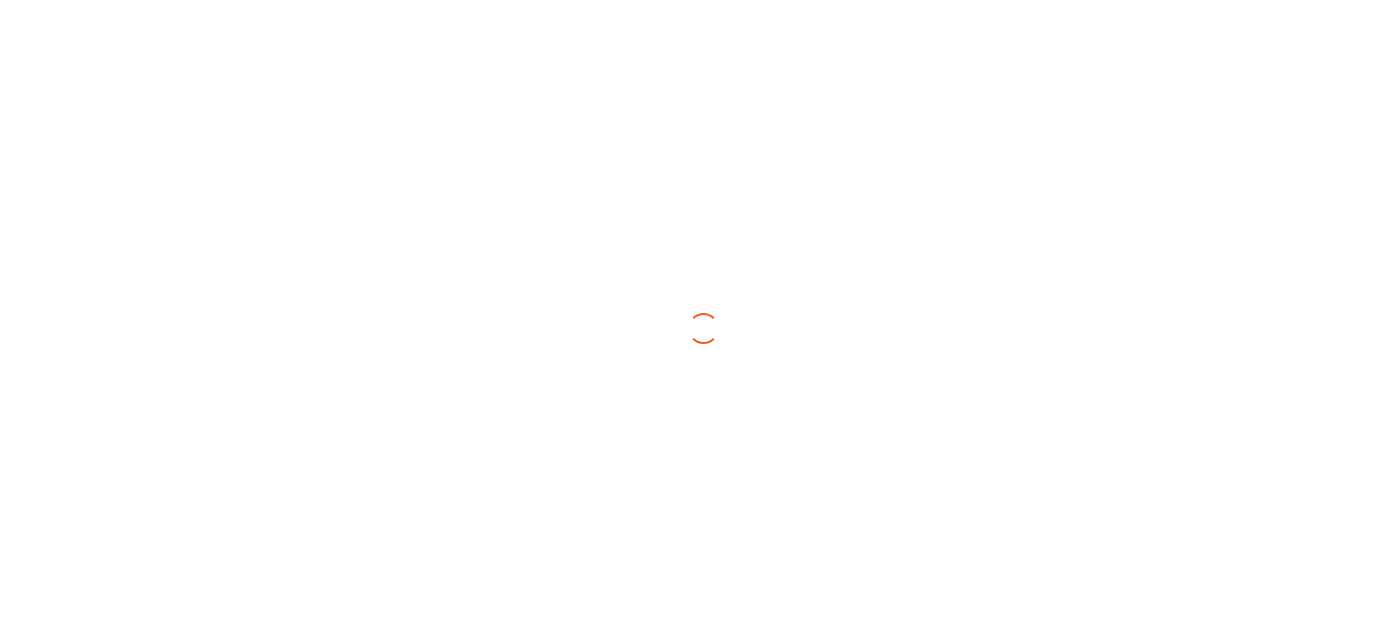 scroll, scrollTop: 0, scrollLeft: 0, axis: both 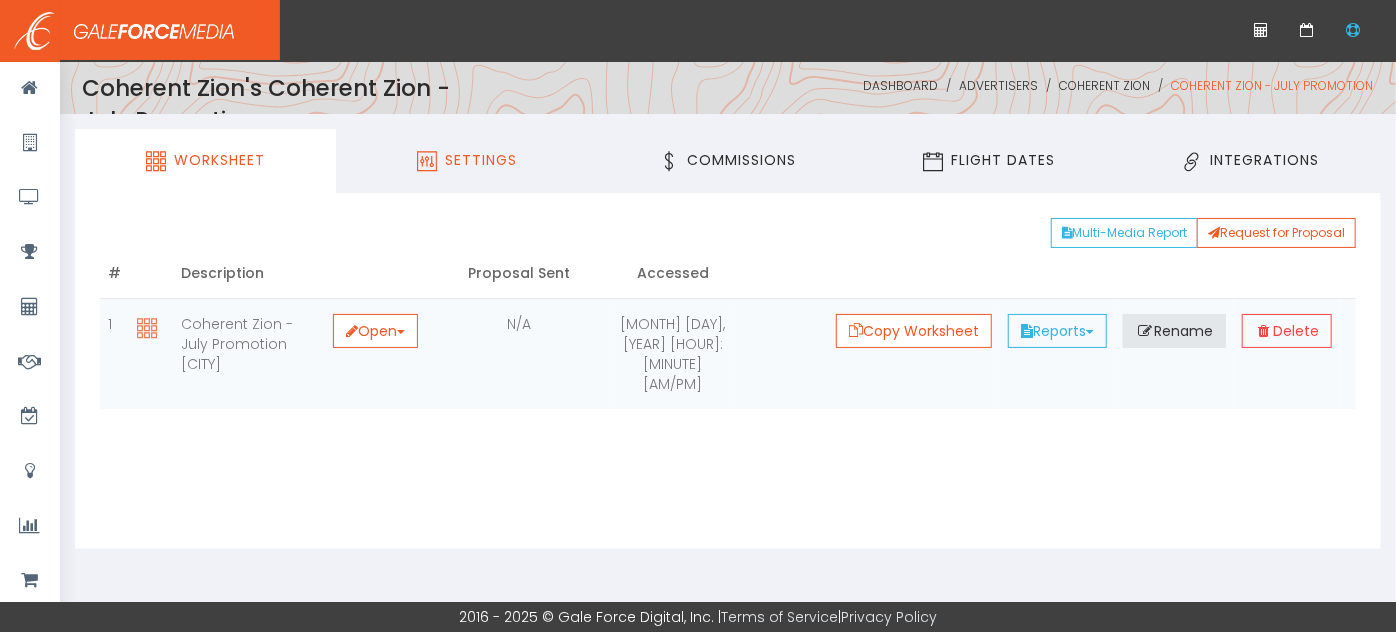 click on "Settings" at bounding box center [481, 161] 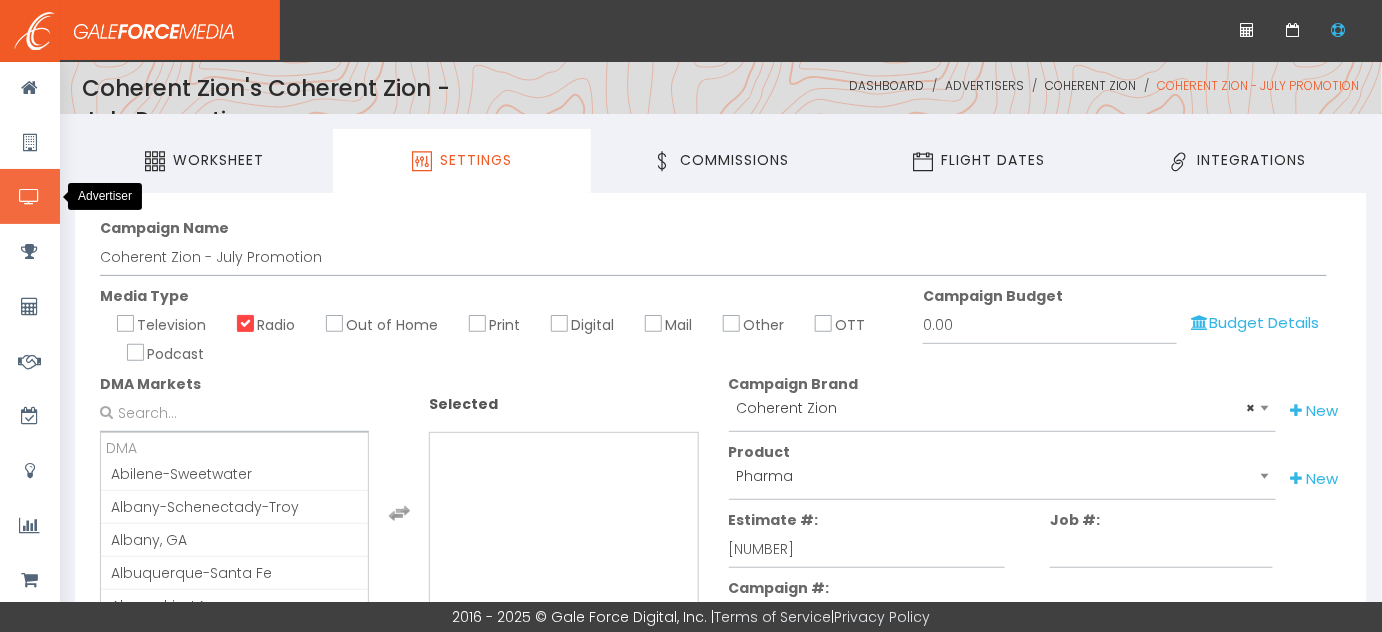 click at bounding box center [29, 197] 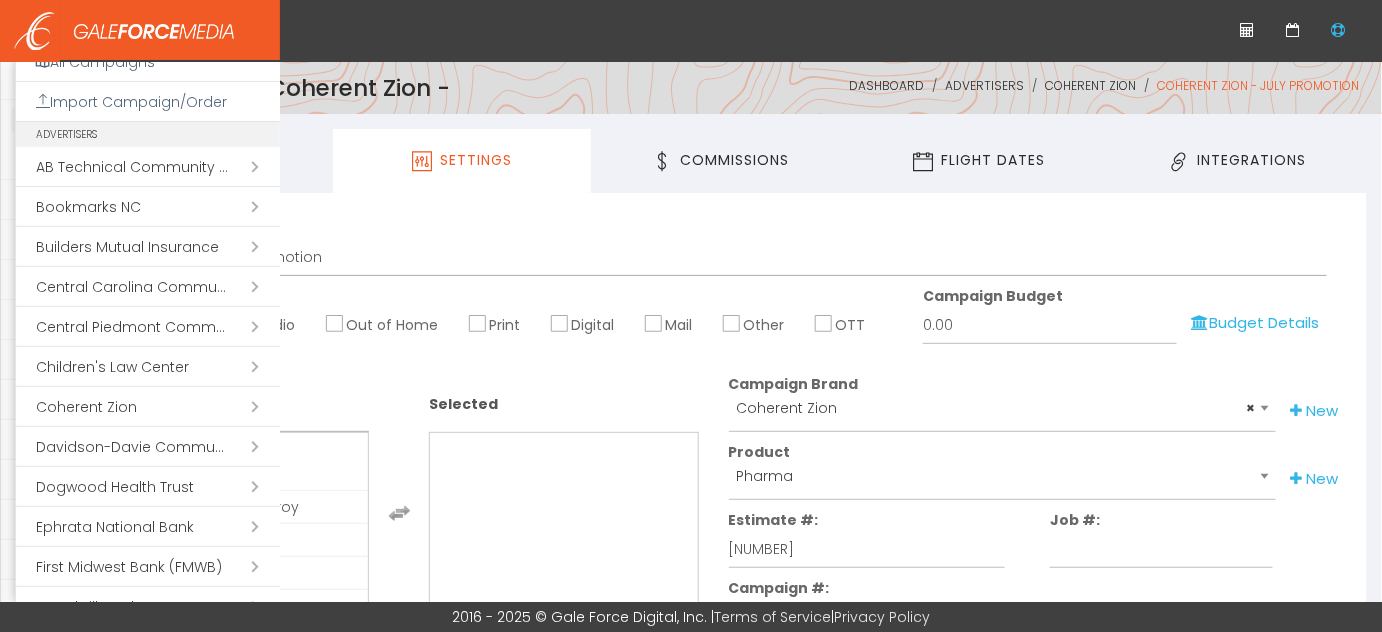 scroll, scrollTop: 181, scrollLeft: 0, axis: vertical 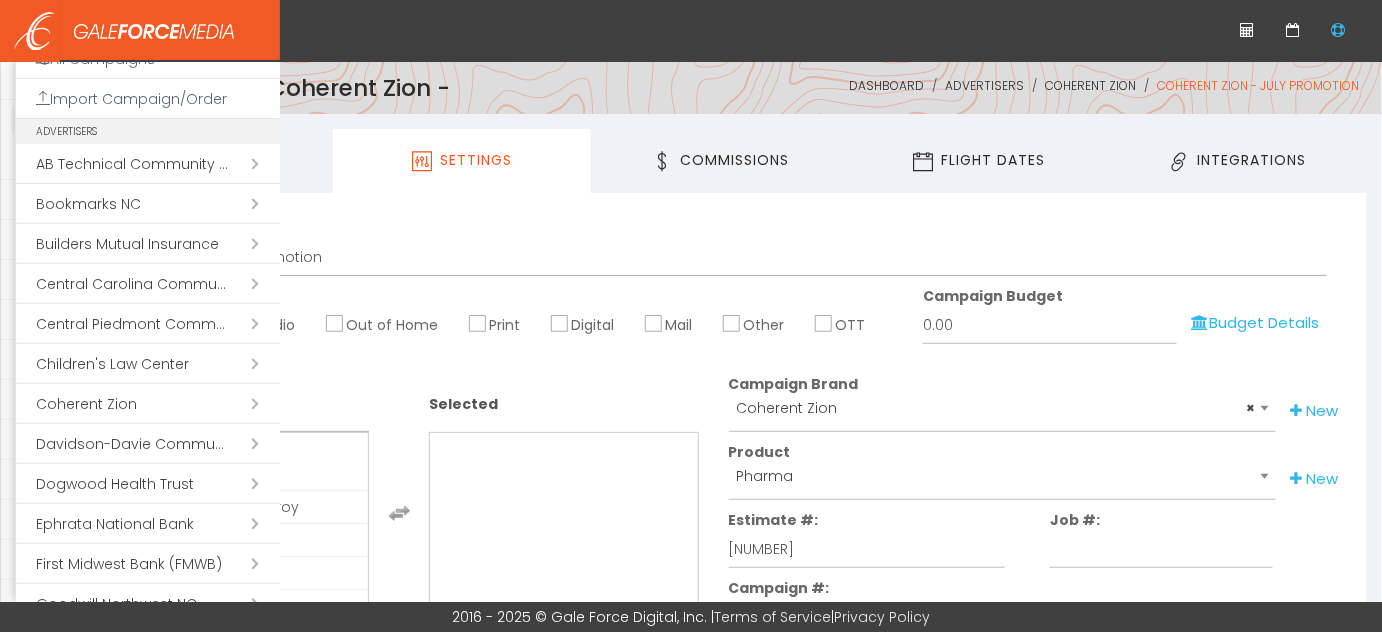 click on "Open submenu (  Coherent Zion)" at bounding box center (148, 404) 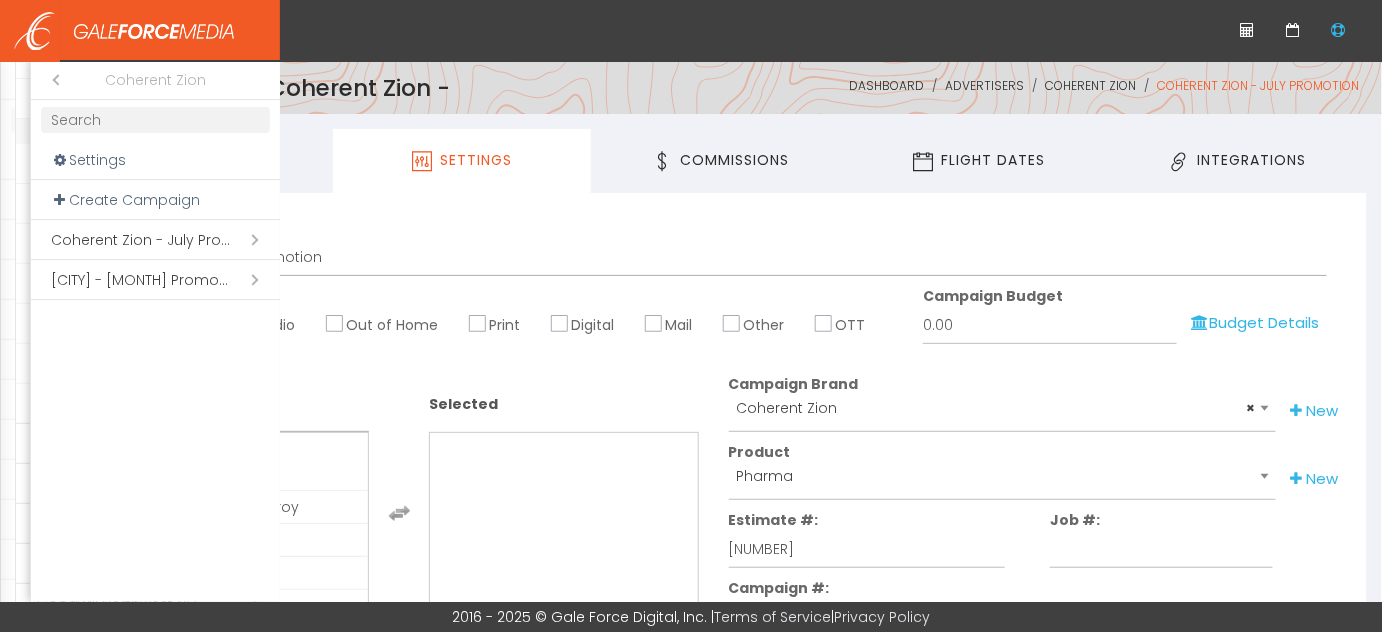click on "Close submenu (  Coherent Zion)" at bounding box center [51, 80] 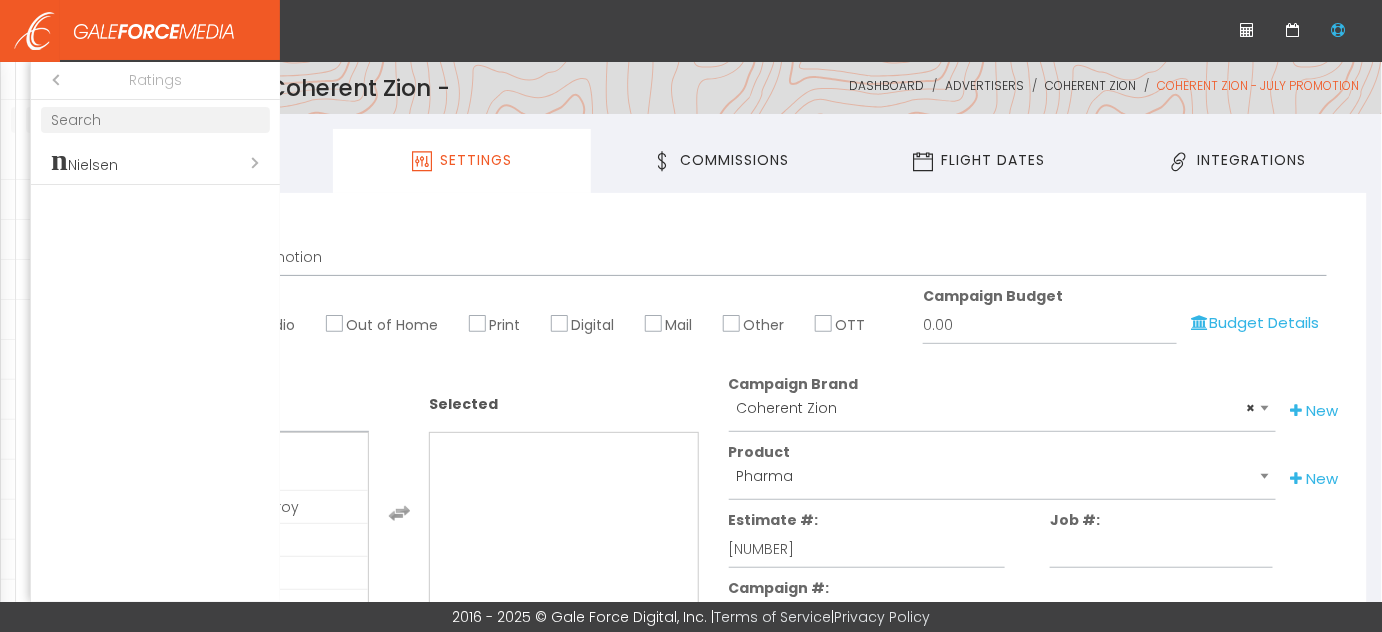 click on "Close submenu ( Ratings)" at bounding box center [51, 80] 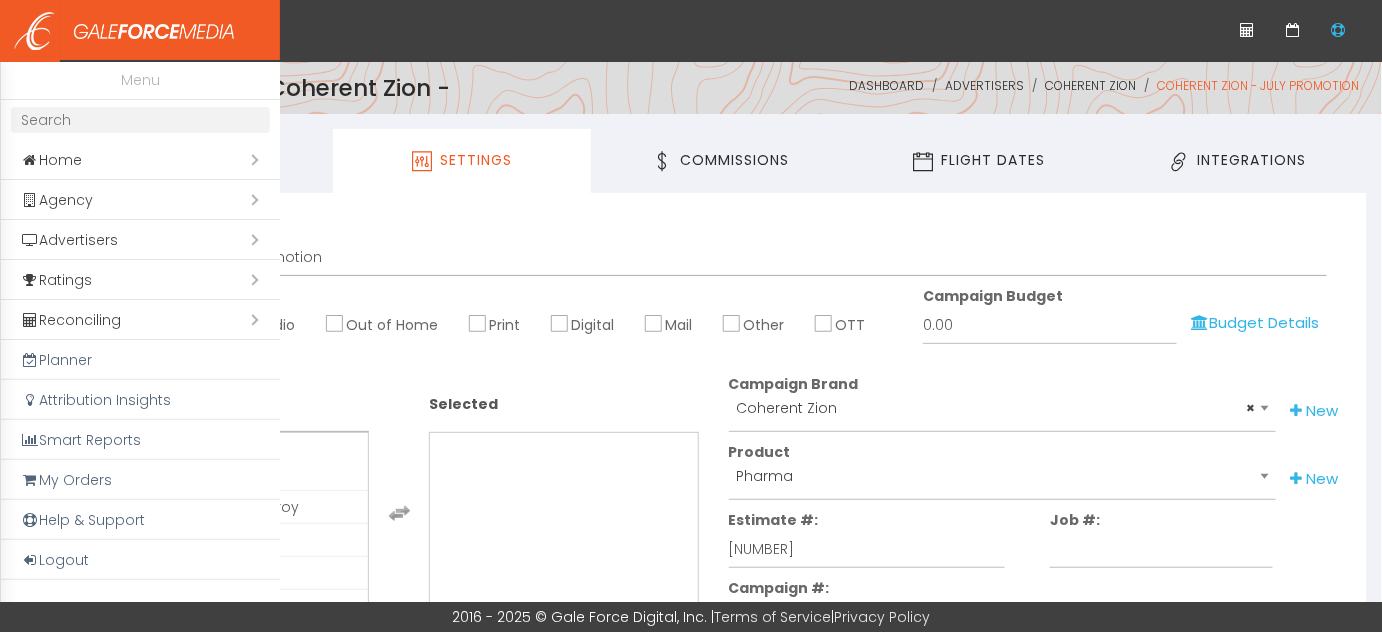 click on "Open submenu ( Home)" at bounding box center [140, 160] 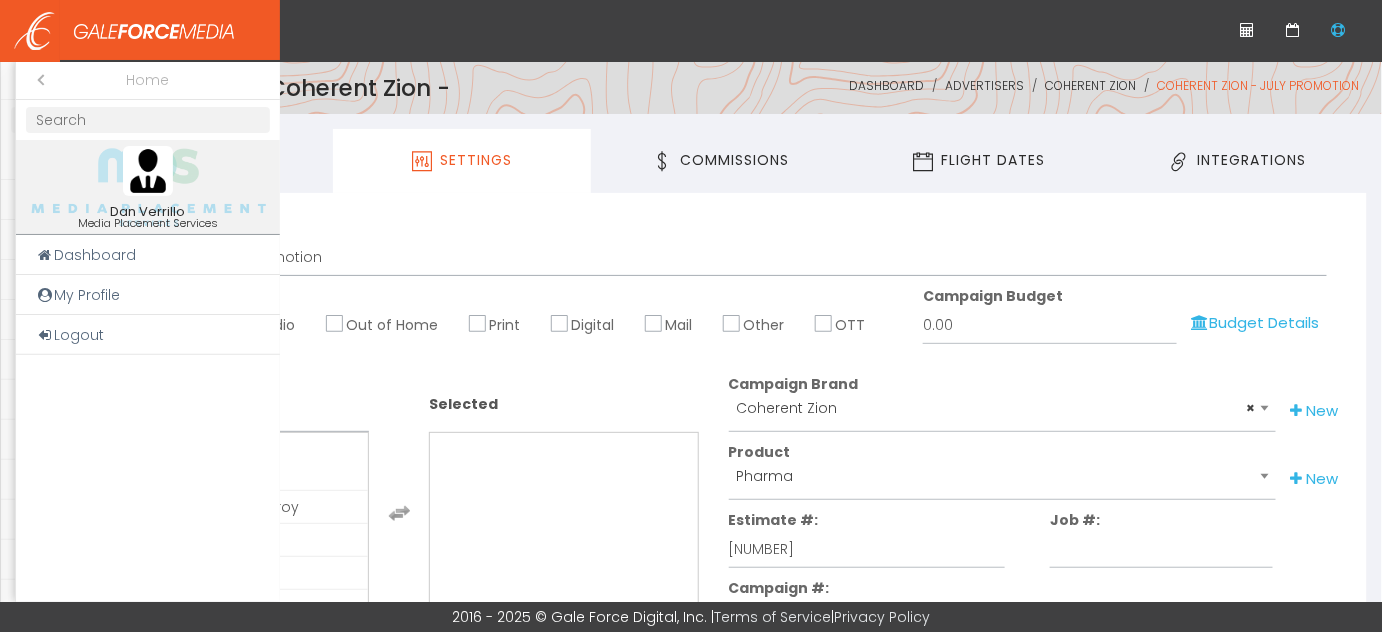 click on "0
C
CE
+/-
/
7
8 9 X 4 5 6" at bounding box center (691, 31) 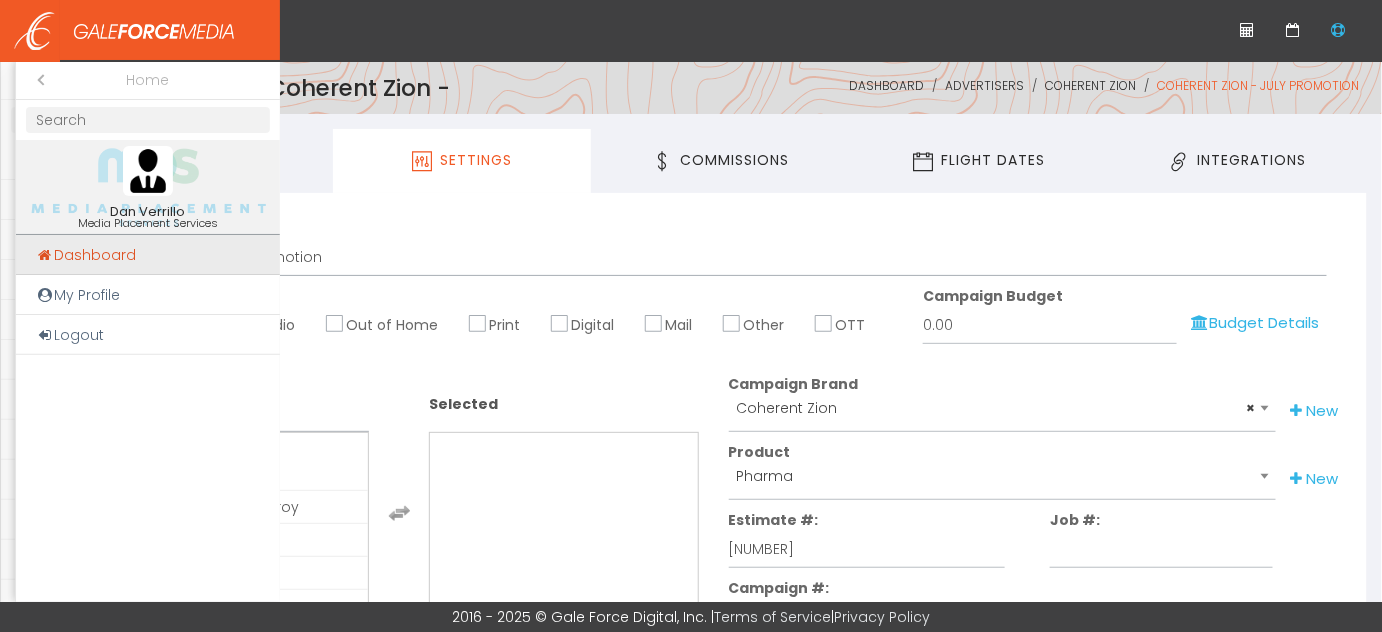 click on "Dashboard" at bounding box center [148, 255] 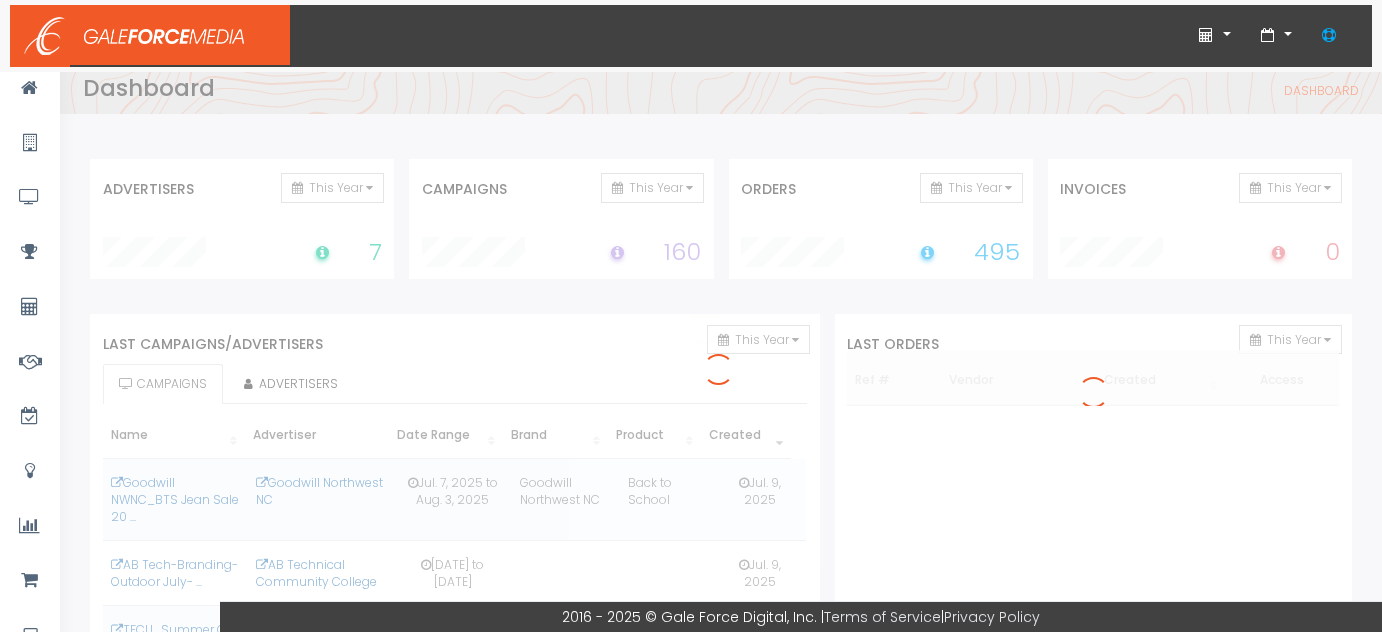 scroll, scrollTop: 0, scrollLeft: 0, axis: both 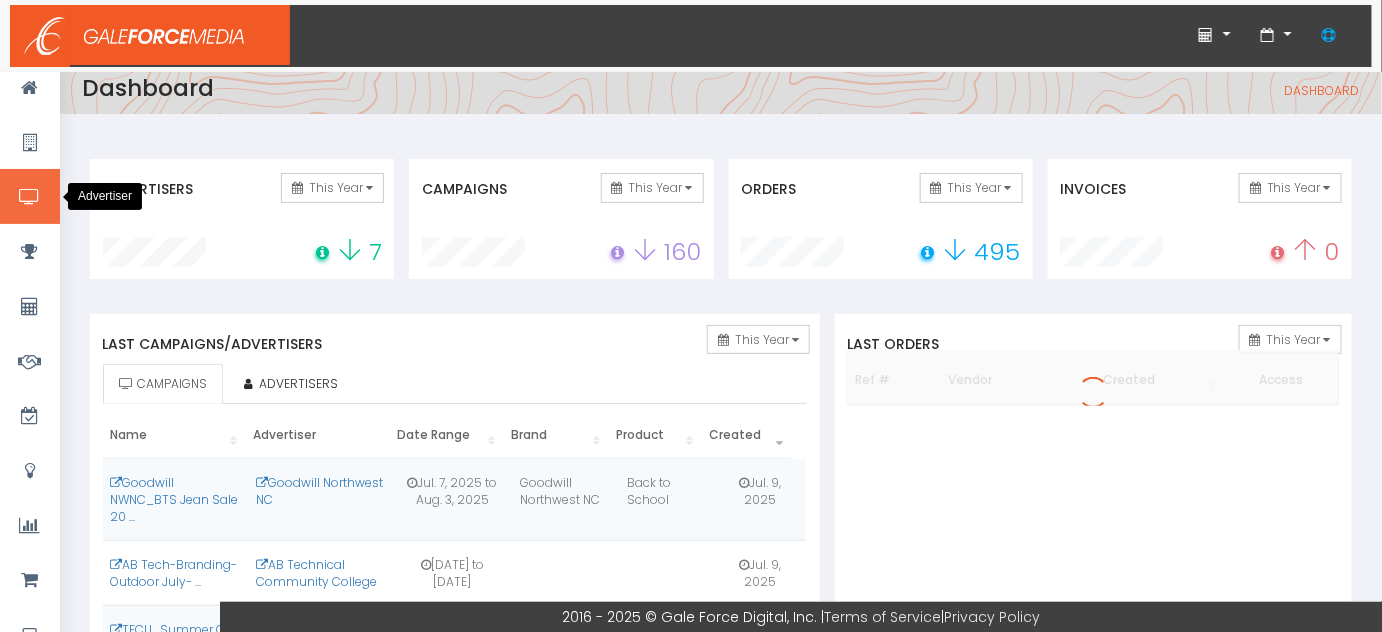 click at bounding box center (29, 197) 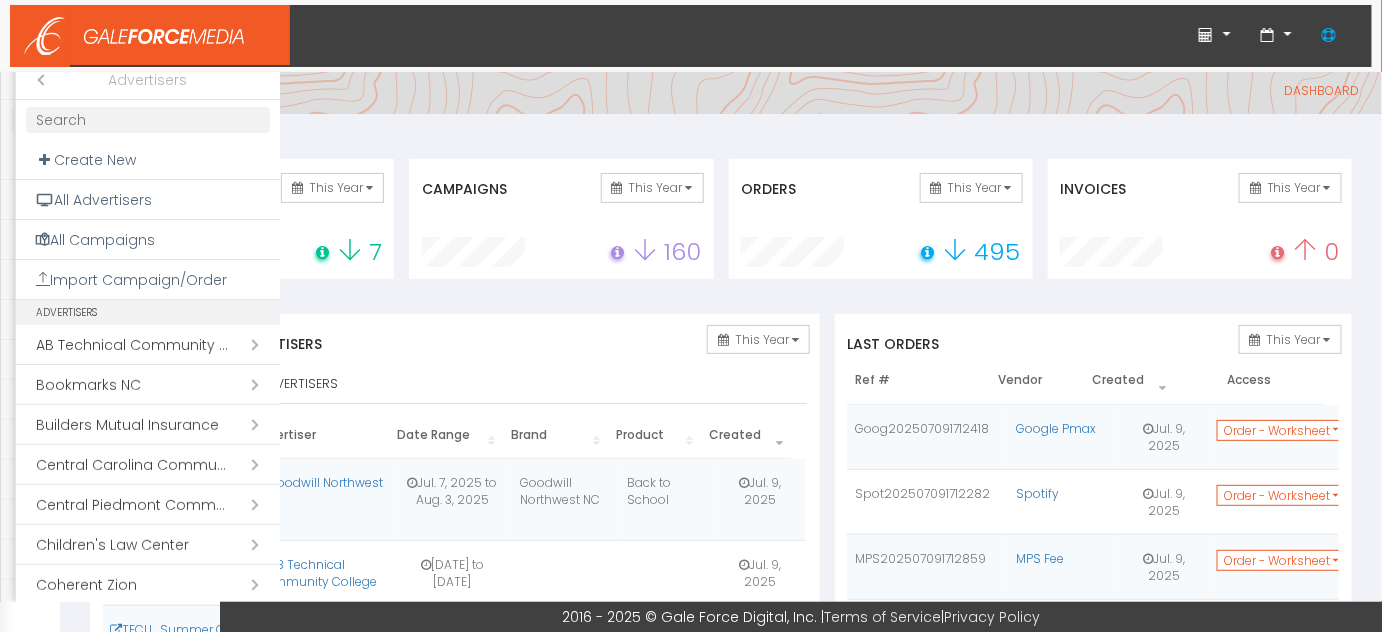 click on "Open submenu (  Coherent Zion)" at bounding box center [148, 585] 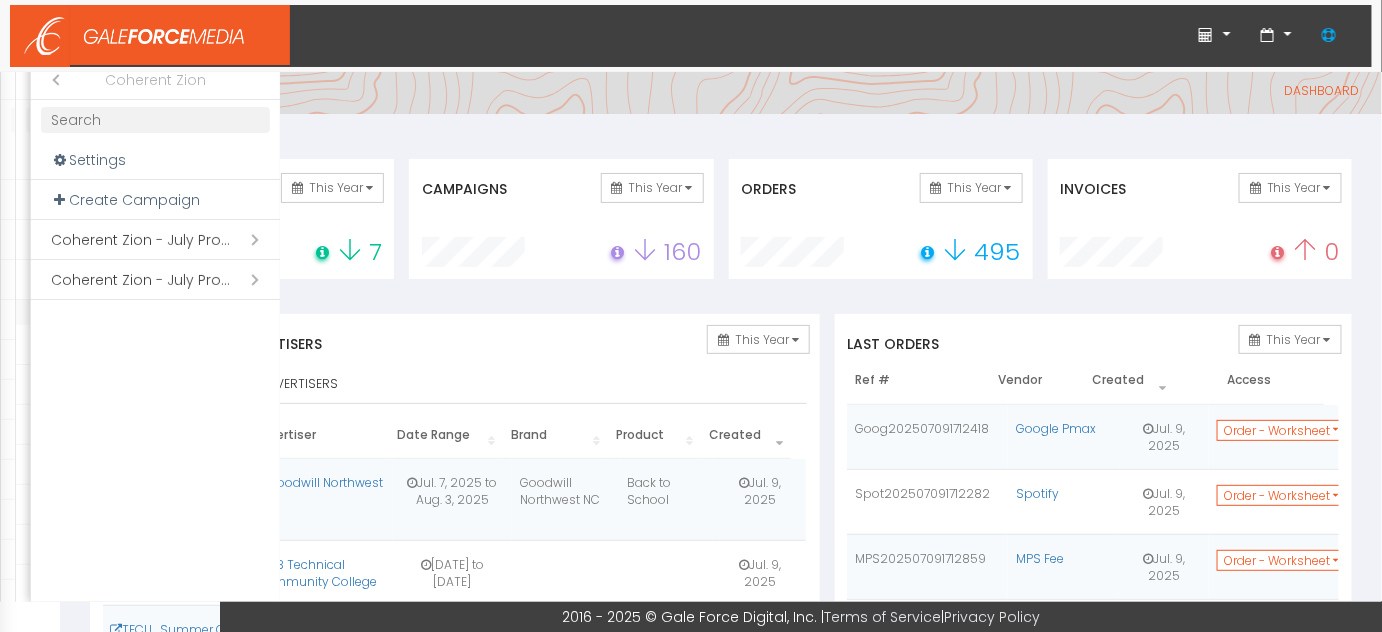 click on "Open submenu (   Coherent Zion - July Promotion)" at bounding box center (155, 240) 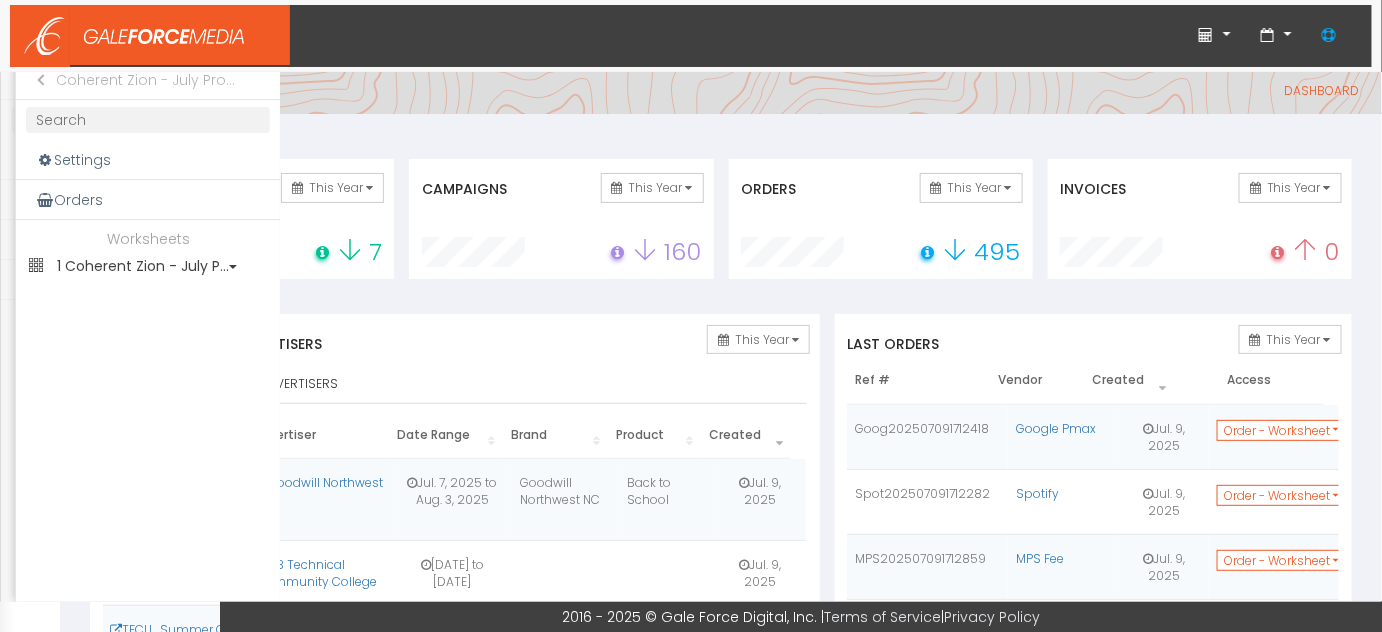 click on "1 Coherent Zion - July P..." at bounding box center (148, 266) 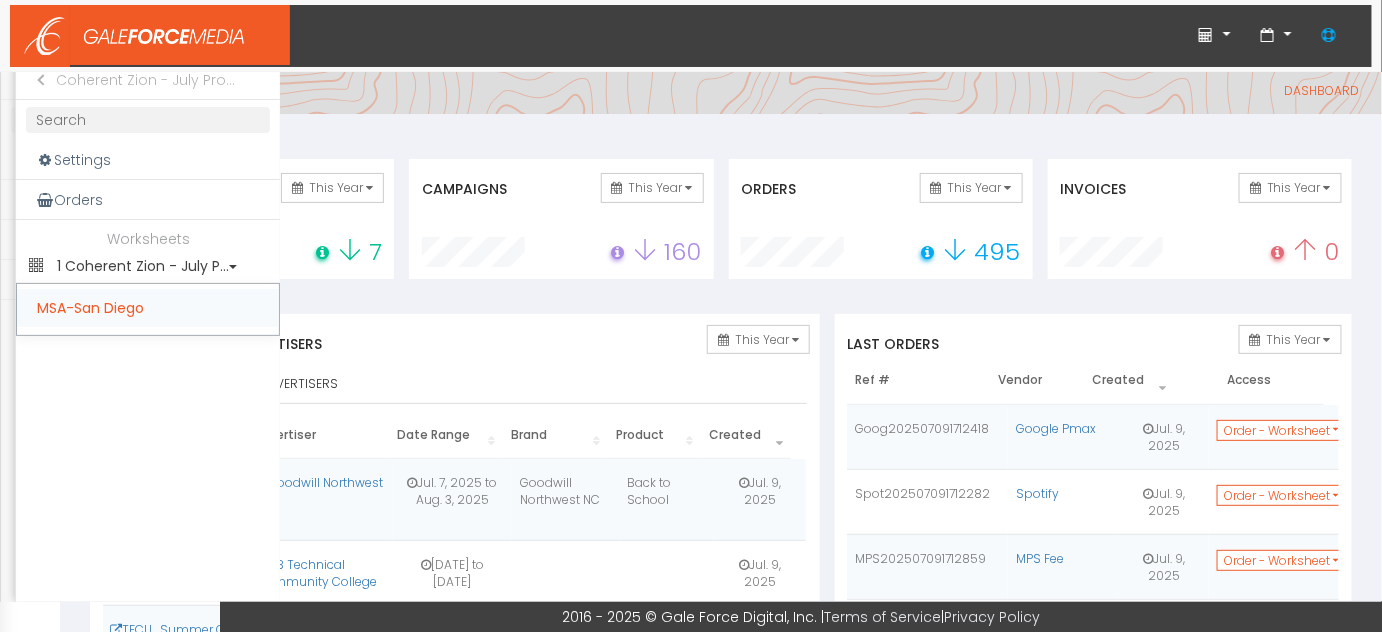 click on "MSA-San Diego" at bounding box center [148, 308] 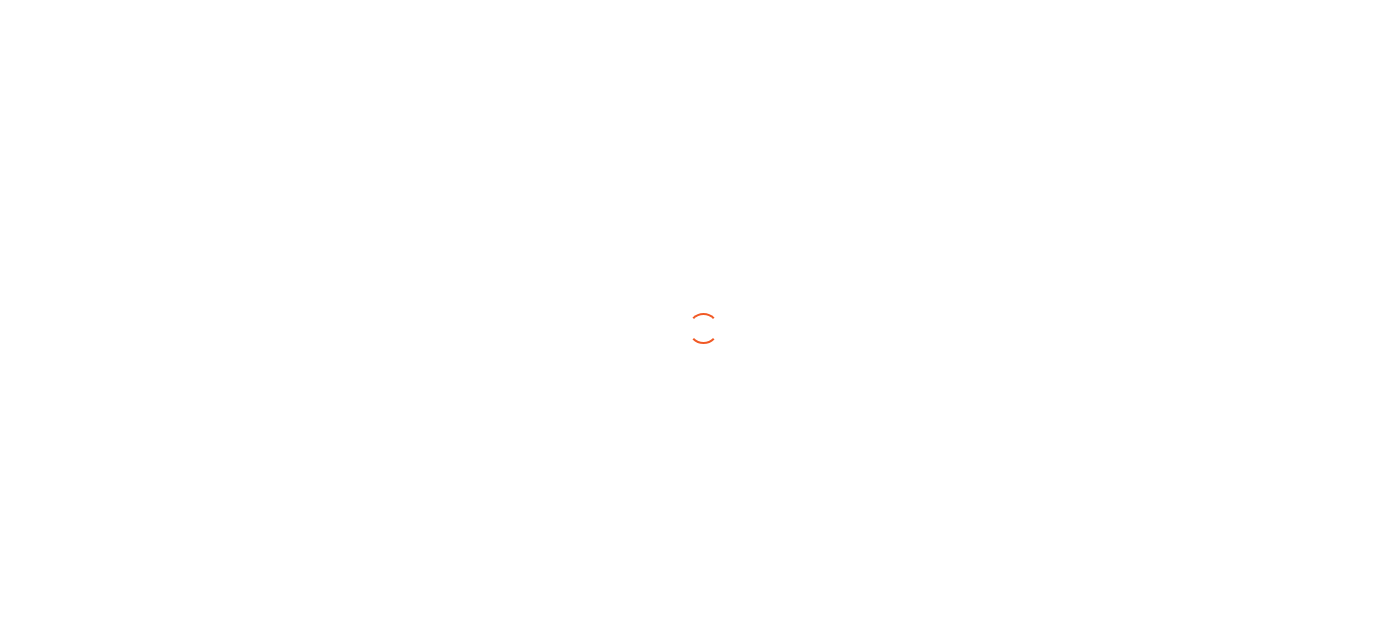 scroll, scrollTop: 0, scrollLeft: 0, axis: both 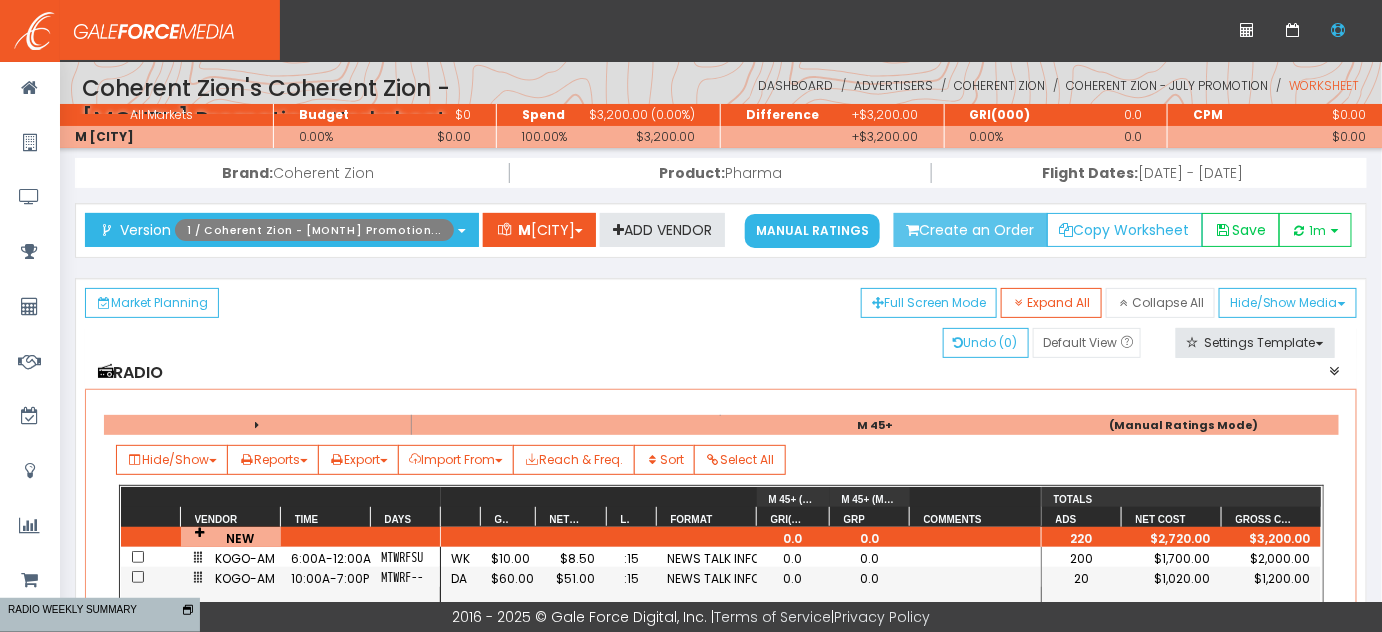 click on "Create an Order" at bounding box center (971, 230) 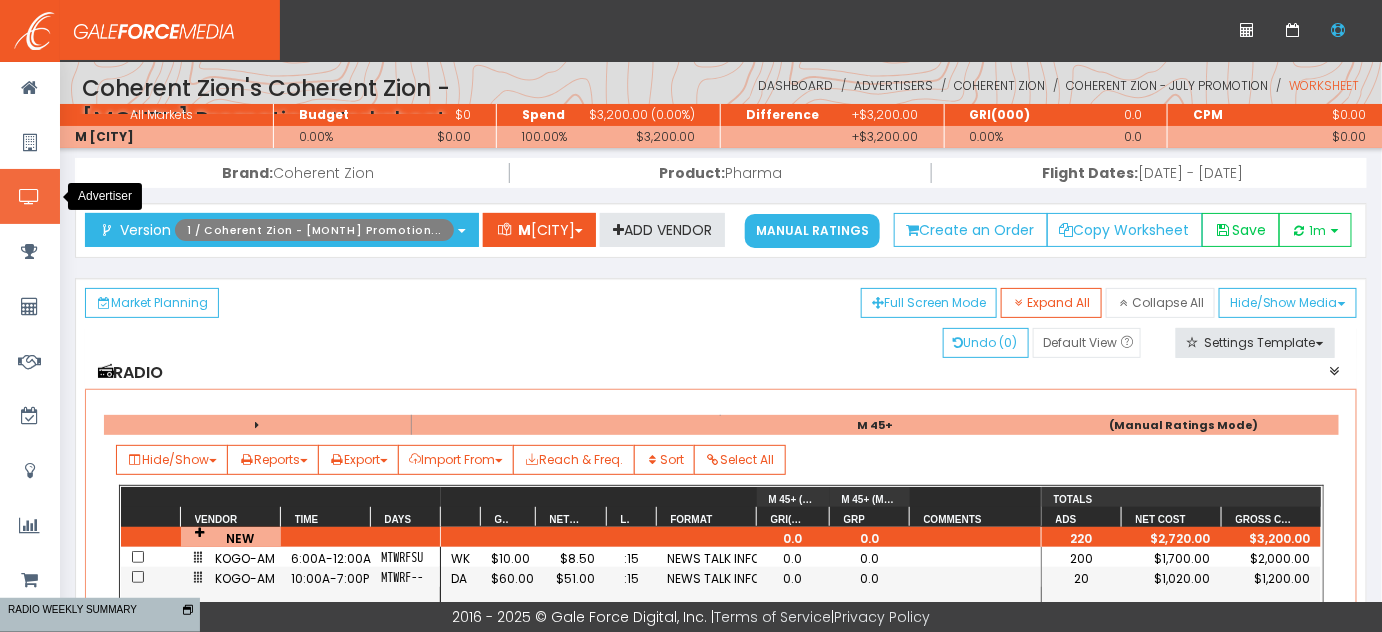 click at bounding box center [29, 197] 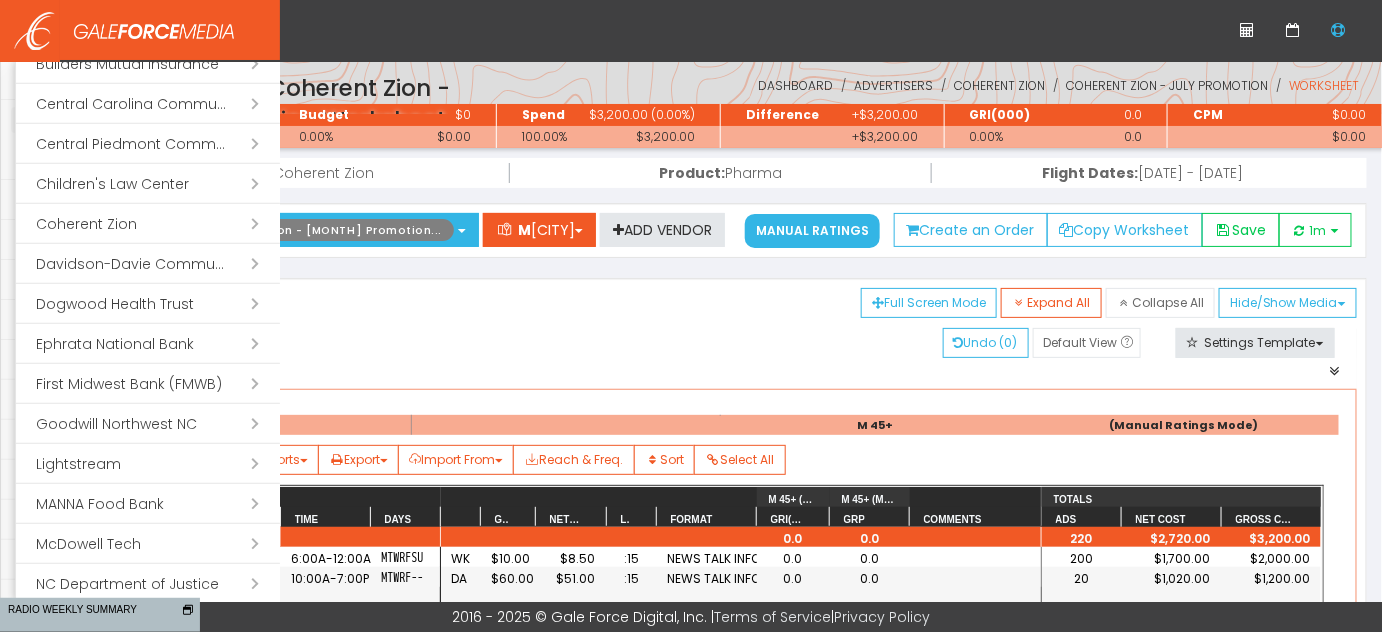 scroll, scrollTop: 363, scrollLeft: 0, axis: vertical 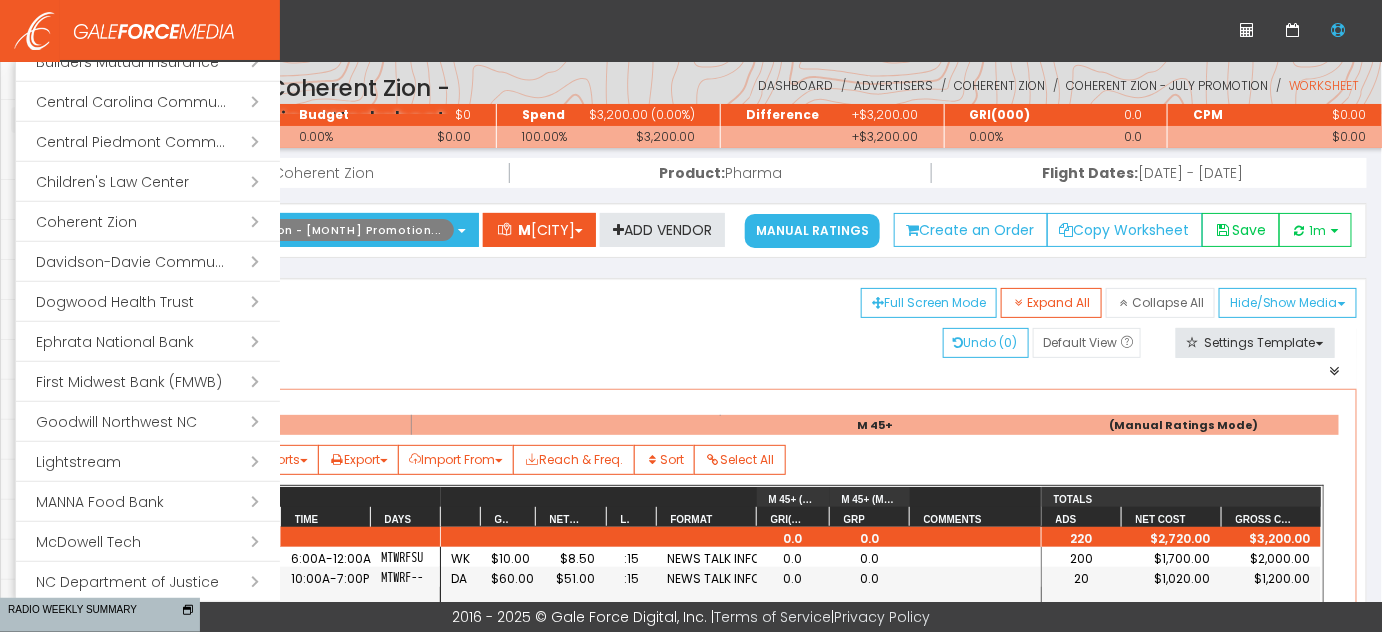 click on "Open submenu (  Coherent Zion)" at bounding box center (148, 222) 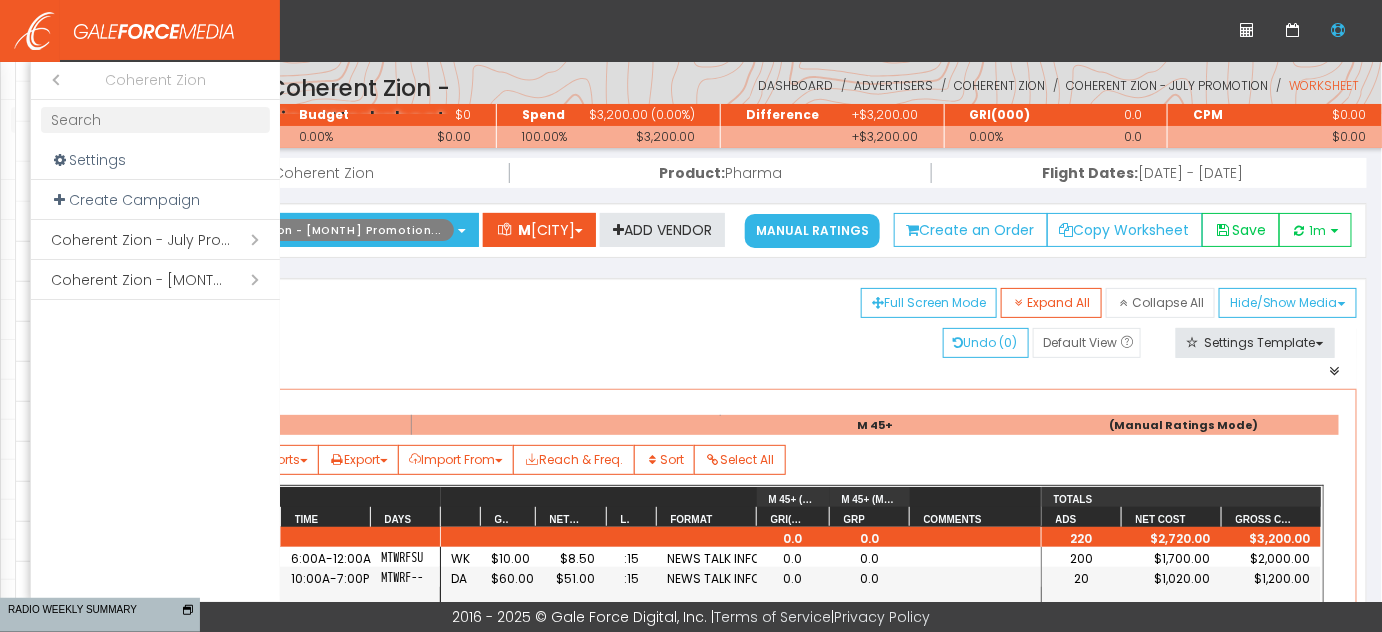 click on "Menu
Open submenu ( Home)  Home
Open submenu ( Agency)  Agency
Open submenu ( Advertisers)  Advertisers
Open submenu ( Ratings)  Ratings
Open submenu (
Reconciling
)
Reconciling
Planner
Attribution Insights
Smart Reports
n" at bounding box center [140, 331] 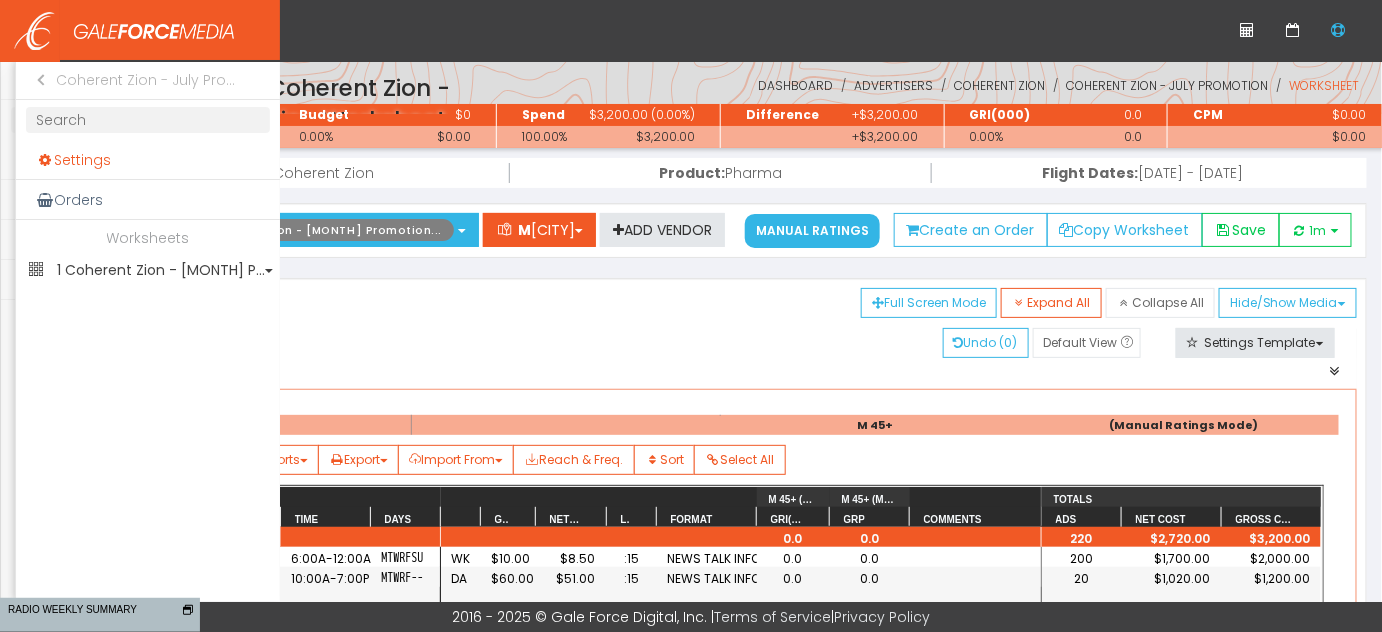 click on "Settings" at bounding box center [148, 160] 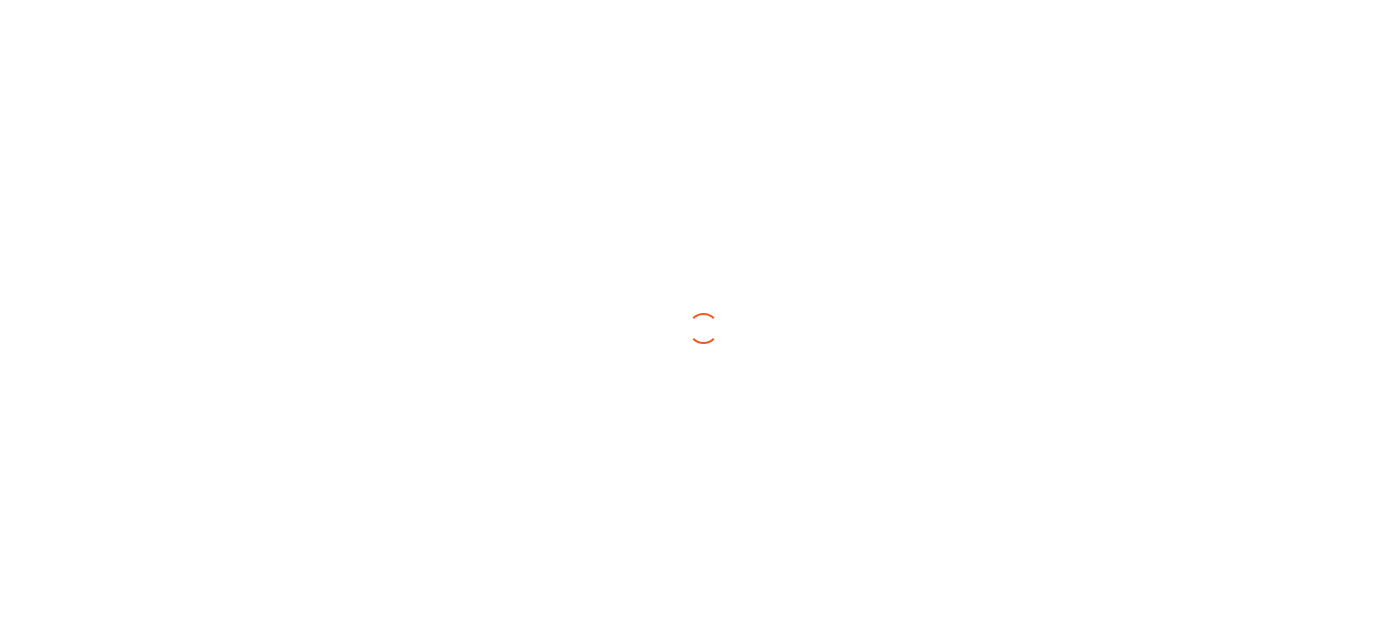 scroll, scrollTop: 0, scrollLeft: 0, axis: both 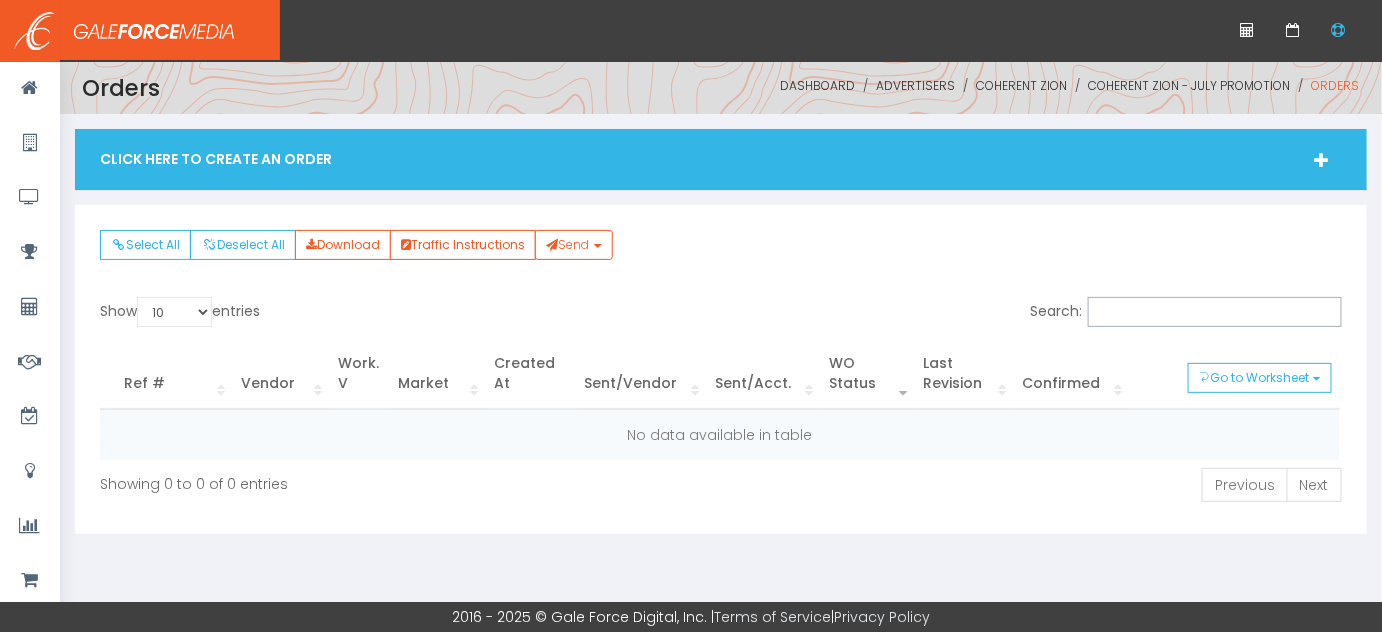 click at bounding box center (1322, 160) 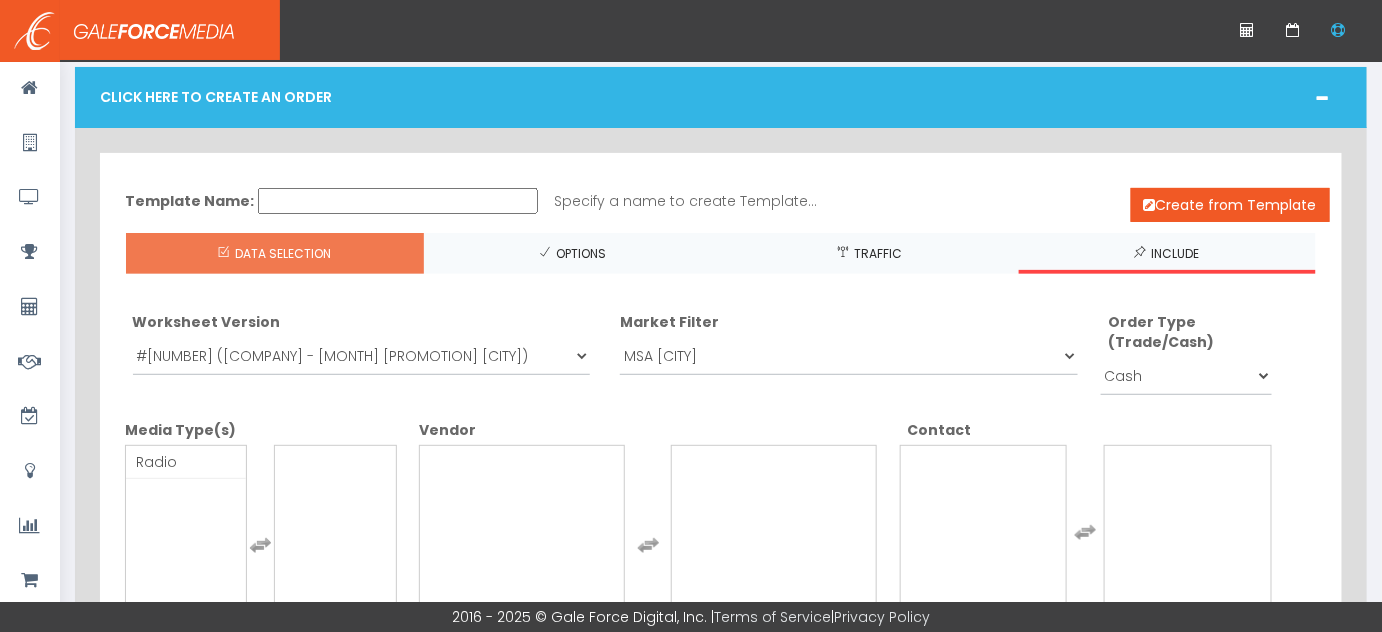 scroll, scrollTop: 90, scrollLeft: 0, axis: vertical 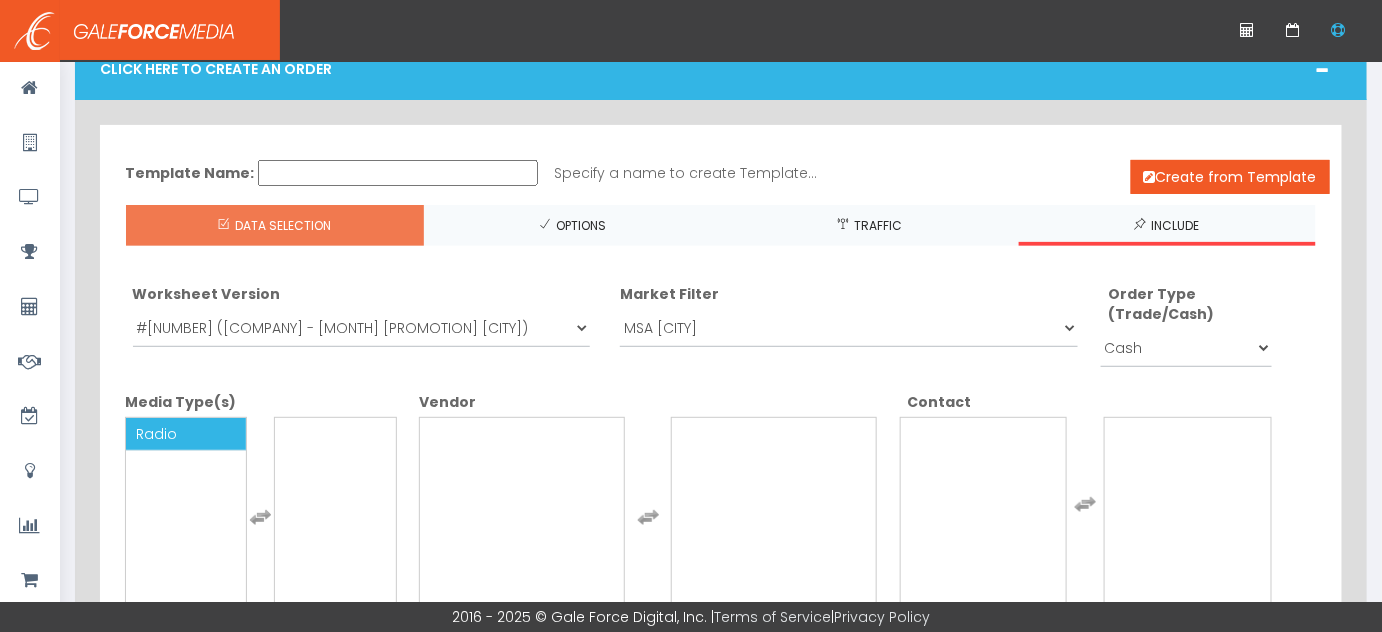 click on "Radio" at bounding box center [156, 434] 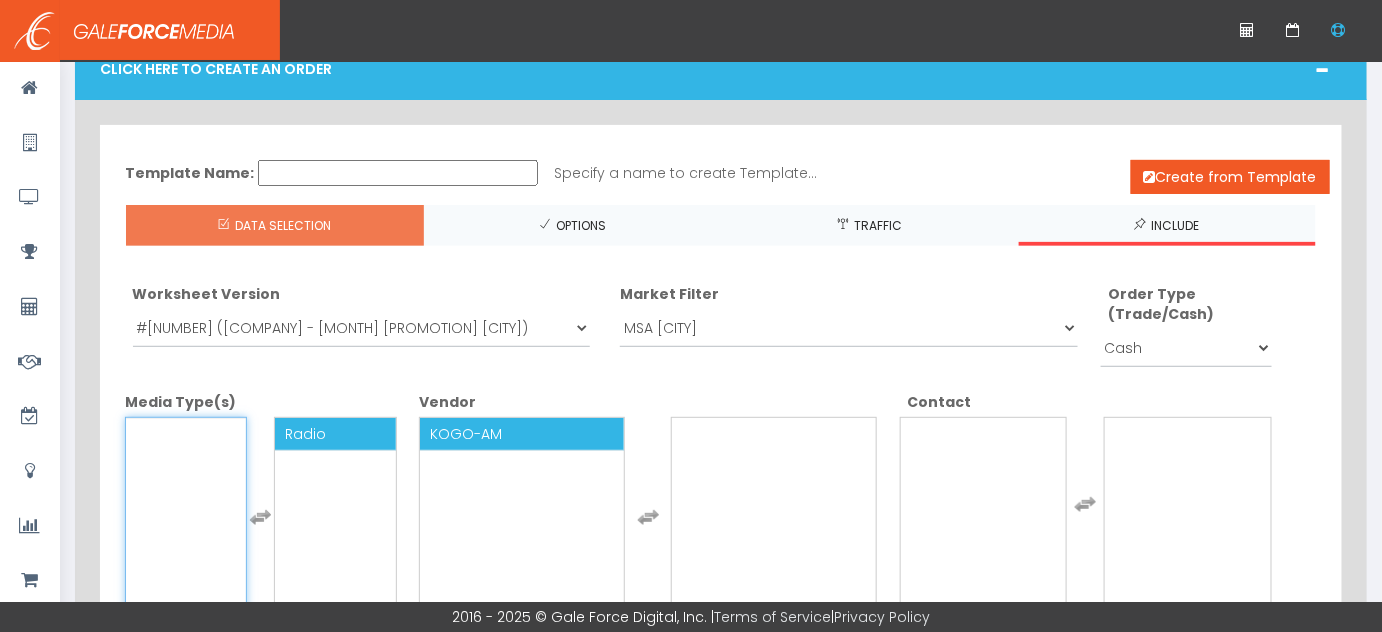 click on "KOGO-AM" at bounding box center (466, 434) 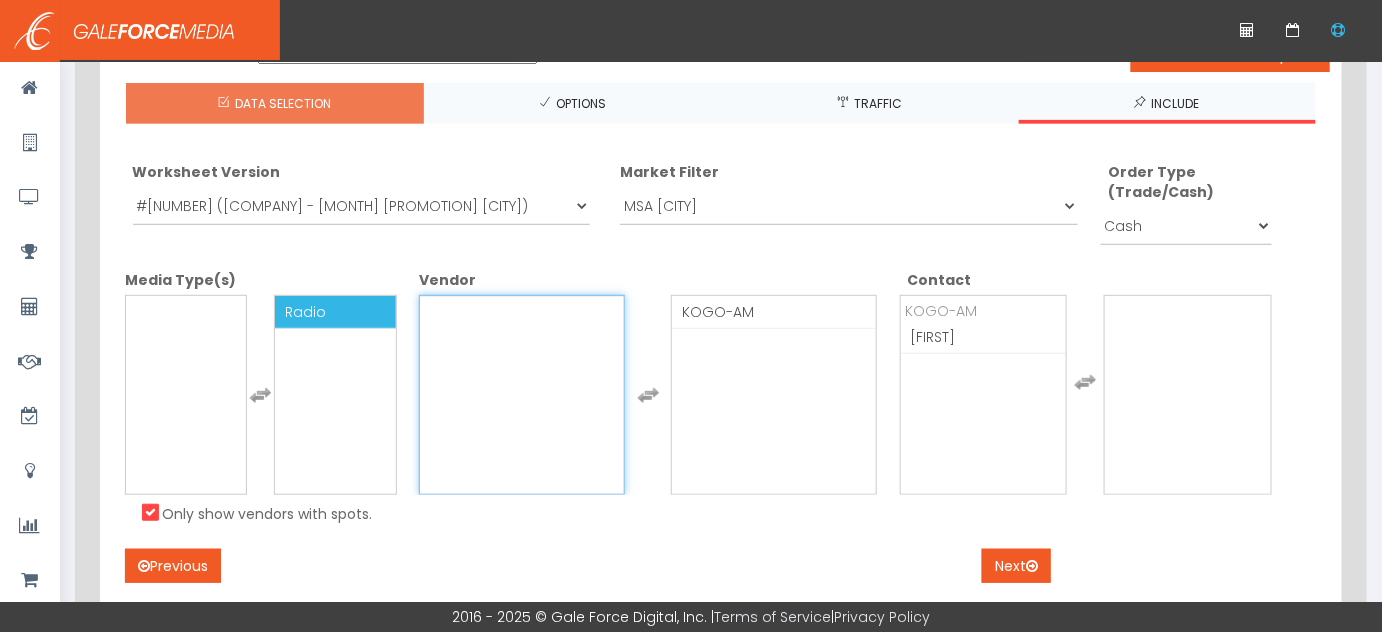 scroll, scrollTop: 181, scrollLeft: 0, axis: vertical 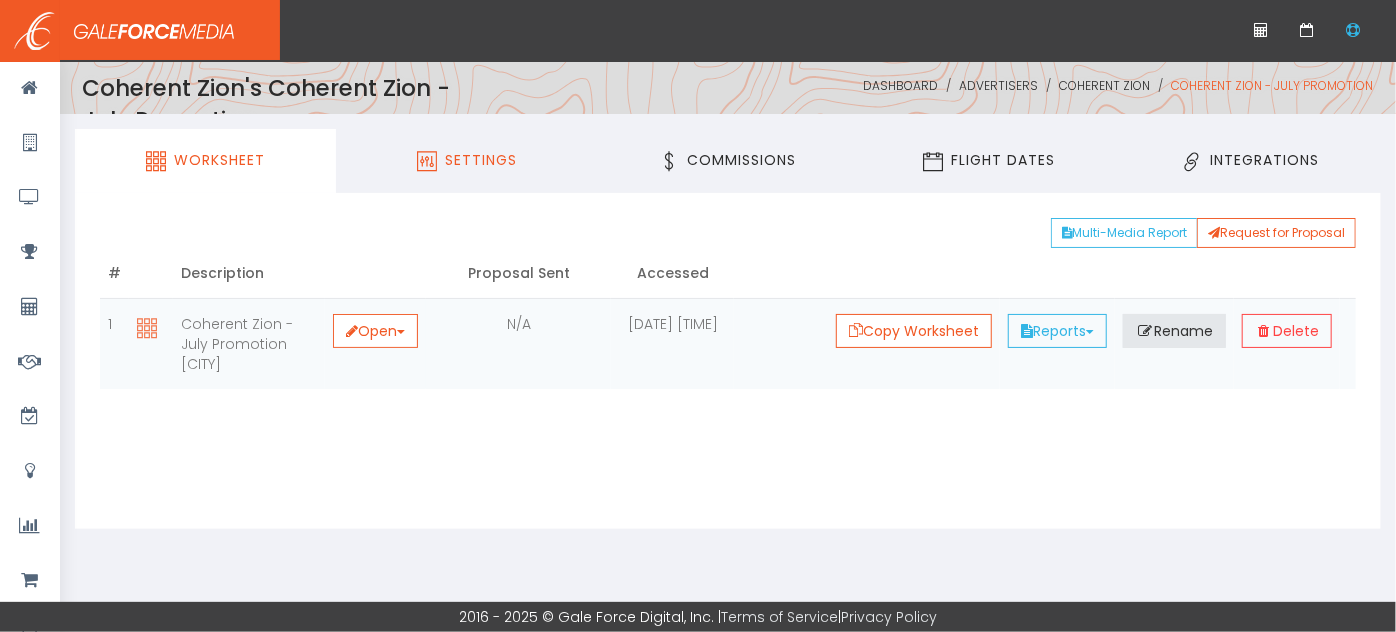 click on "Settings" at bounding box center [481, 161] 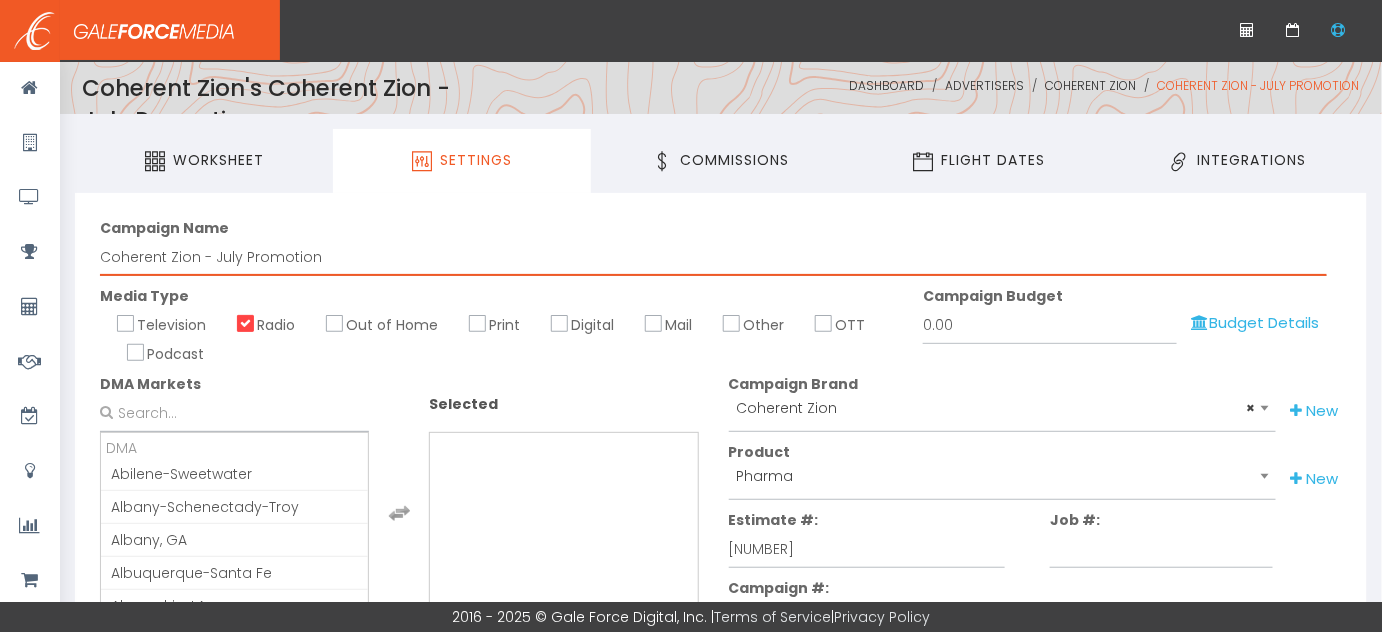 click on "Coherent Zion - July Promotion" at bounding box center (713, 257) 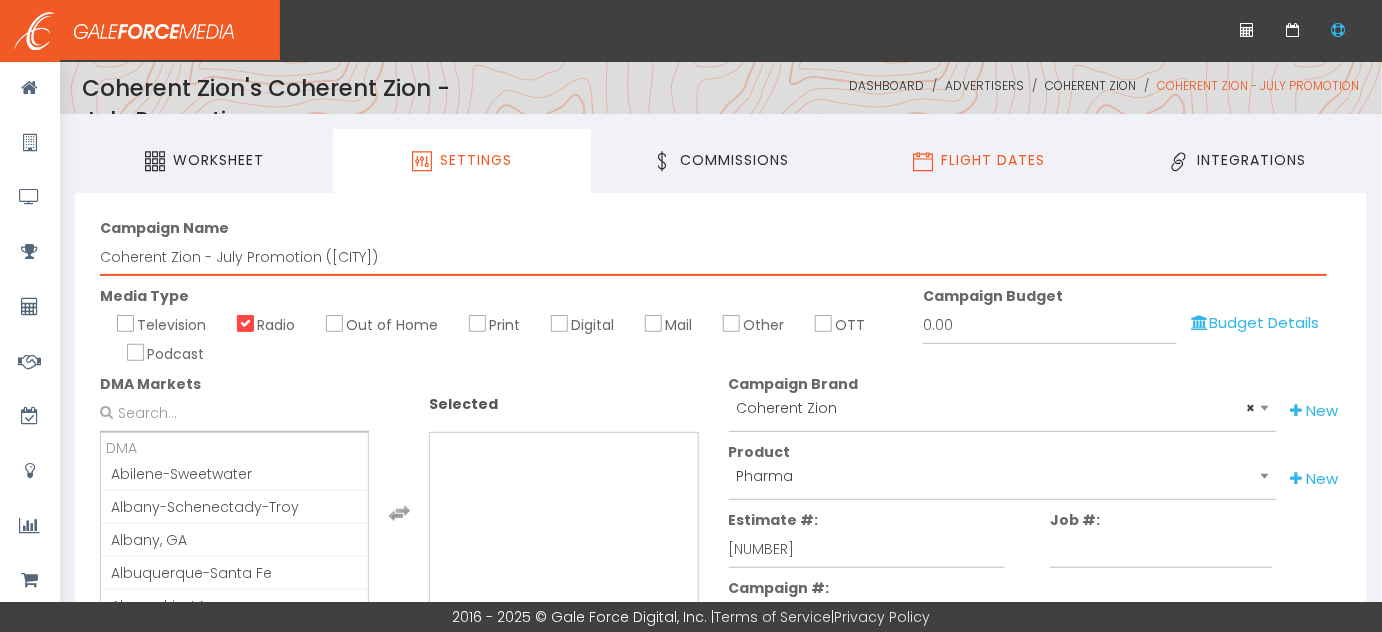 type on "Coherent Zion - July Promotion (San Diego)" 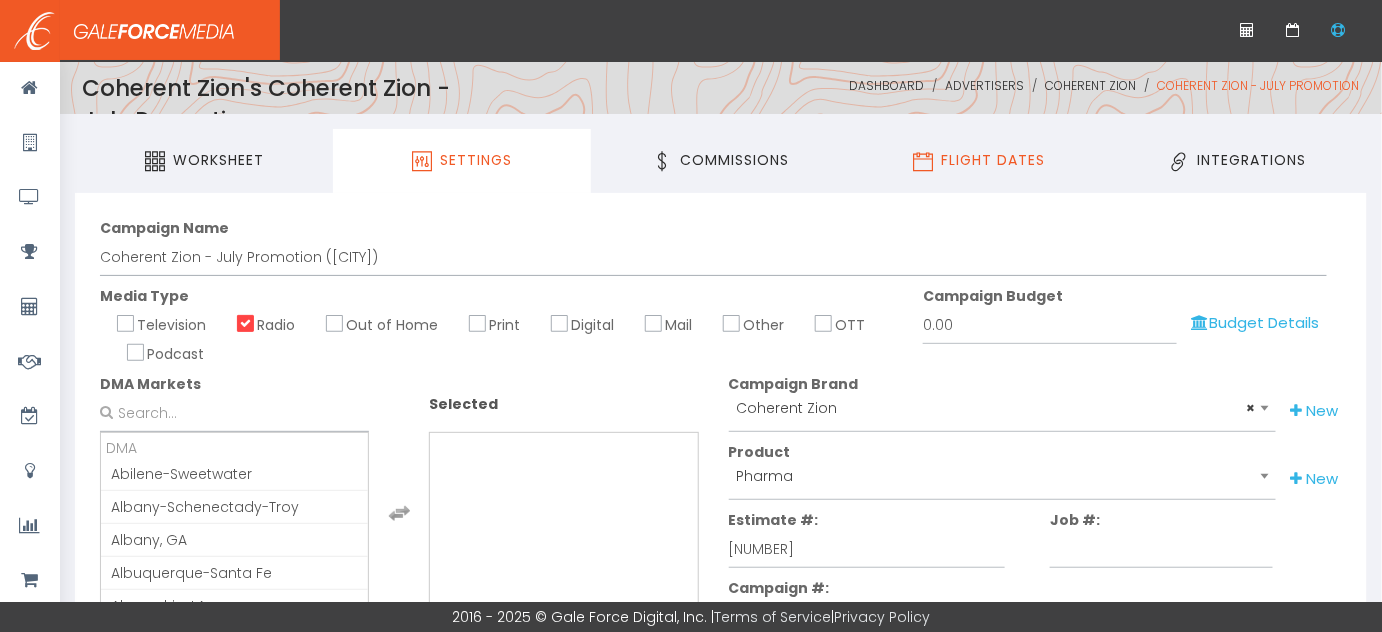 click on "Flight Dates" at bounding box center [993, 161] 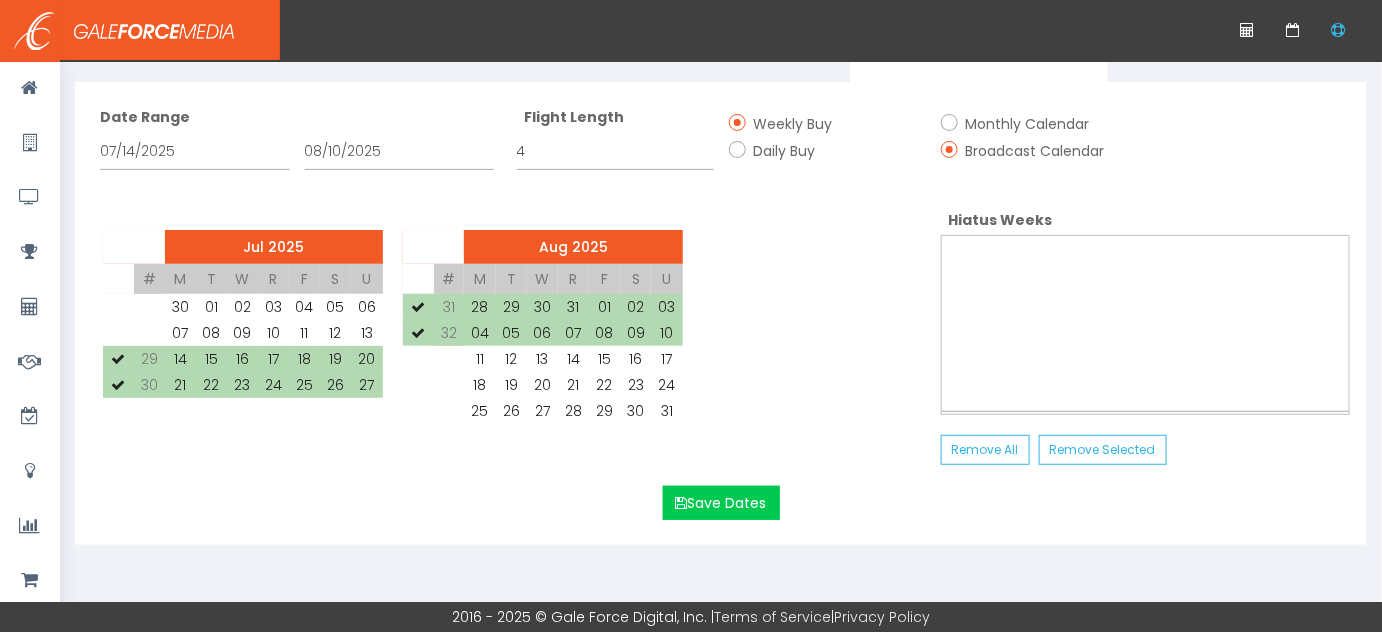scroll, scrollTop: 117, scrollLeft: 0, axis: vertical 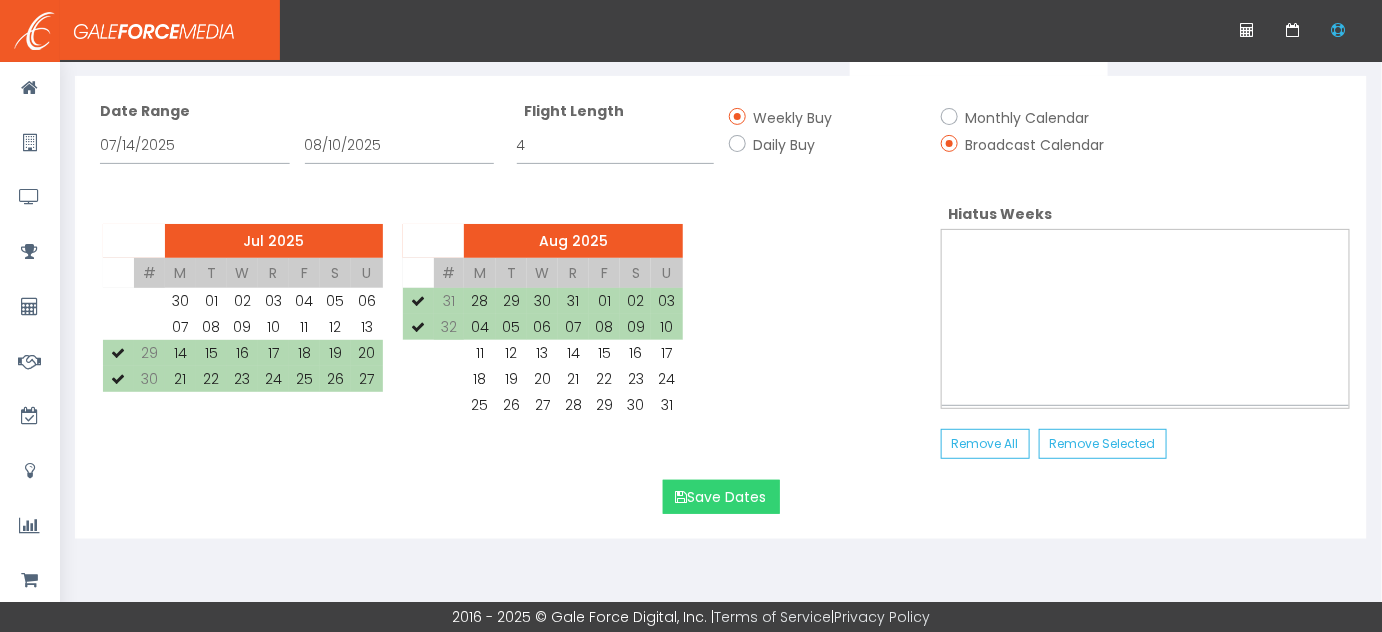 click on "Save Dates" at bounding box center [721, 497] 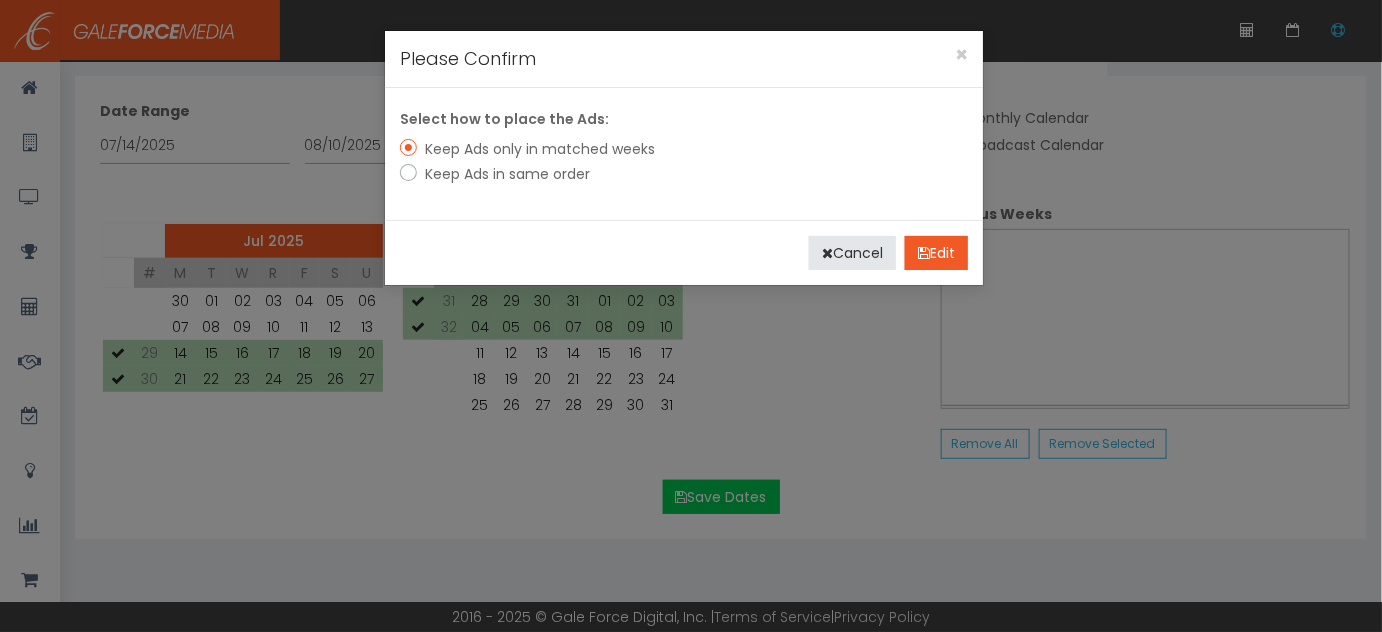 click on "Keep Ads in same order" at bounding box center (684, 174) 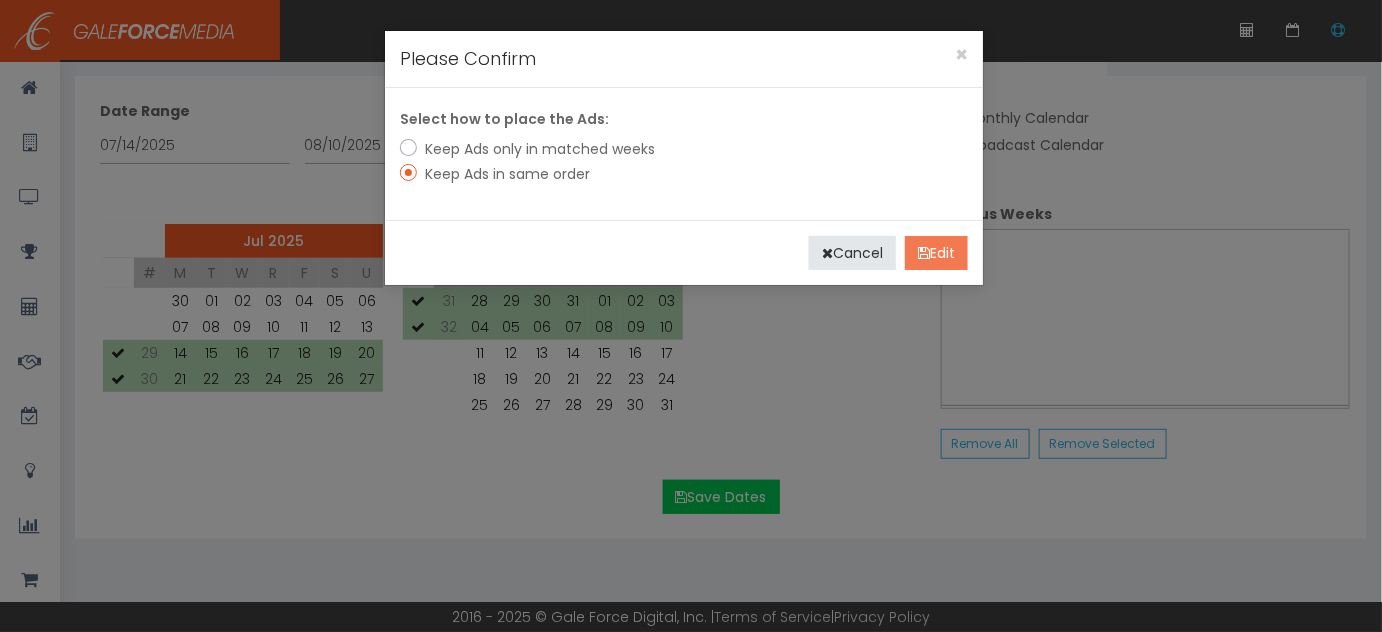 click on "Edit" at bounding box center [936, 253] 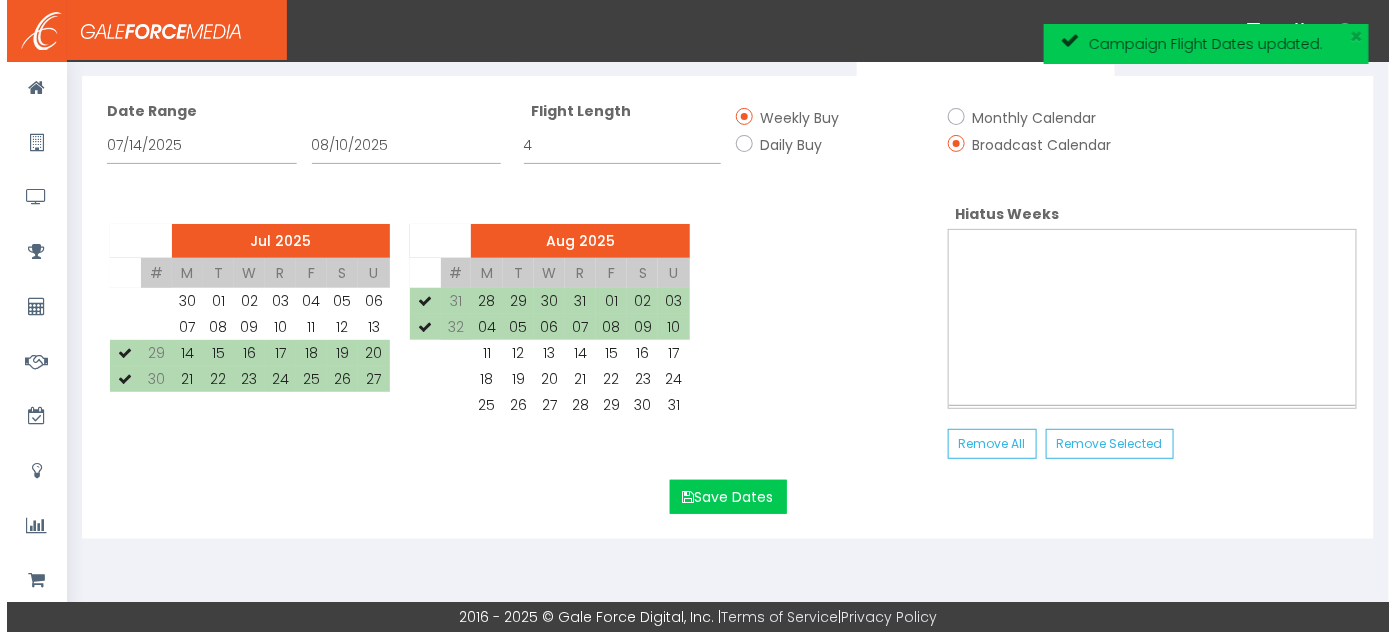 scroll, scrollTop: 0, scrollLeft: 0, axis: both 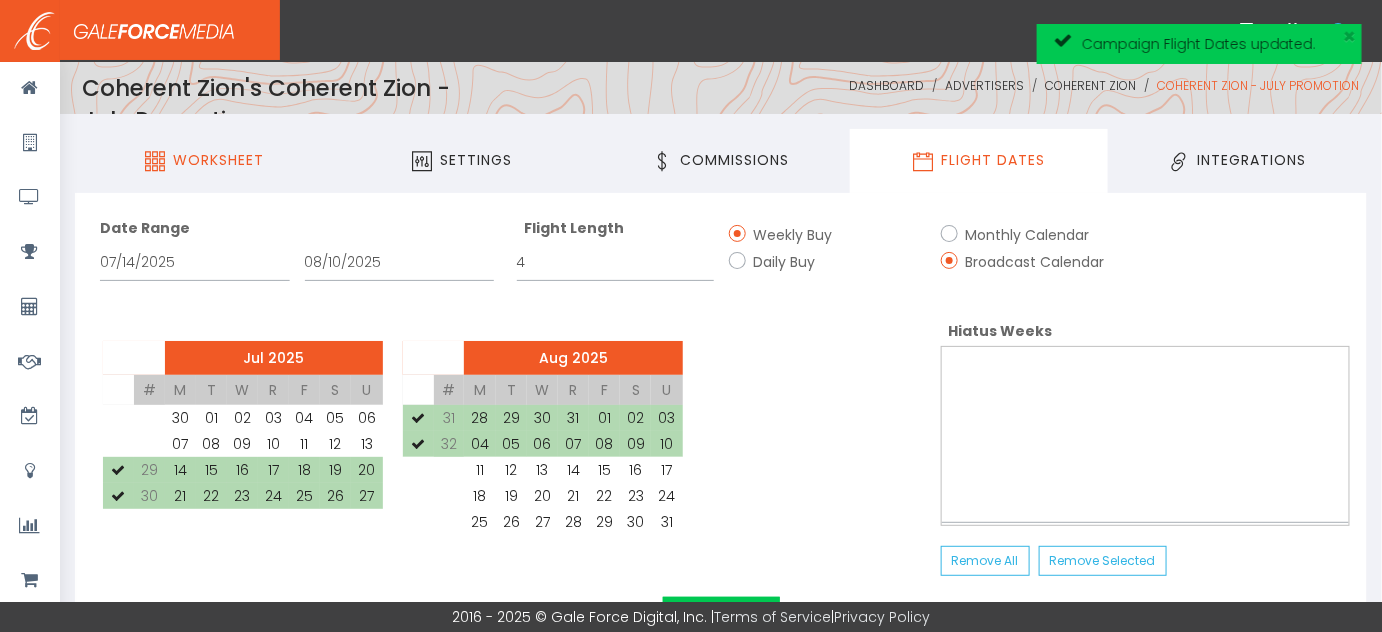click on "Worksheet" at bounding box center [218, 161] 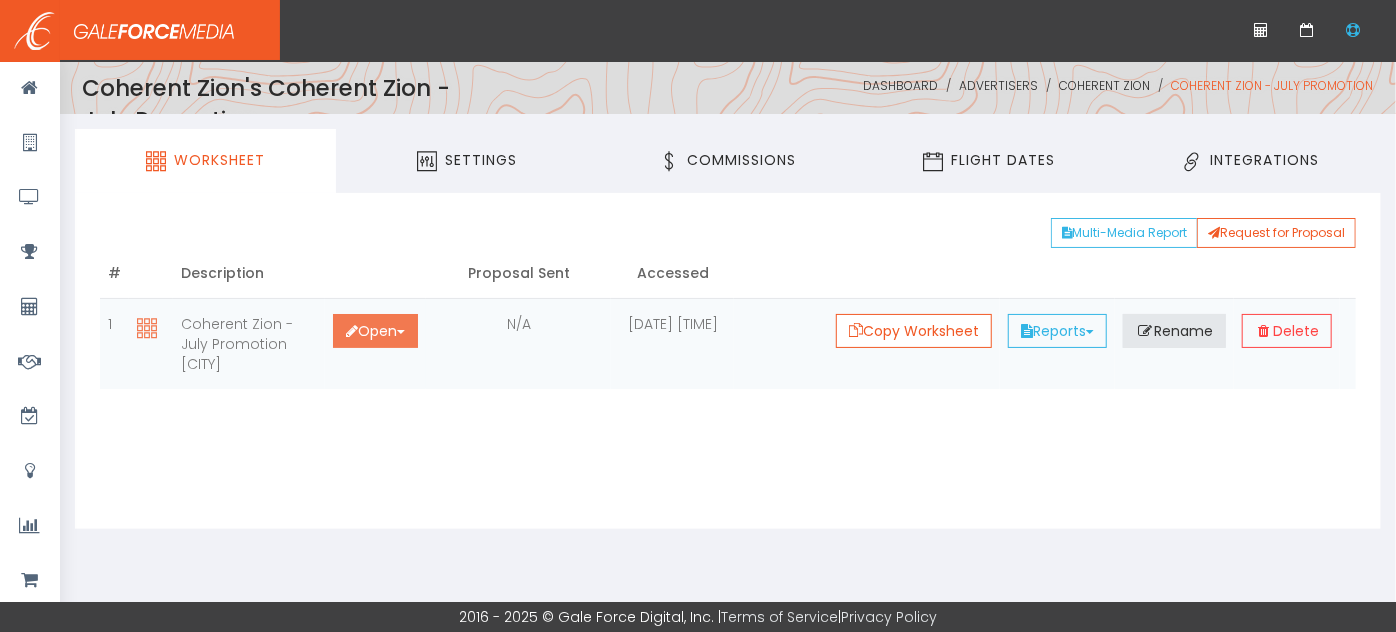 click on "Open
Toggle Dropdown" at bounding box center [375, 331] 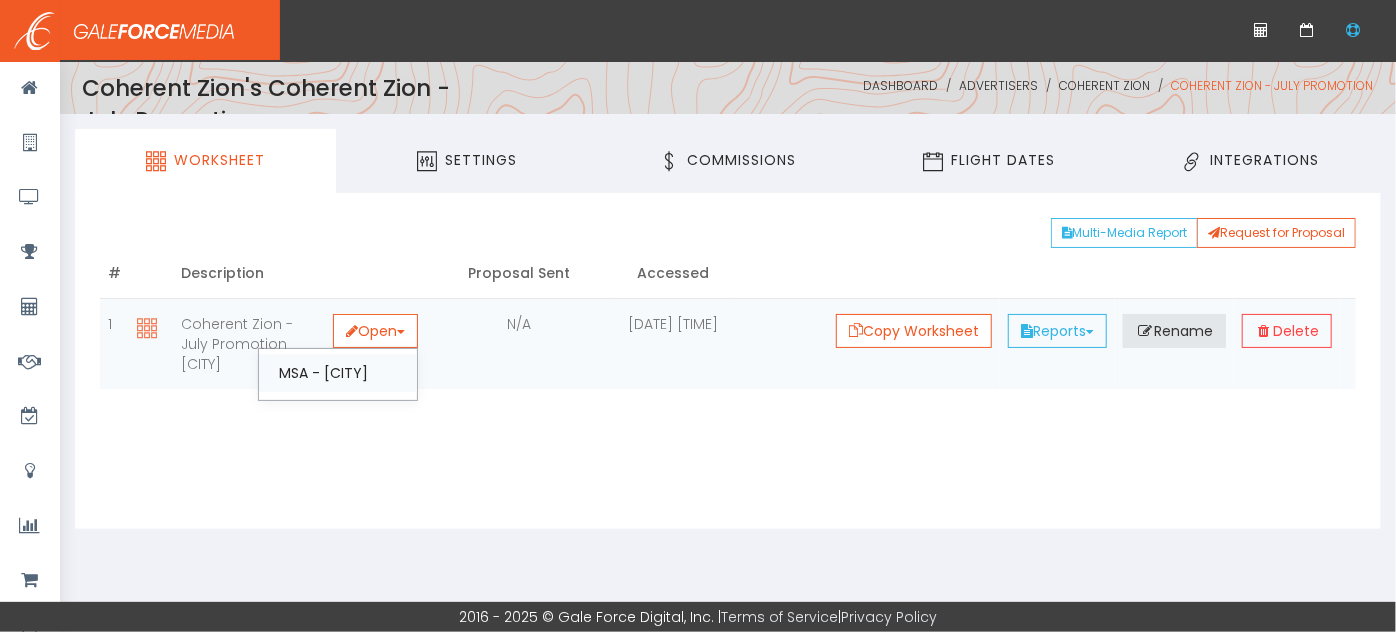 click on "MSA - [CITY]" at bounding box center [338, 373] 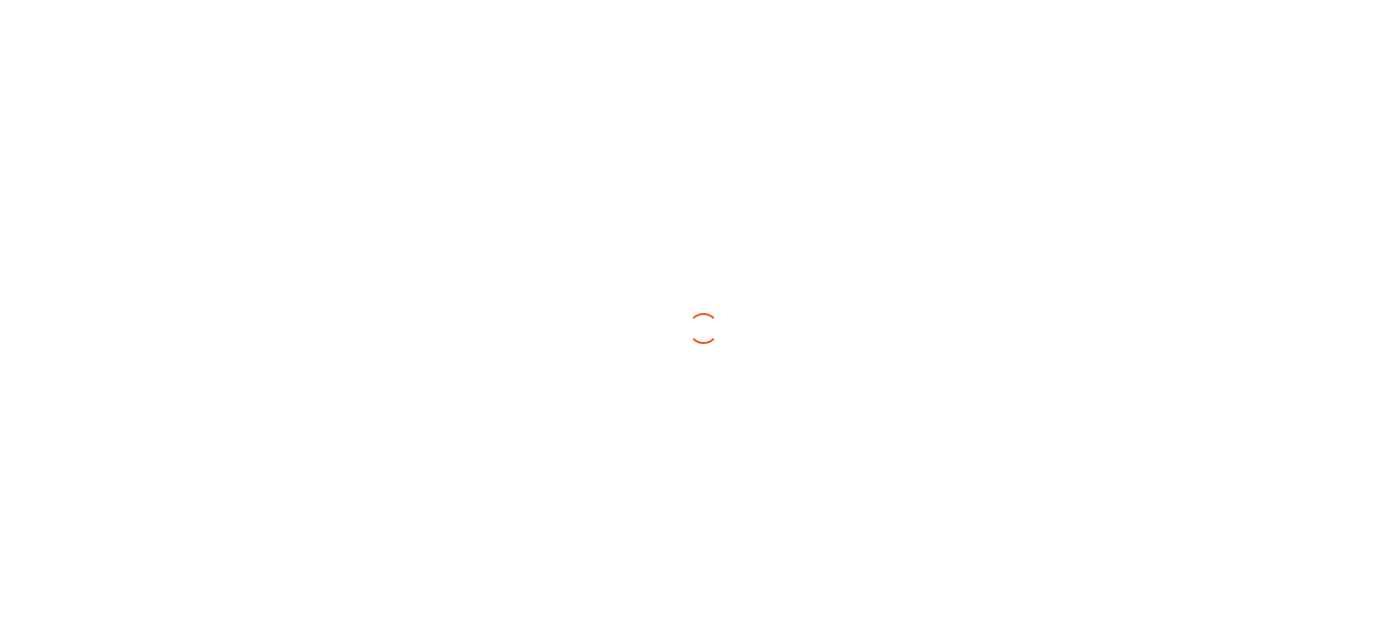 scroll, scrollTop: 0, scrollLeft: 0, axis: both 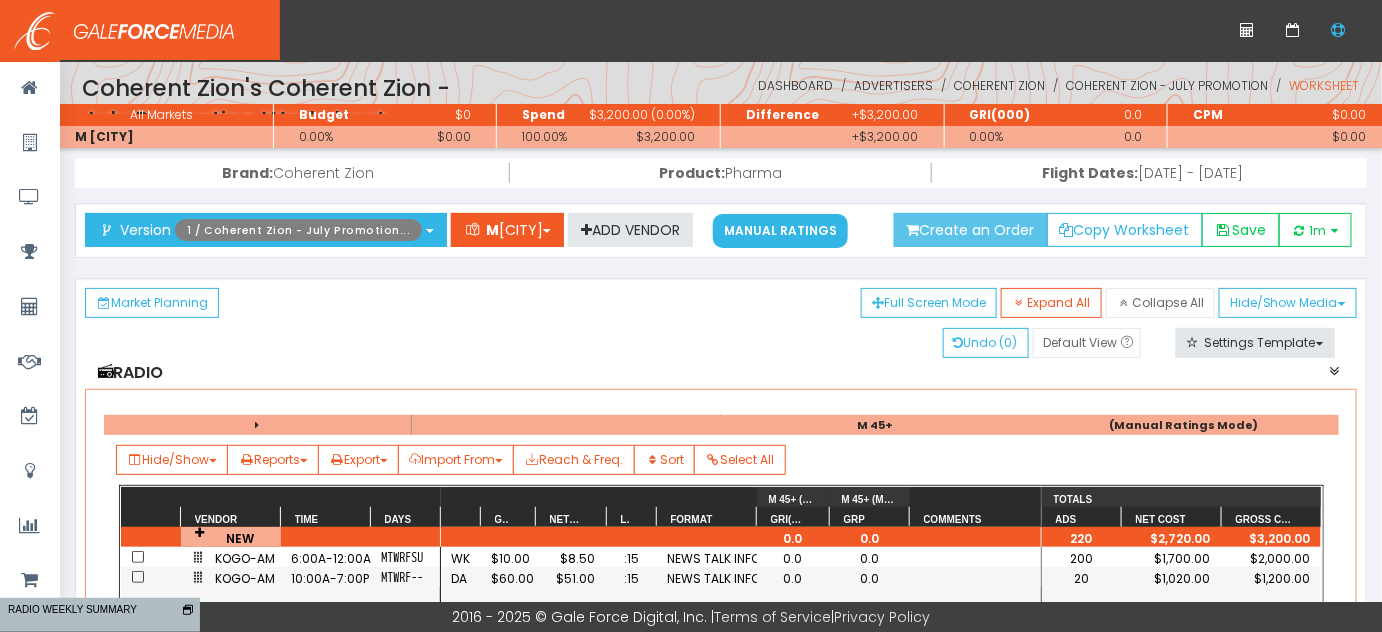 click on "Create an Order" at bounding box center [971, 230] 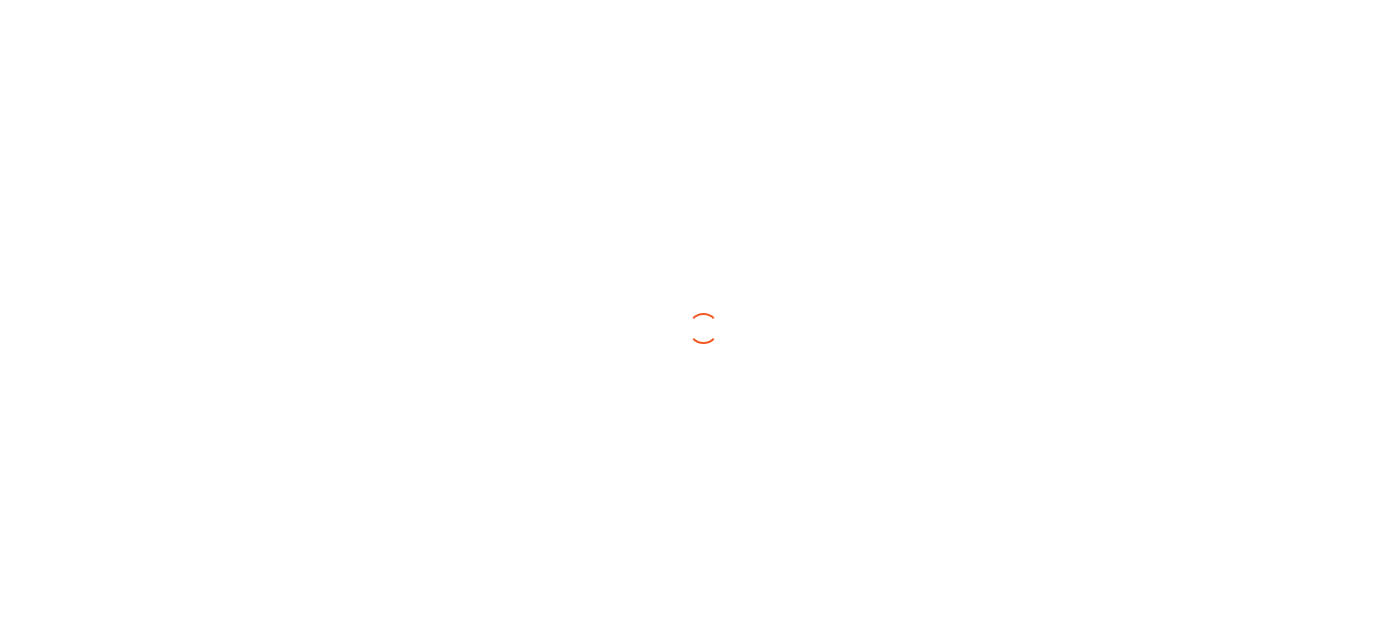 scroll, scrollTop: 0, scrollLeft: 0, axis: both 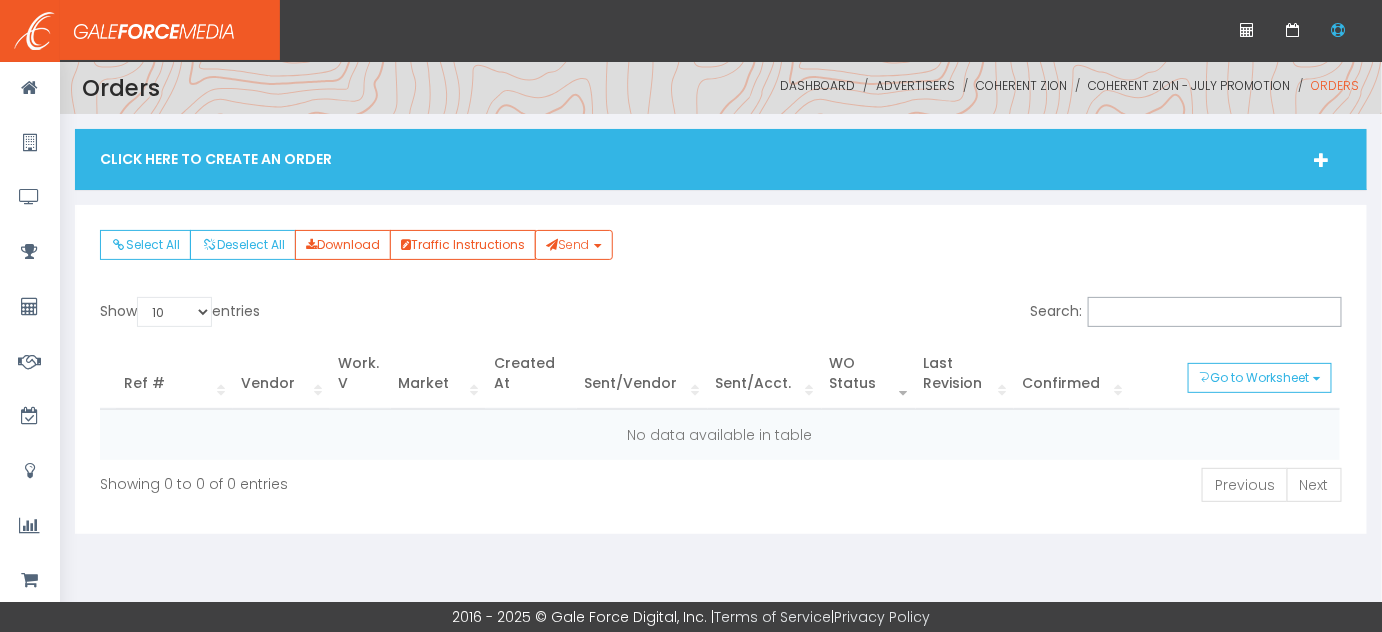 click at bounding box center [1322, 160] 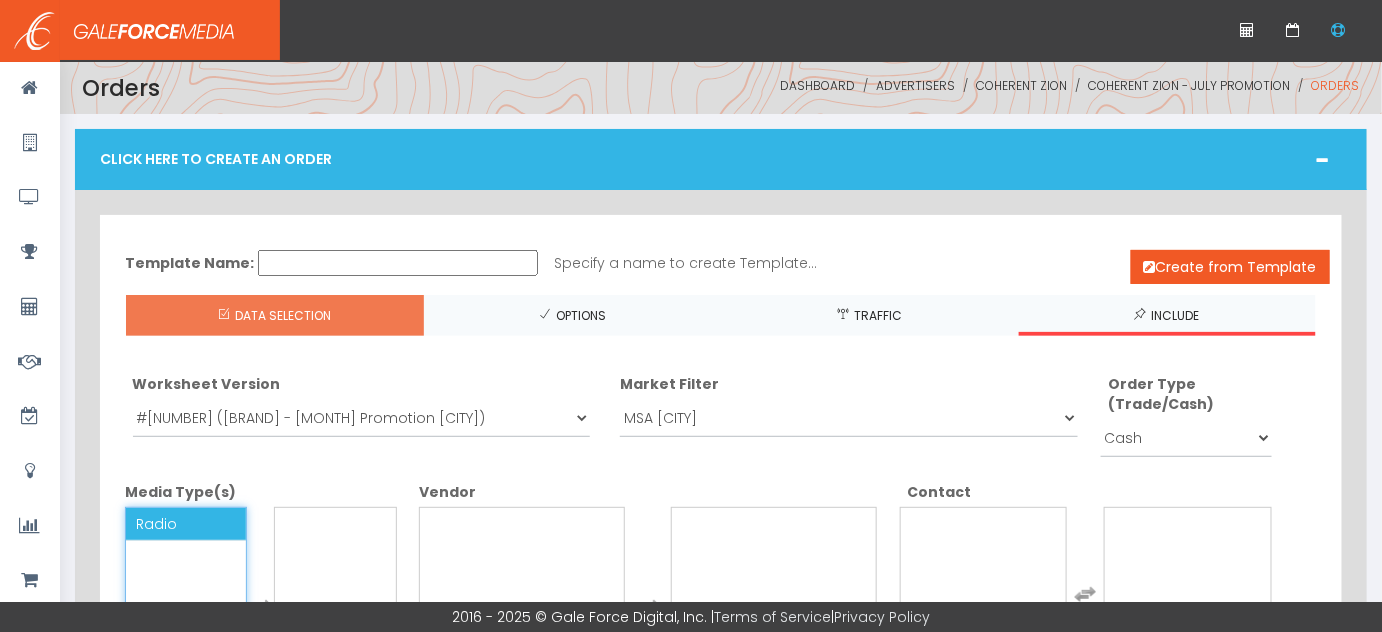 click on "Radio" at bounding box center (156, 524) 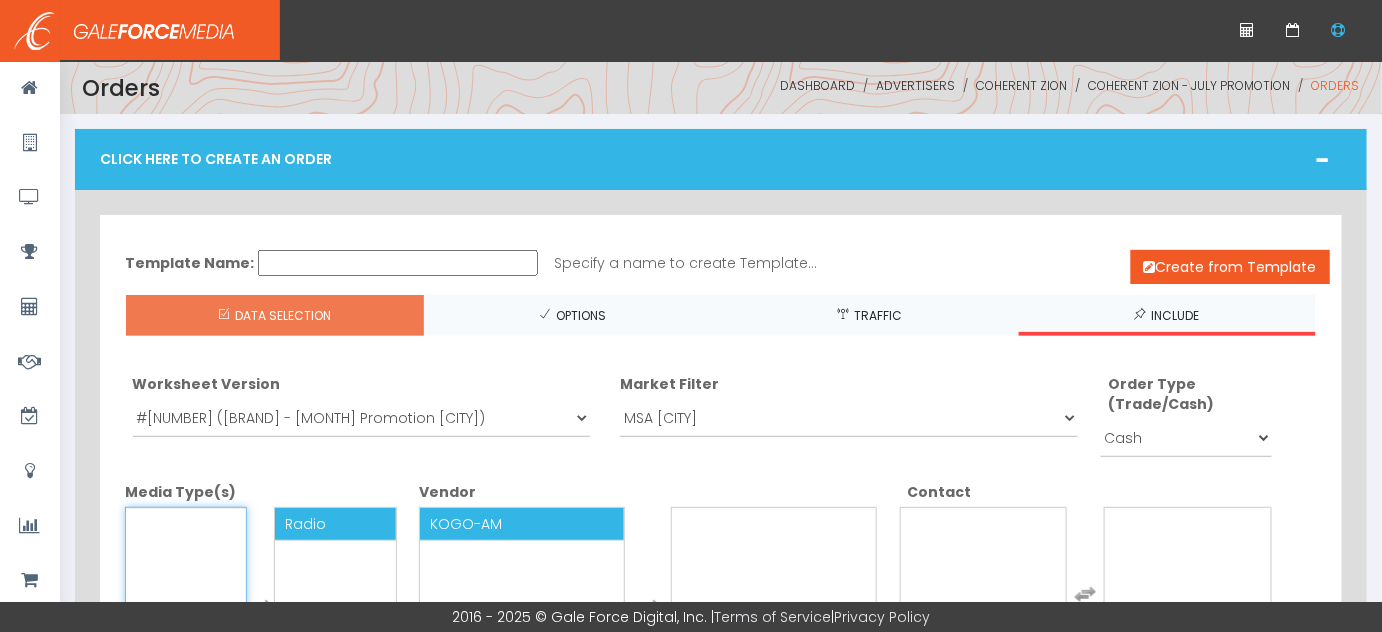 click on "KOGO-AM" at bounding box center [466, 524] 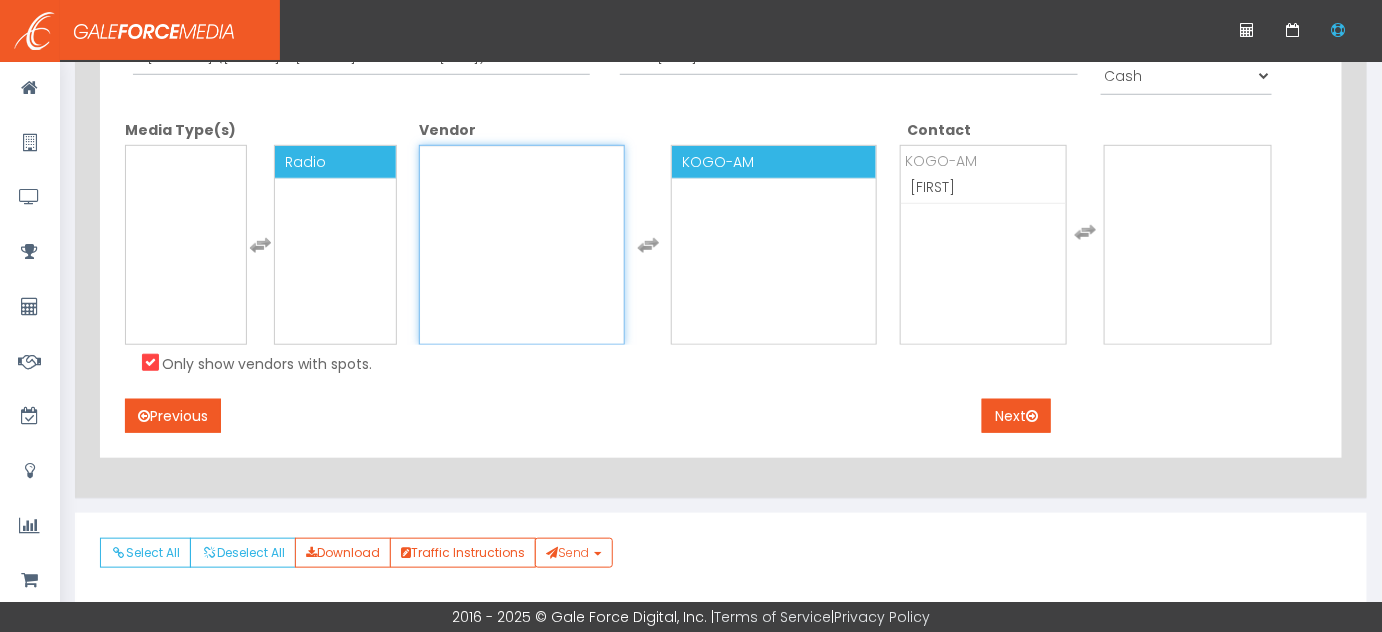 scroll, scrollTop: 363, scrollLeft: 0, axis: vertical 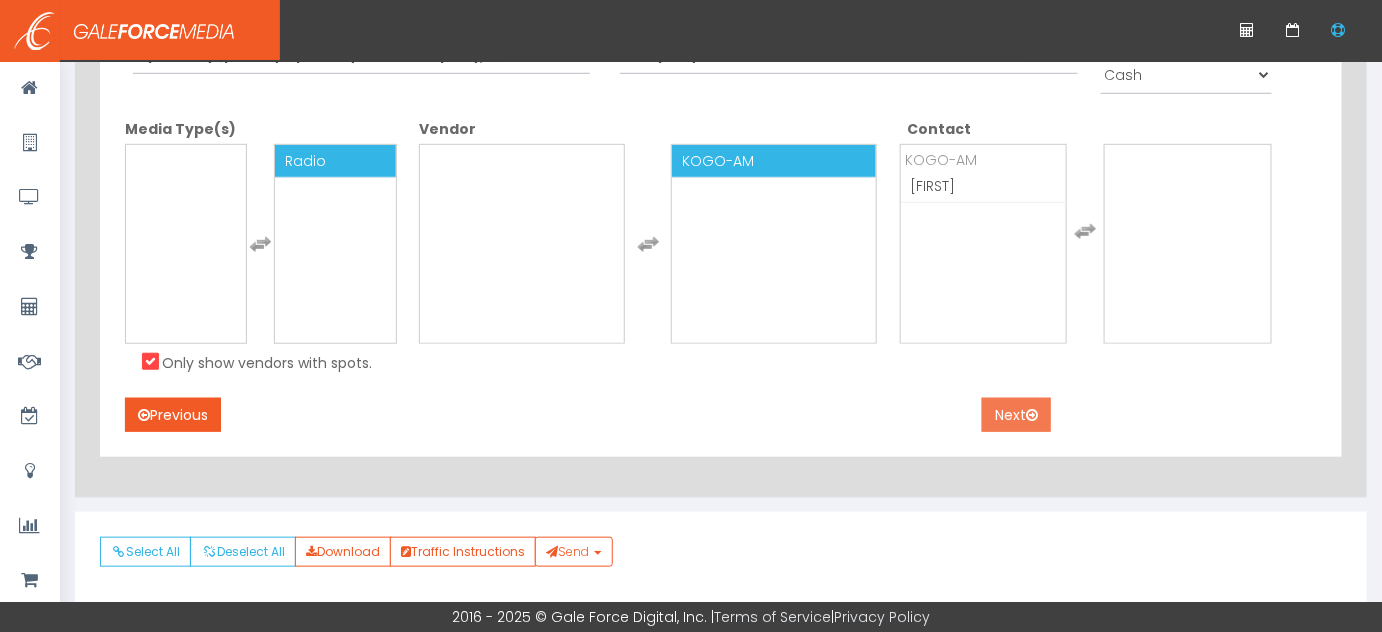 click on "Next" at bounding box center [1016, 415] 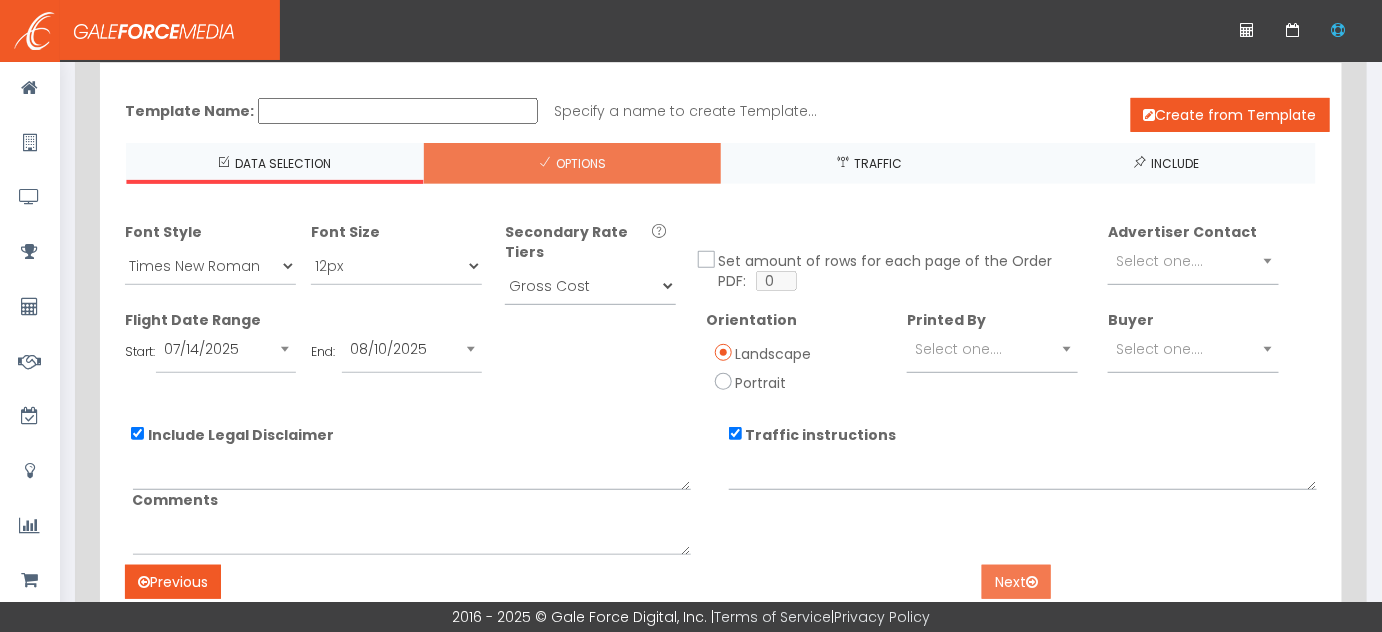 scroll, scrollTop: 90, scrollLeft: 0, axis: vertical 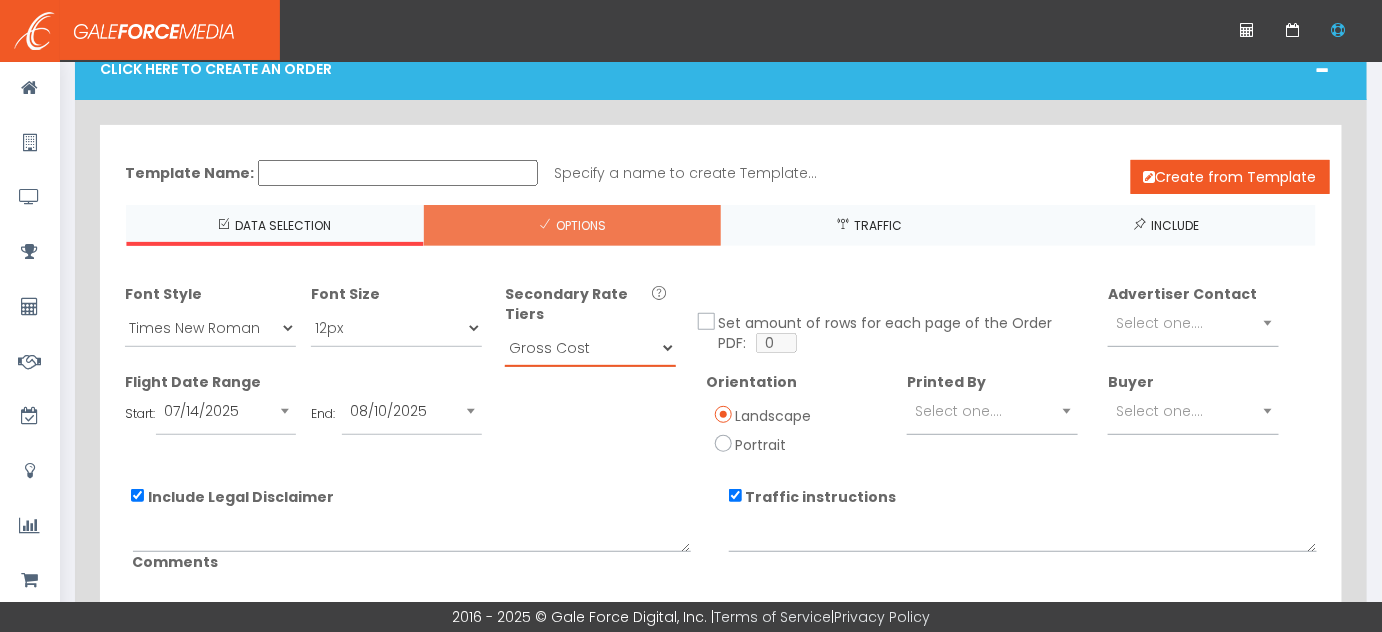 click on "Gross Cost   Net Cost" at bounding box center [590, 348] 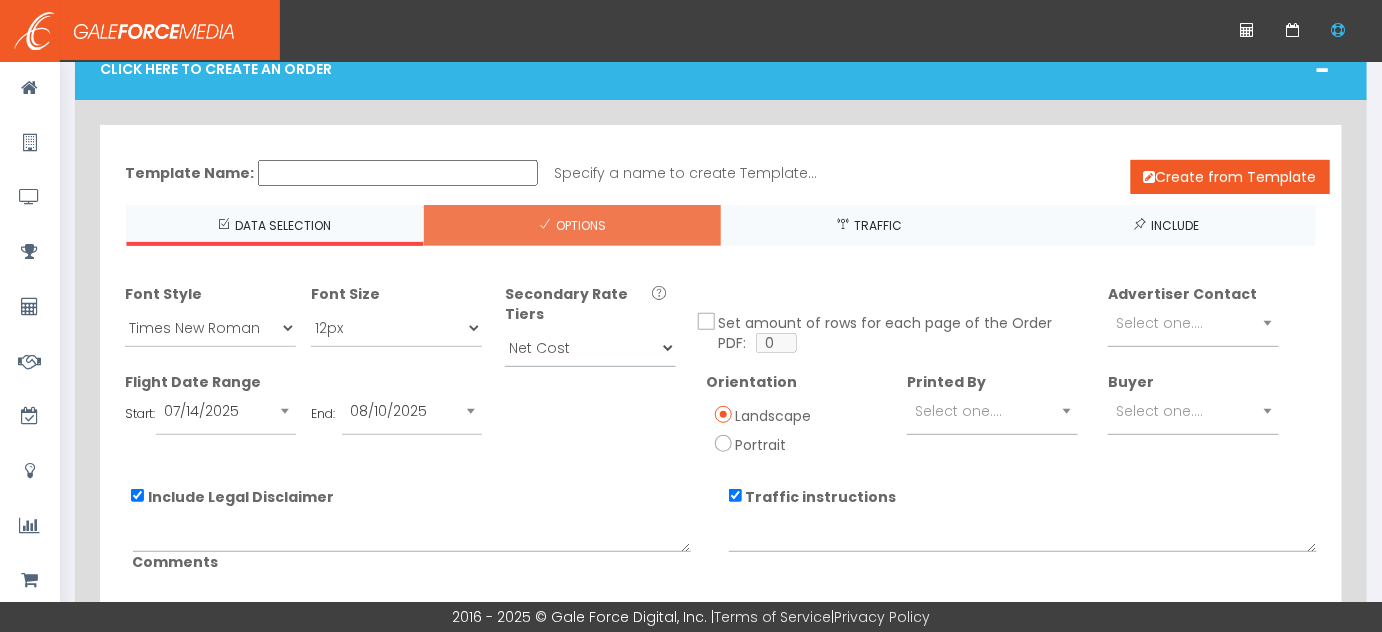 click on "Include Legal Disclaimer" at bounding box center [137, 495] 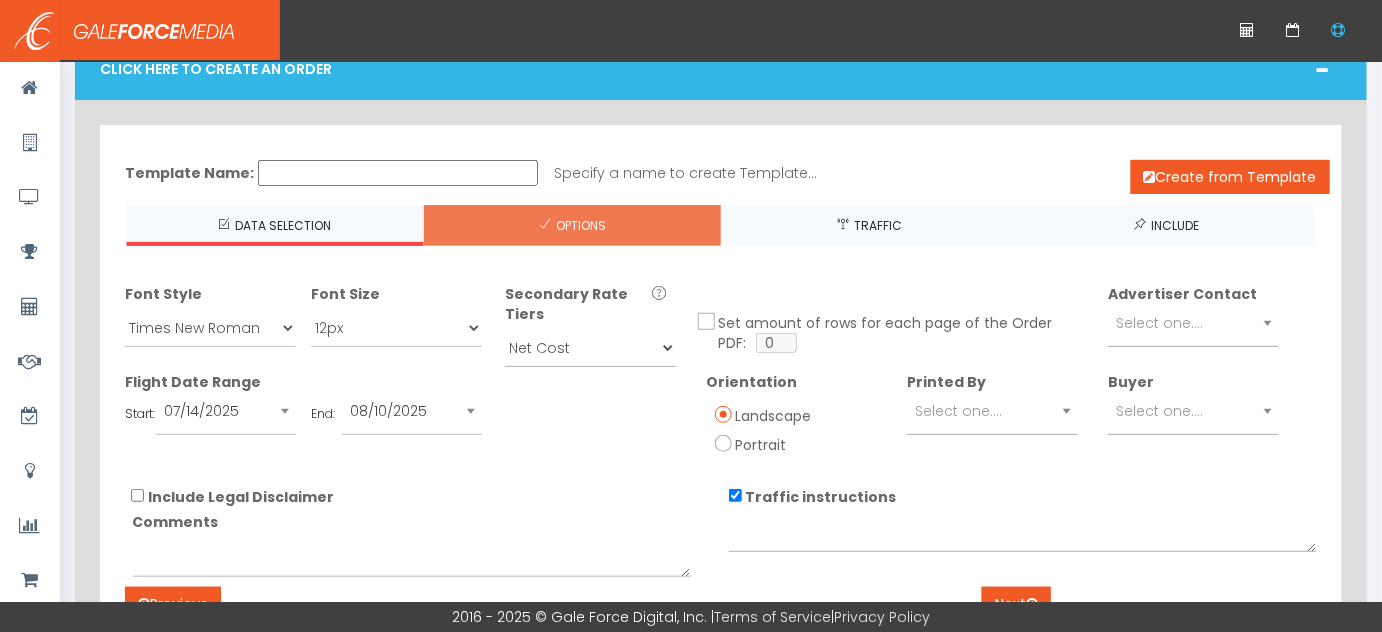 click on "Traffic instructions" at bounding box center [735, 495] 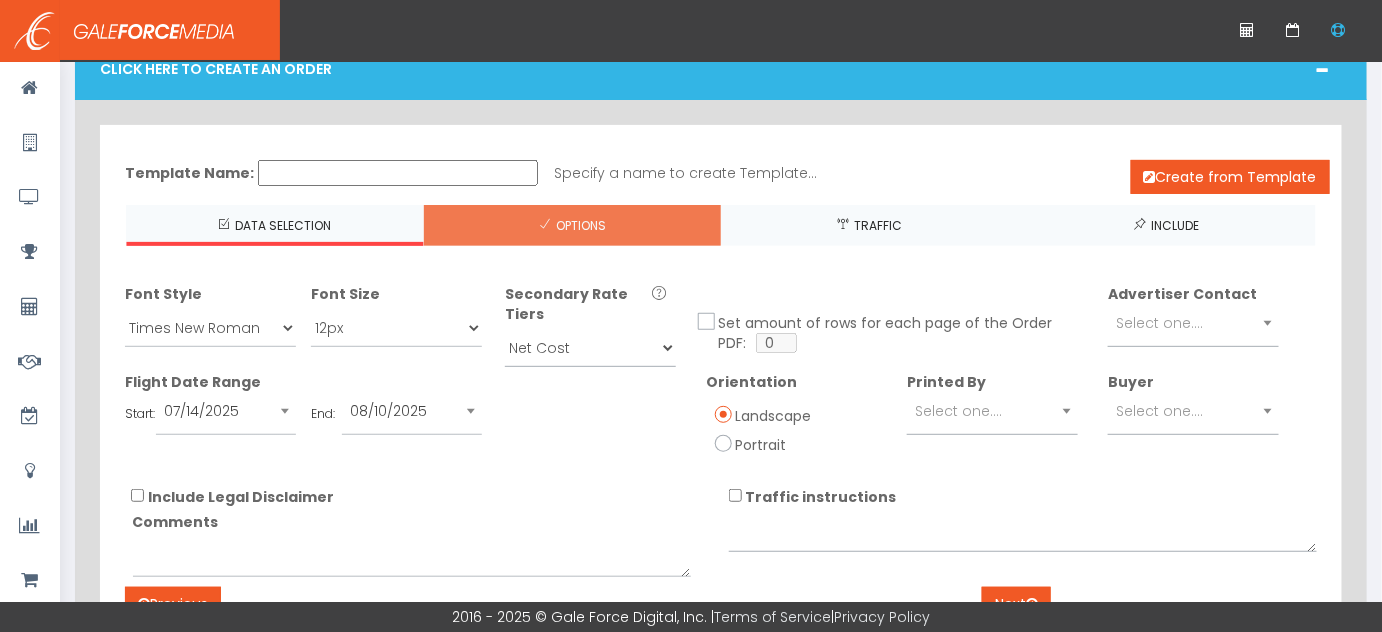 scroll, scrollTop: 181, scrollLeft: 0, axis: vertical 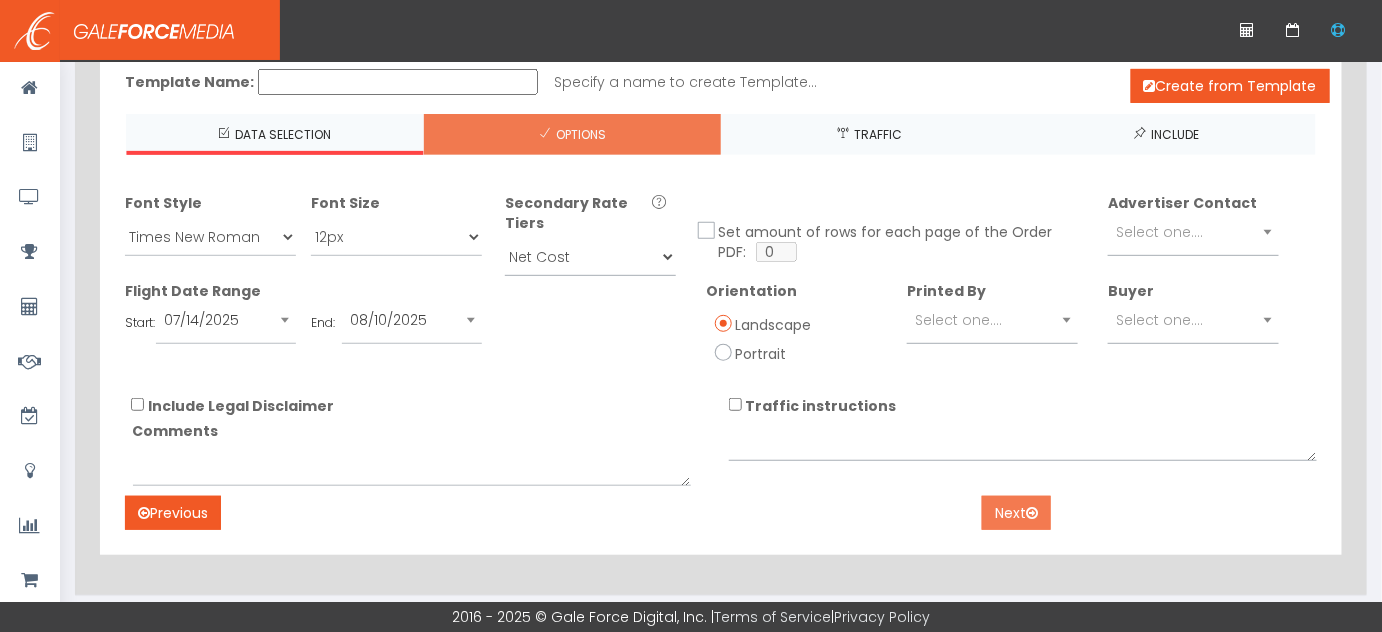 click on "Next" at bounding box center (1016, 513) 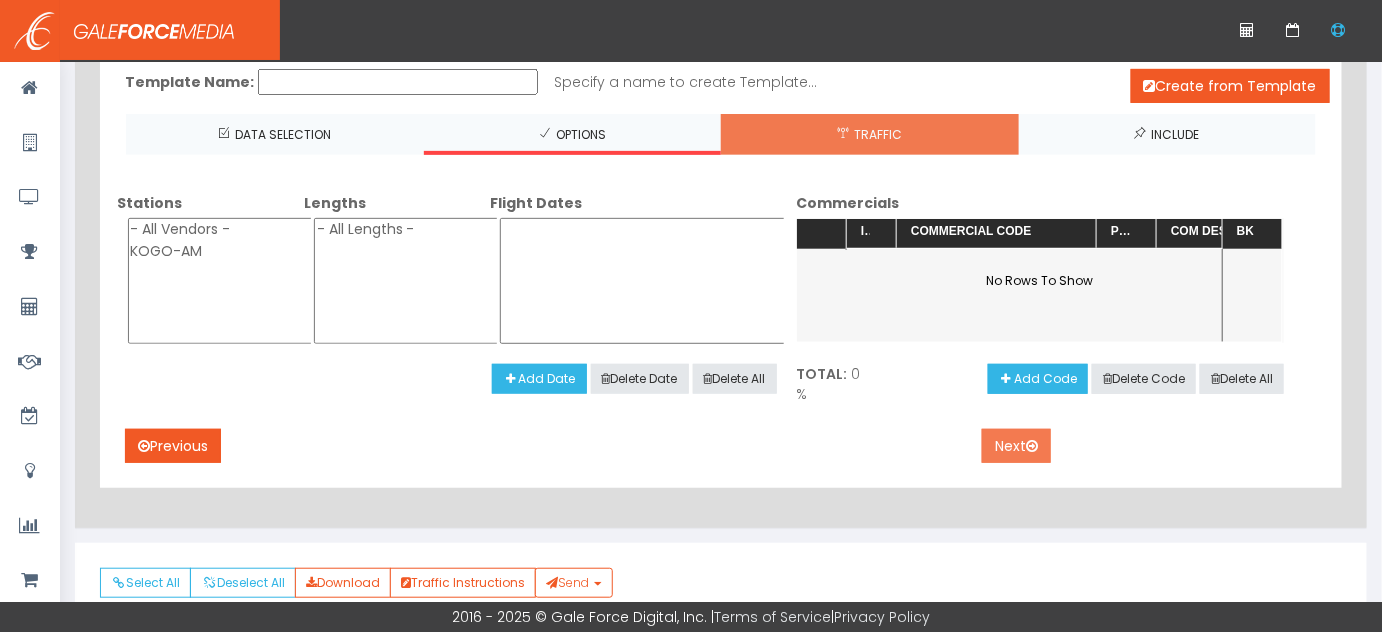 click on "Next" at bounding box center (1016, 446) 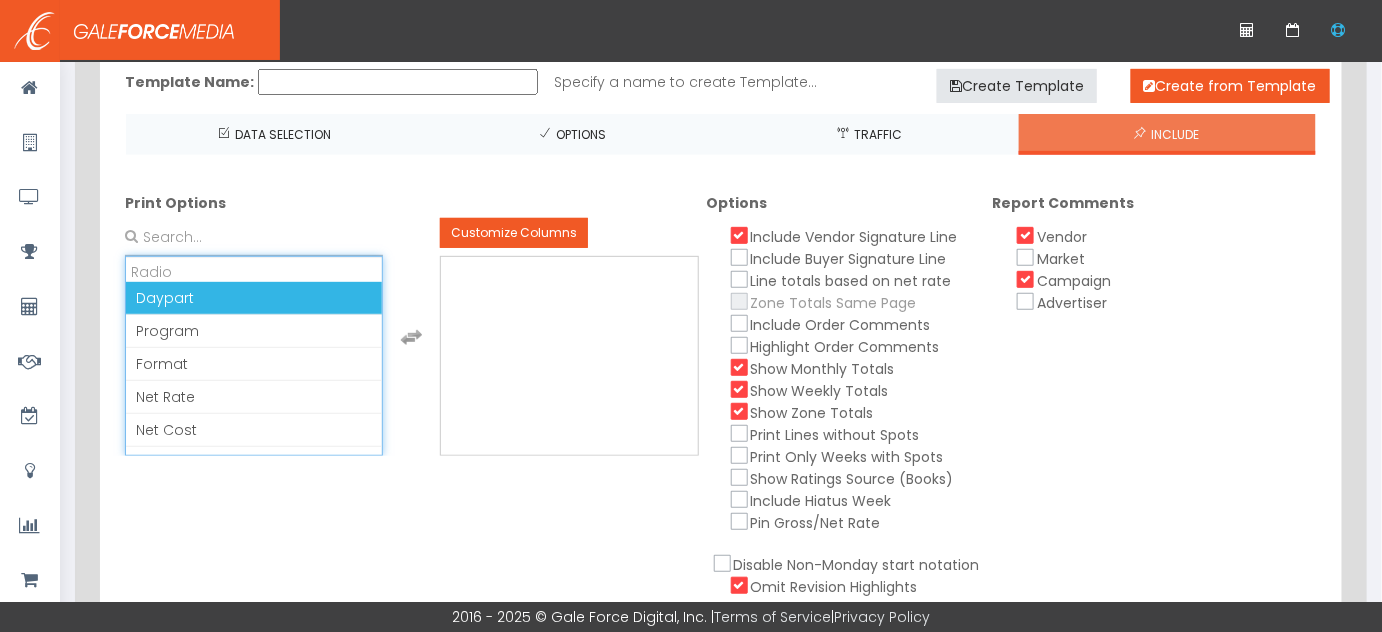 click on "Daypart" at bounding box center [254, 298] 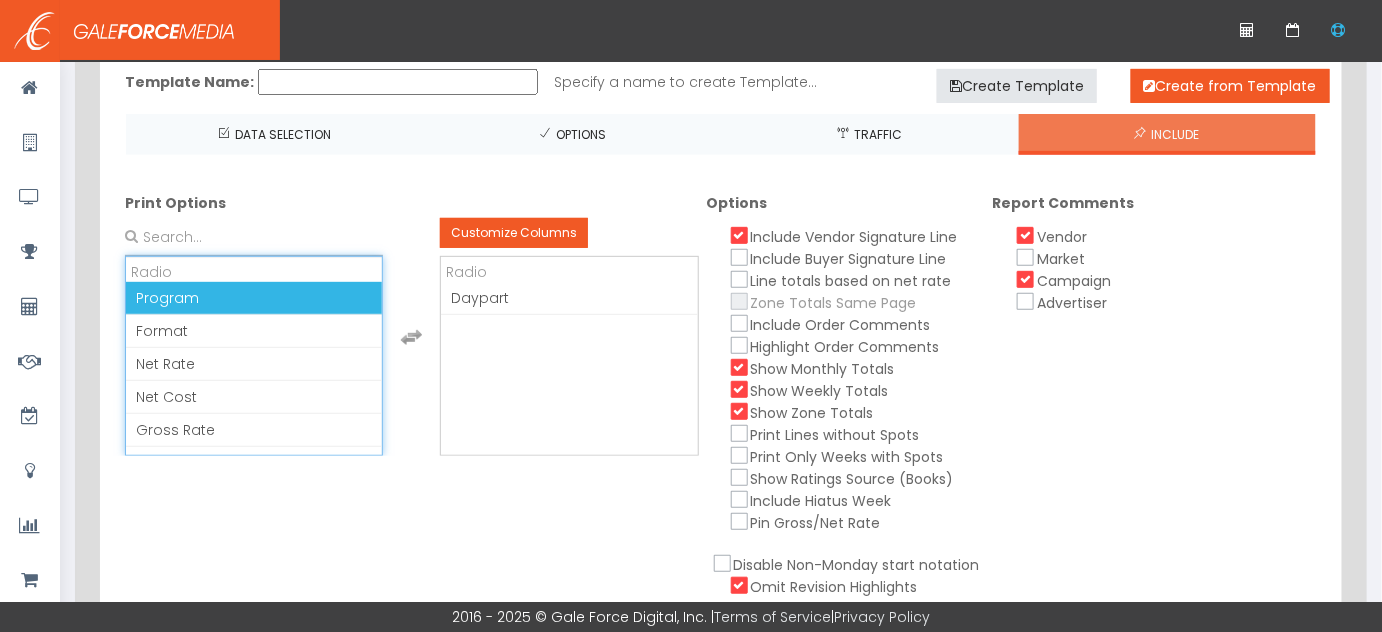 click on "Program" at bounding box center [254, 298] 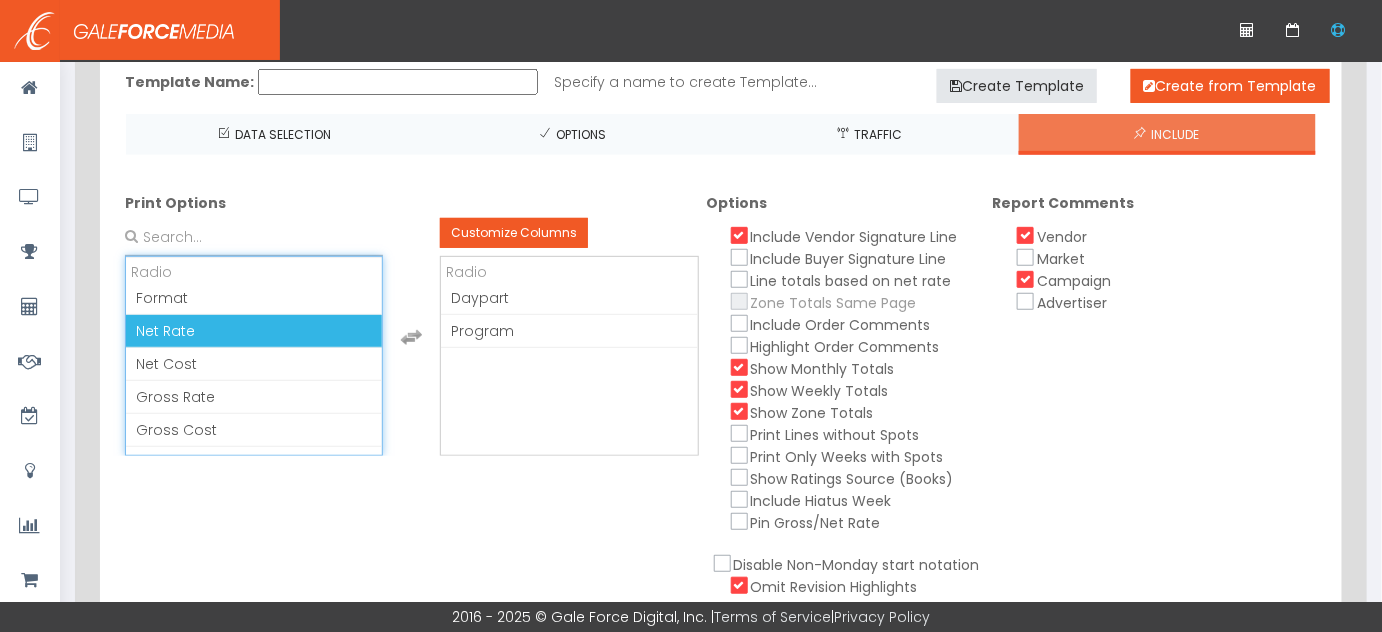 click on "Net Rate" at bounding box center [254, 331] 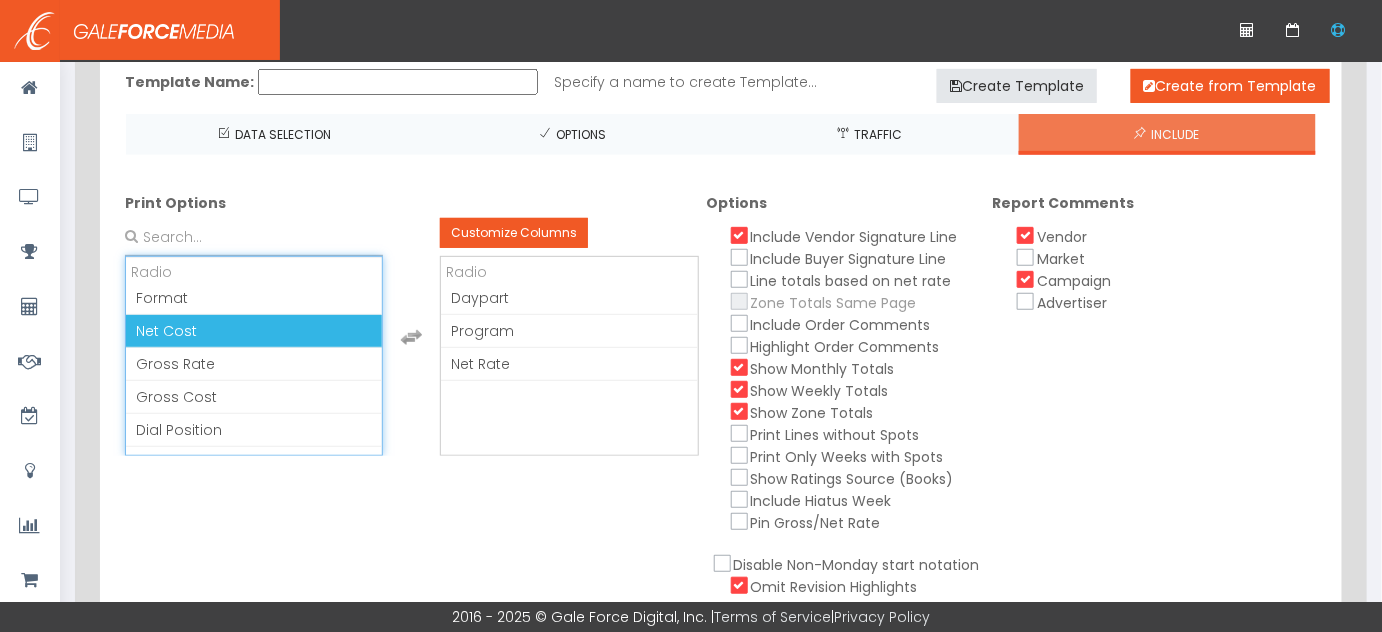 click on "Net Cost" at bounding box center (254, 331) 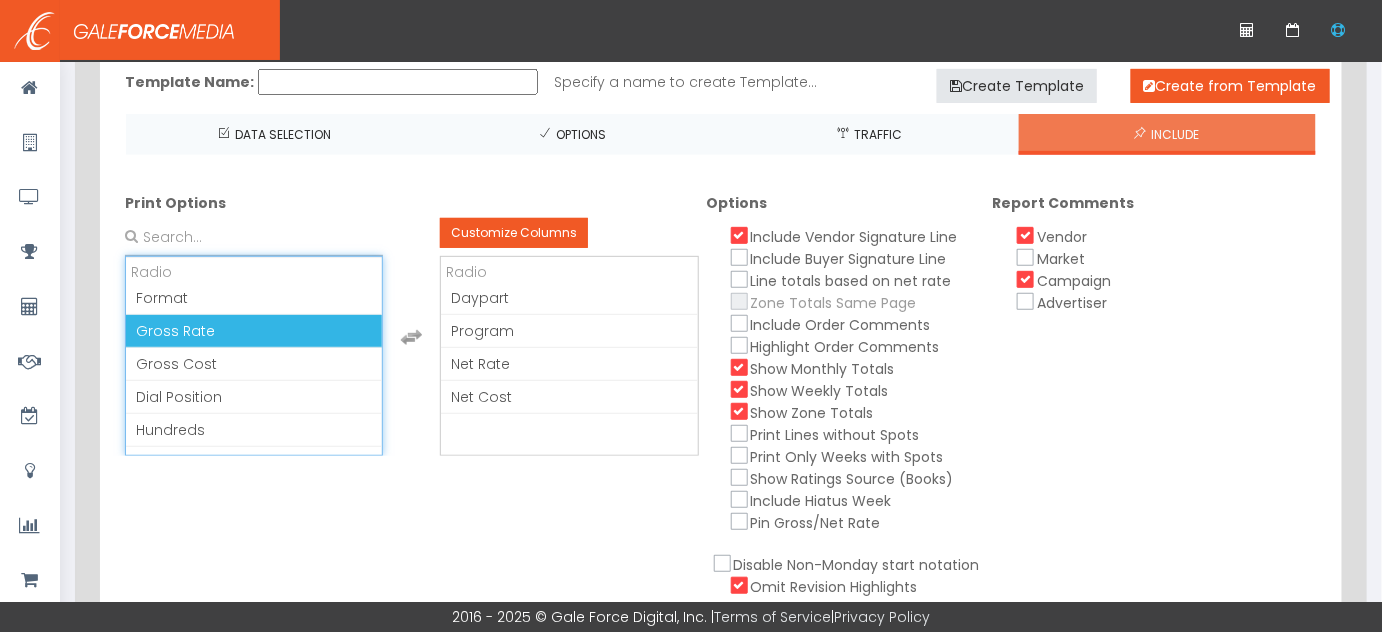 click on "Gross Rate" at bounding box center [254, 331] 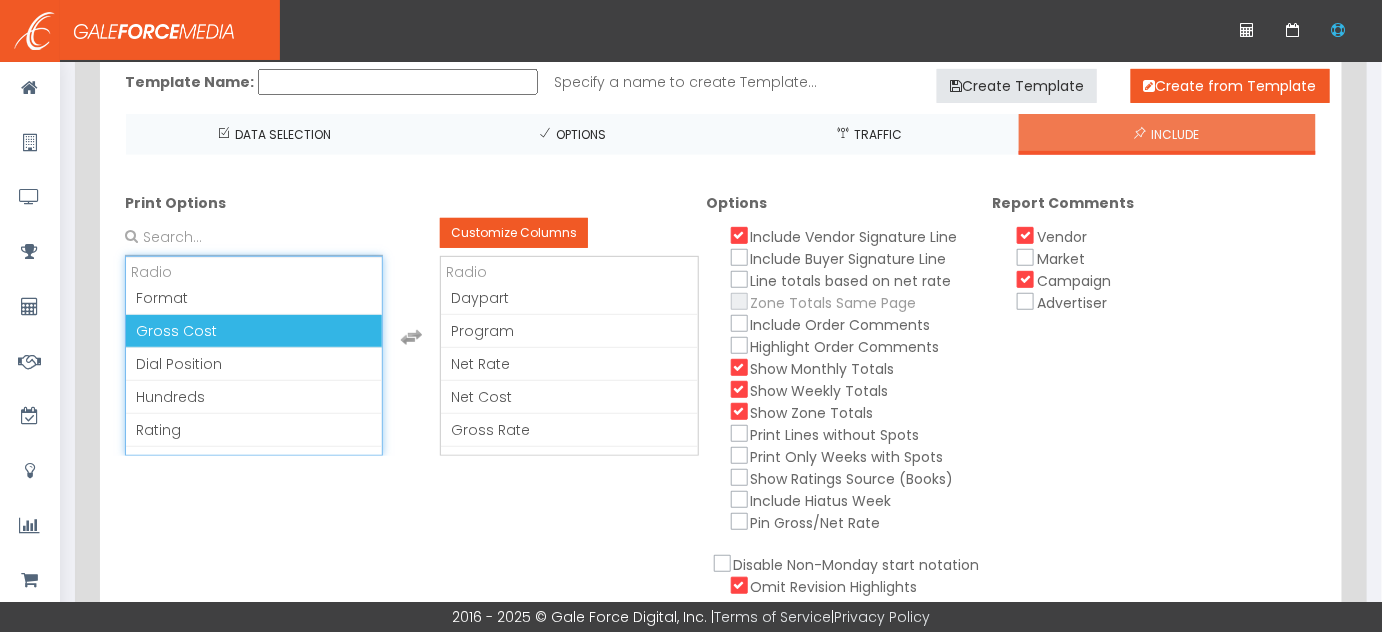 click on "Gross Cost" at bounding box center (254, 331) 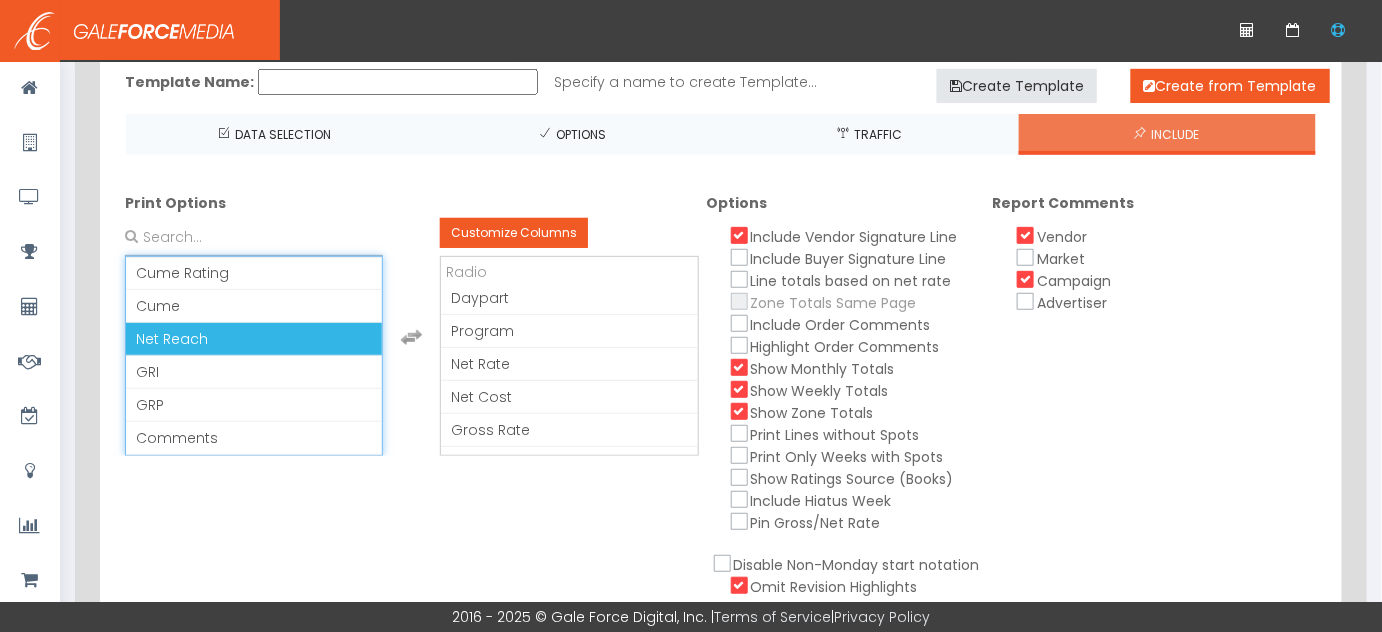 scroll, scrollTop: 349, scrollLeft: 0, axis: vertical 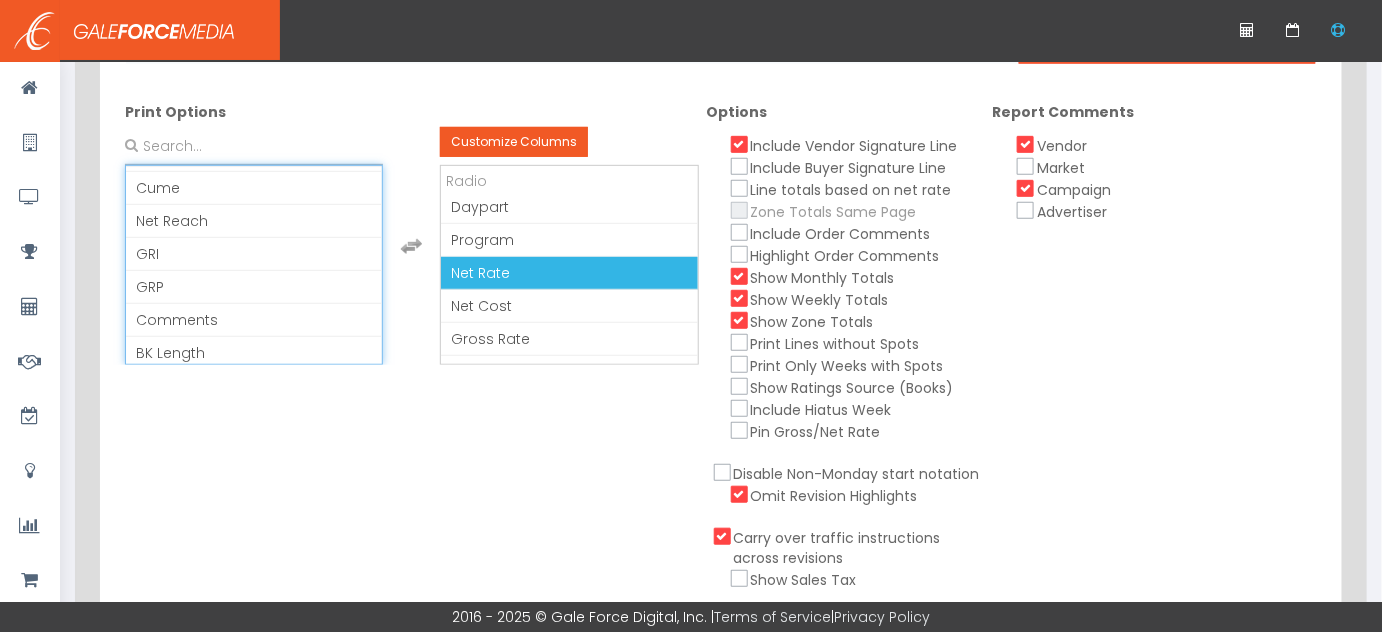 click on "Include Vendor Signature Line" at bounding box center [740, 144] 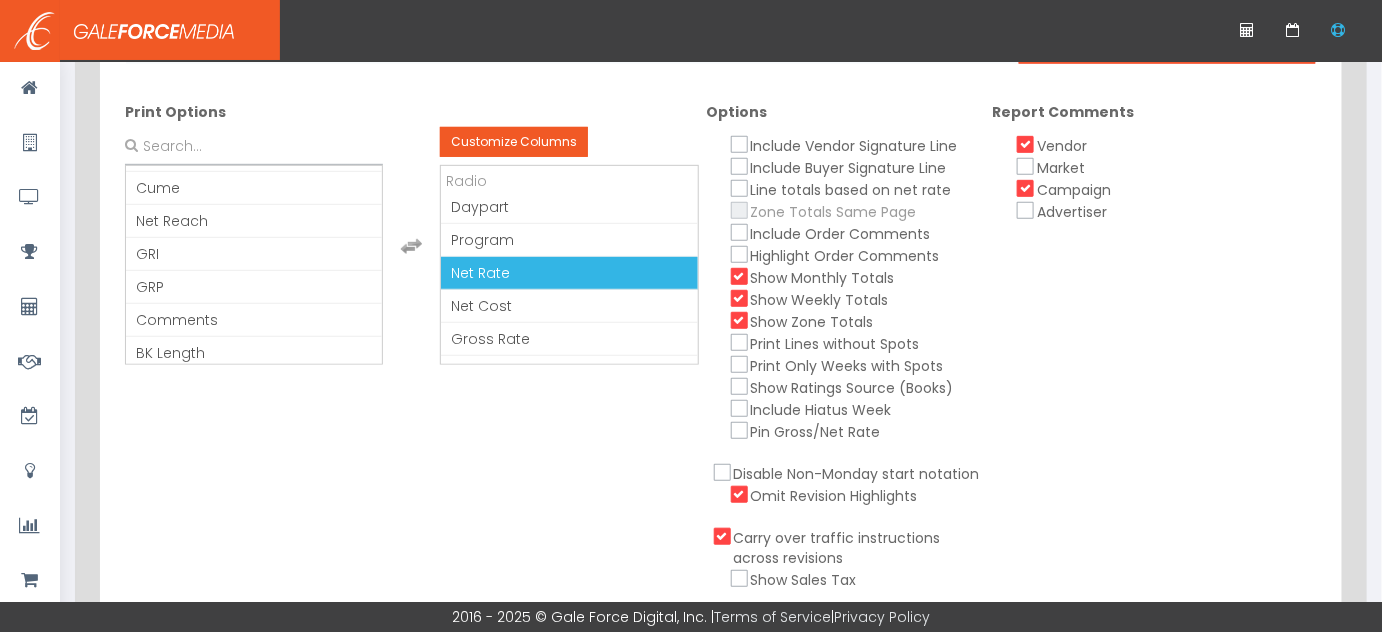 click on "Show Weekly Totals" at bounding box center (740, 298) 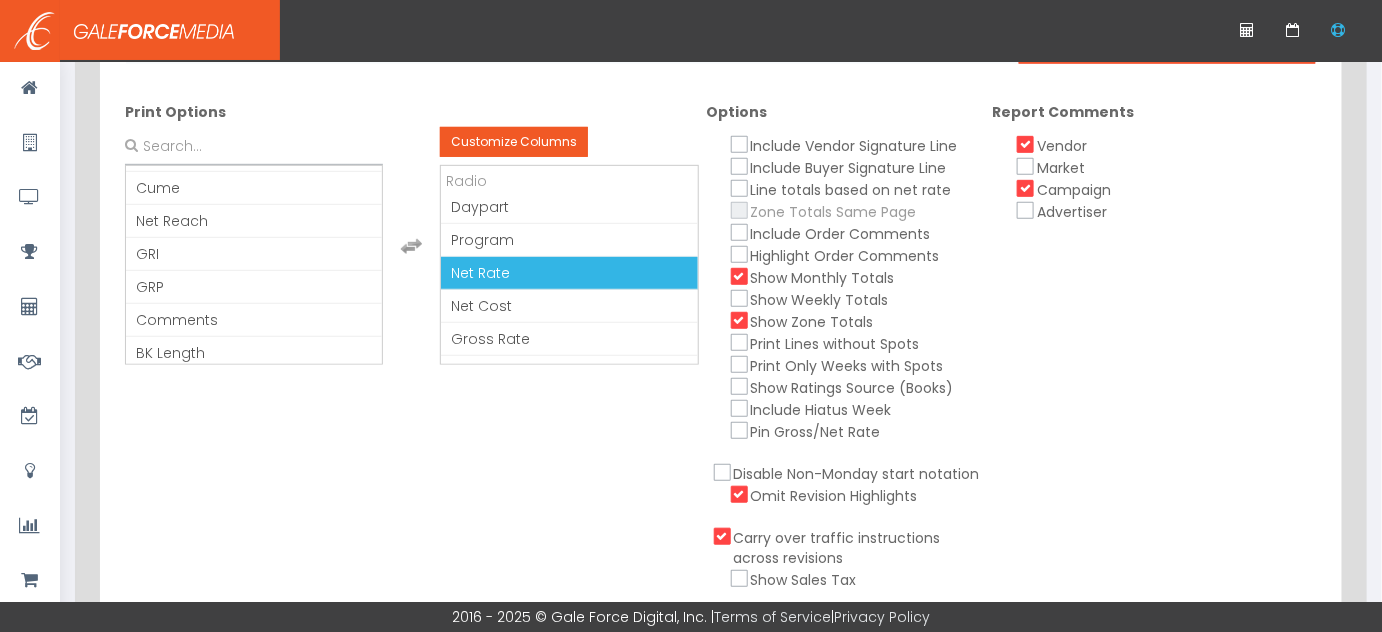 click on "Show Zone Totals" at bounding box center [740, 320] 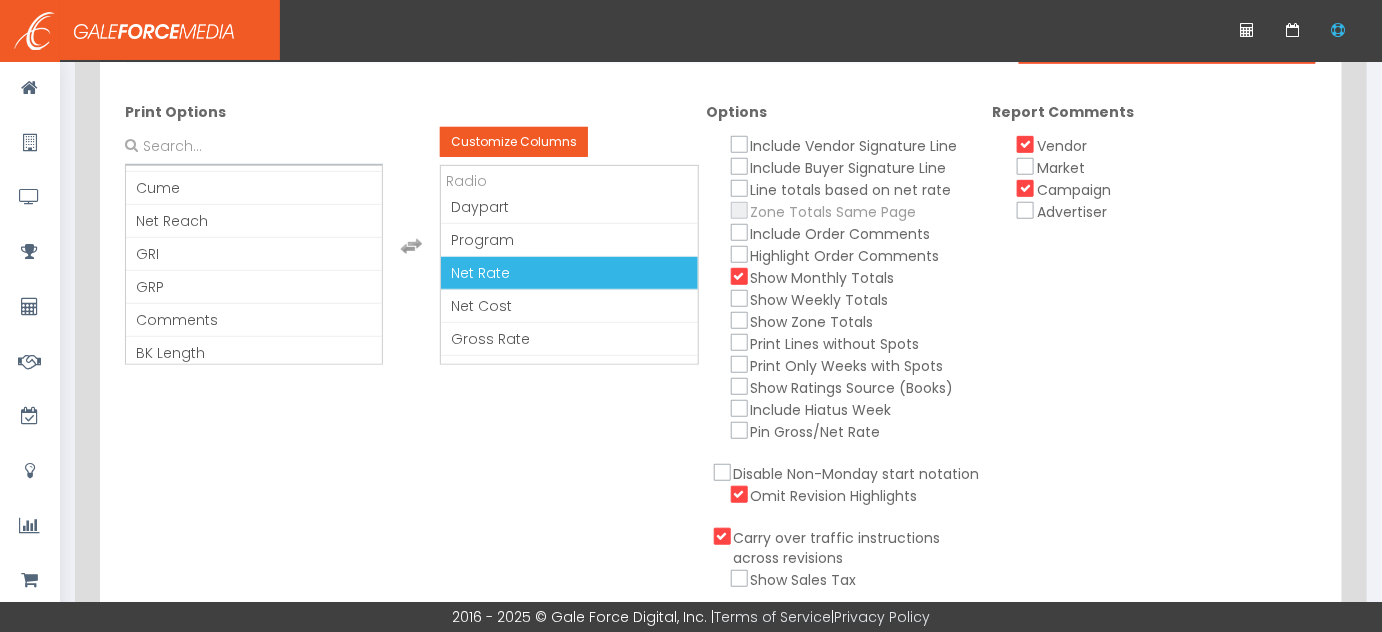 click on "Omit Revision Highlights" at bounding box center [740, 494] 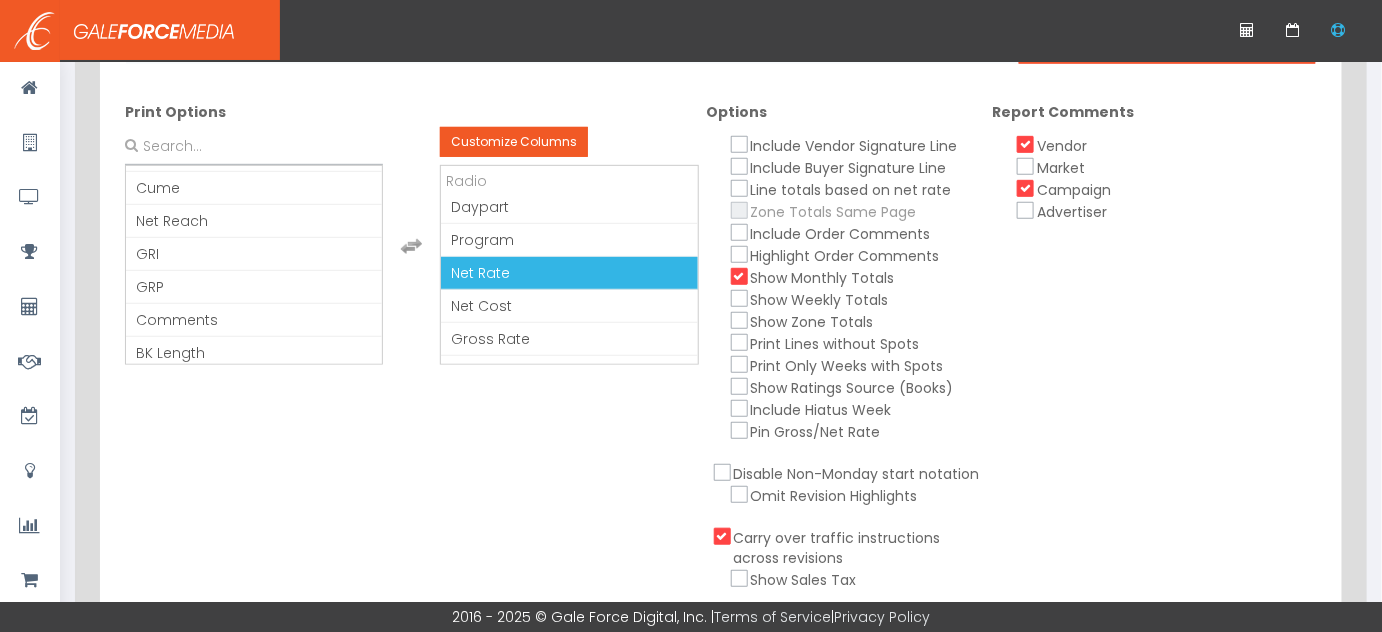 click on "Carry over traffic instructions across revisions" at bounding box center (860, 548) 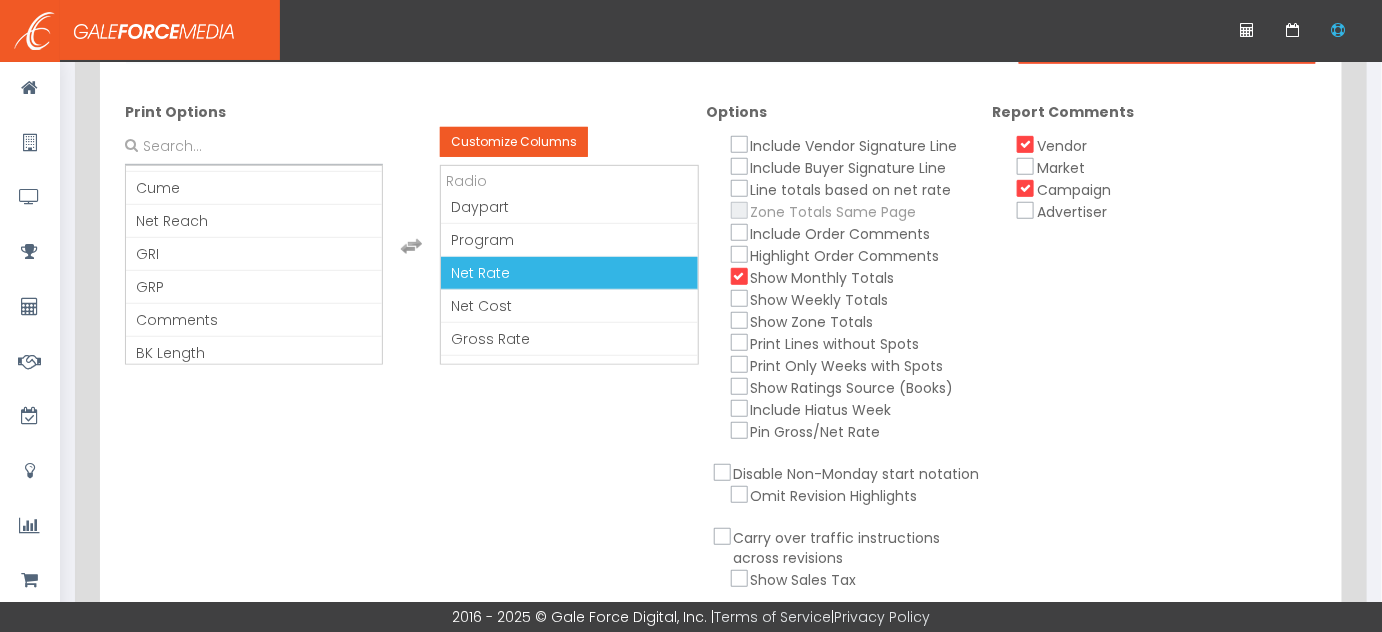 click on "Vendor" at bounding box center (1026, 144) 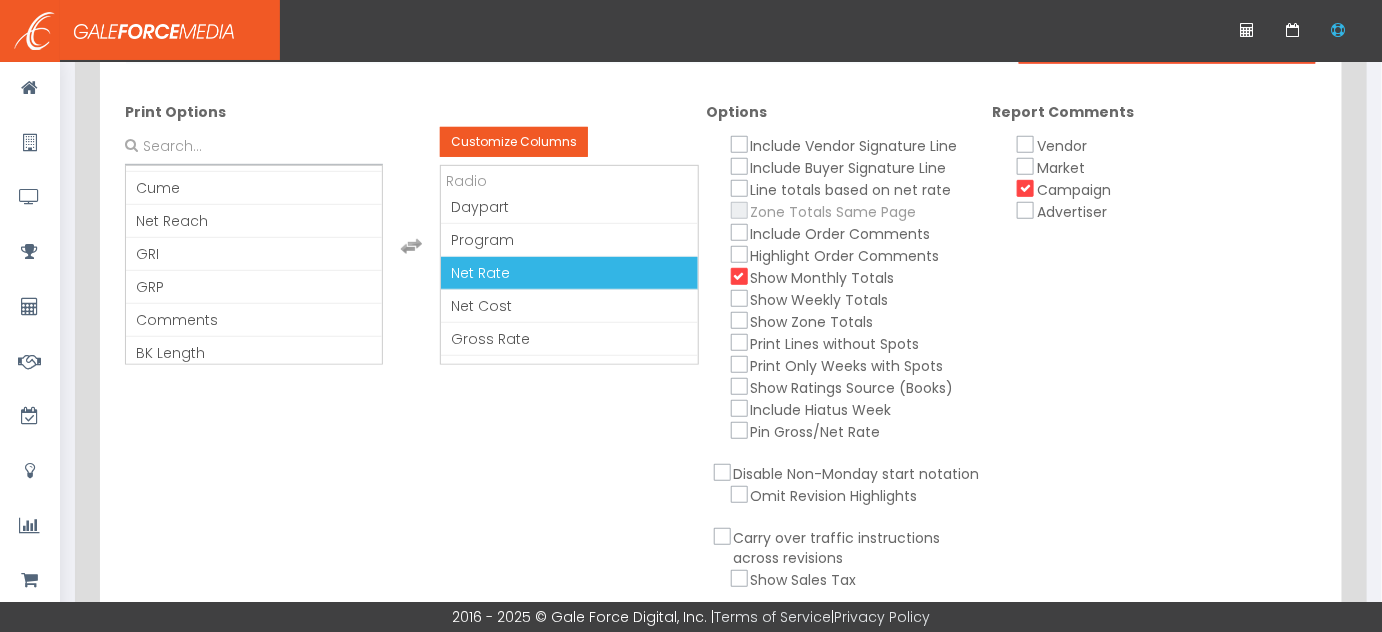 click on "Campaign" at bounding box center [1026, 188] 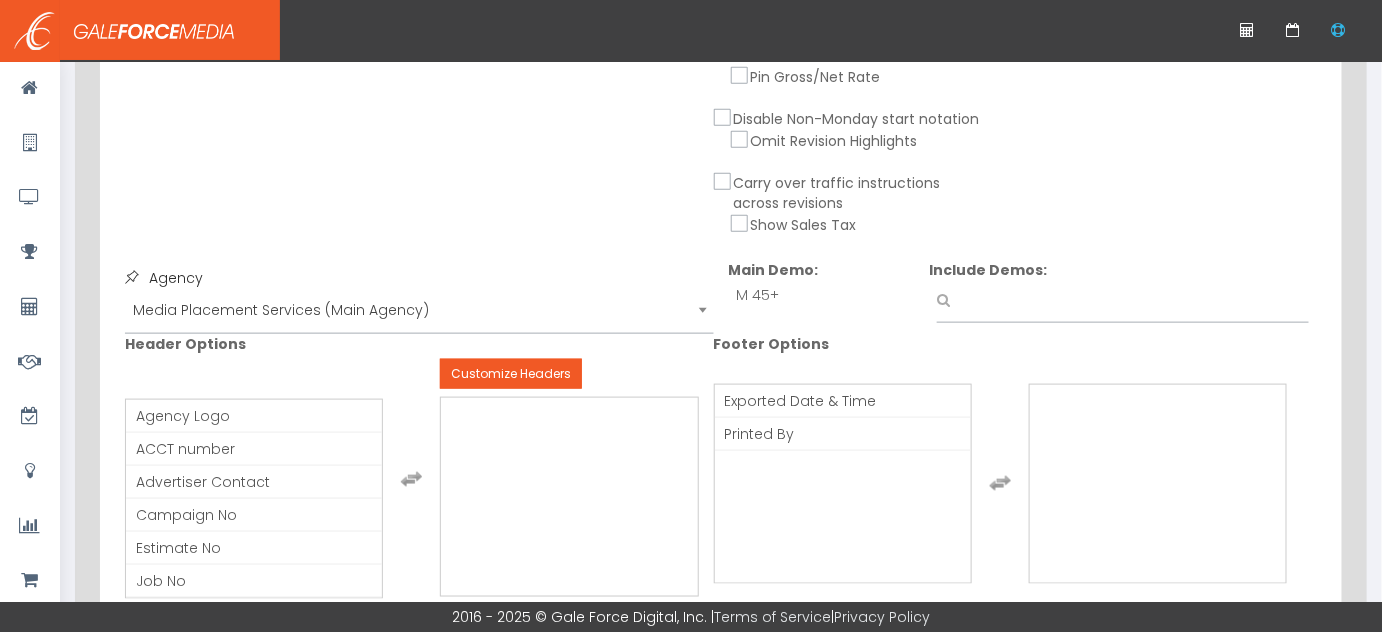 scroll, scrollTop: 636, scrollLeft: 0, axis: vertical 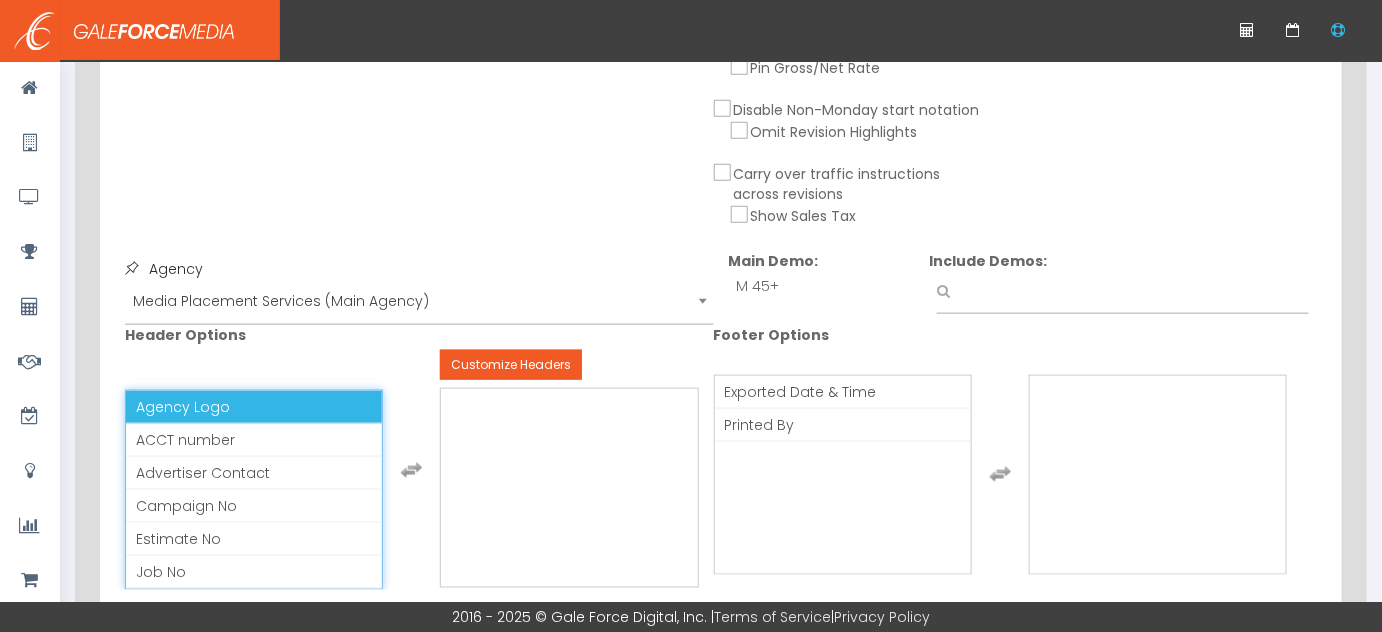 click on "Agency Logo" at bounding box center (254, 407) 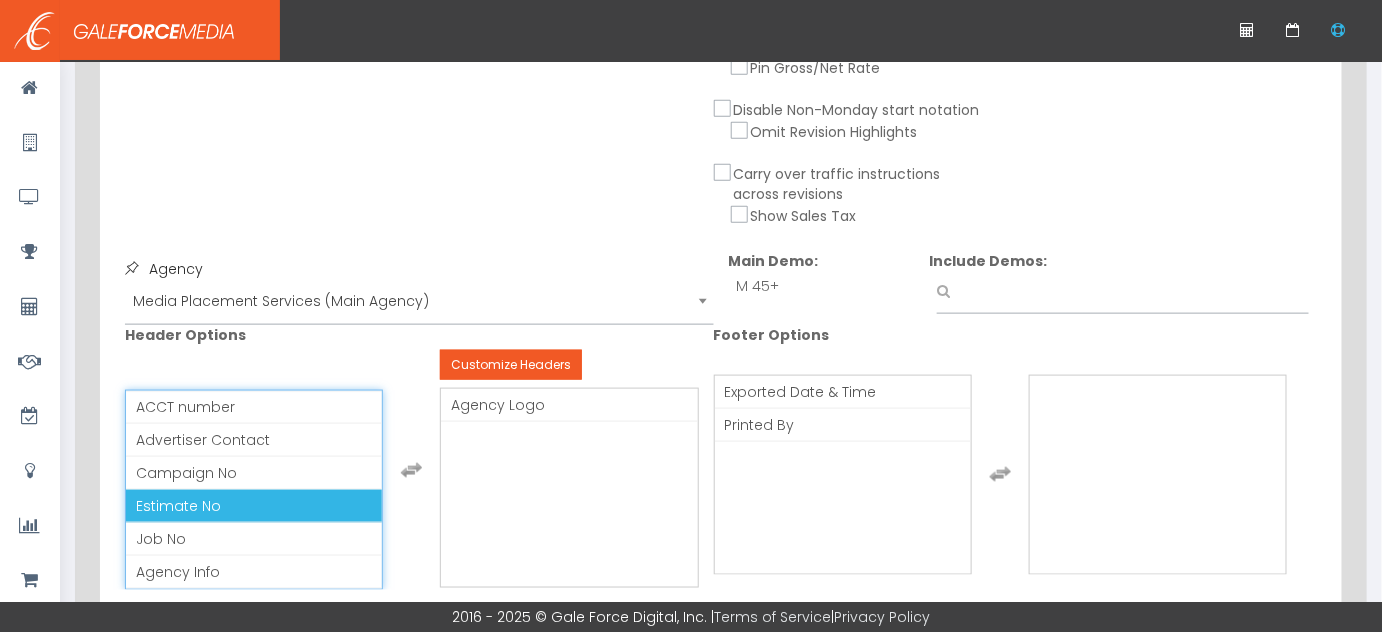 click on "Estimate No" at bounding box center (178, 506) 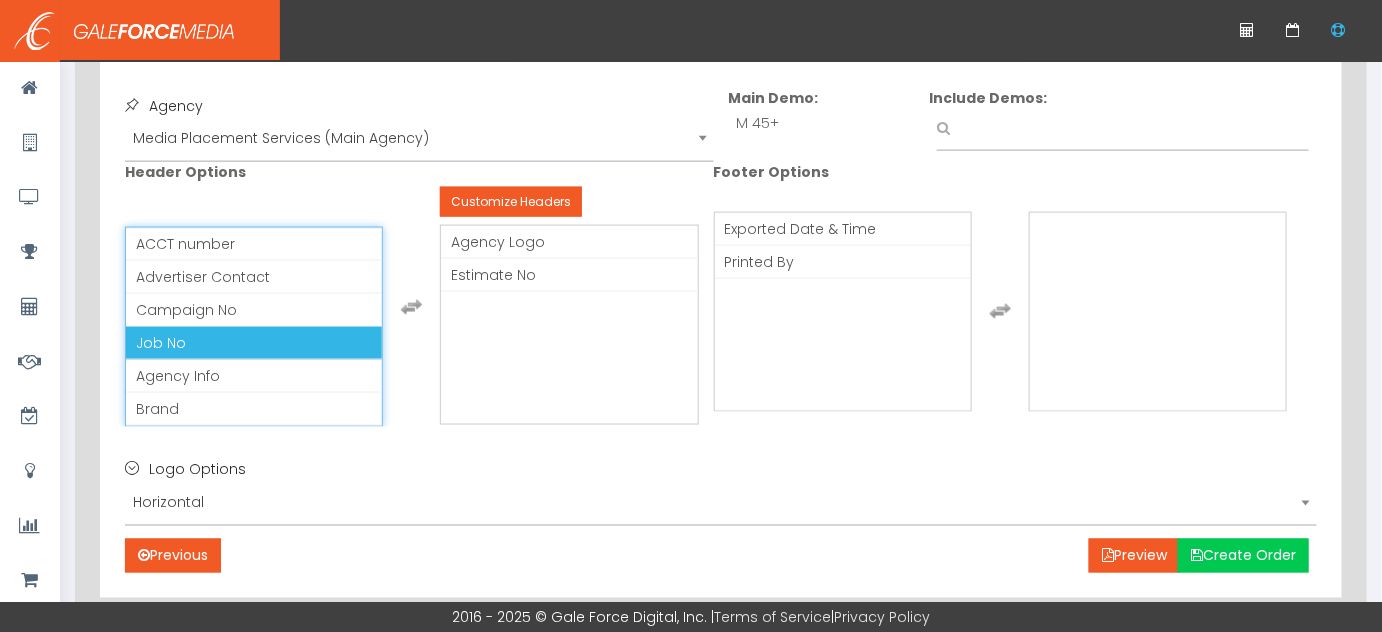 scroll, scrollTop: 818, scrollLeft: 0, axis: vertical 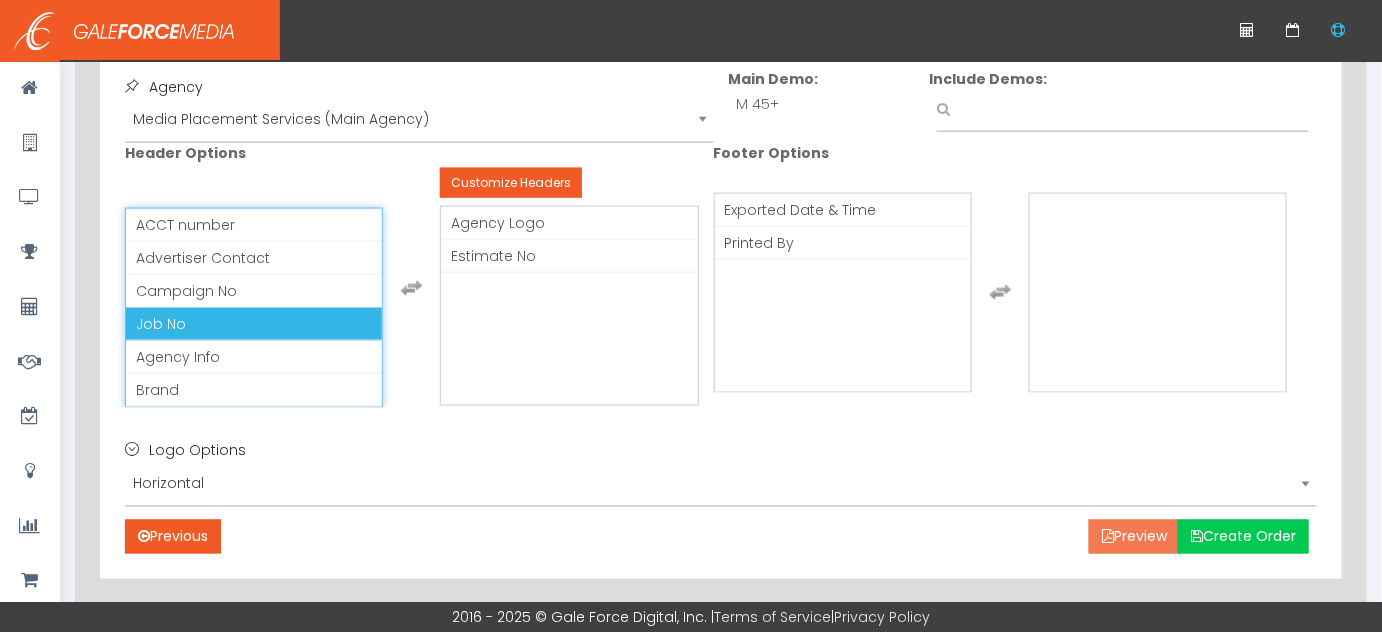click on "Preview" at bounding box center (1134, 537) 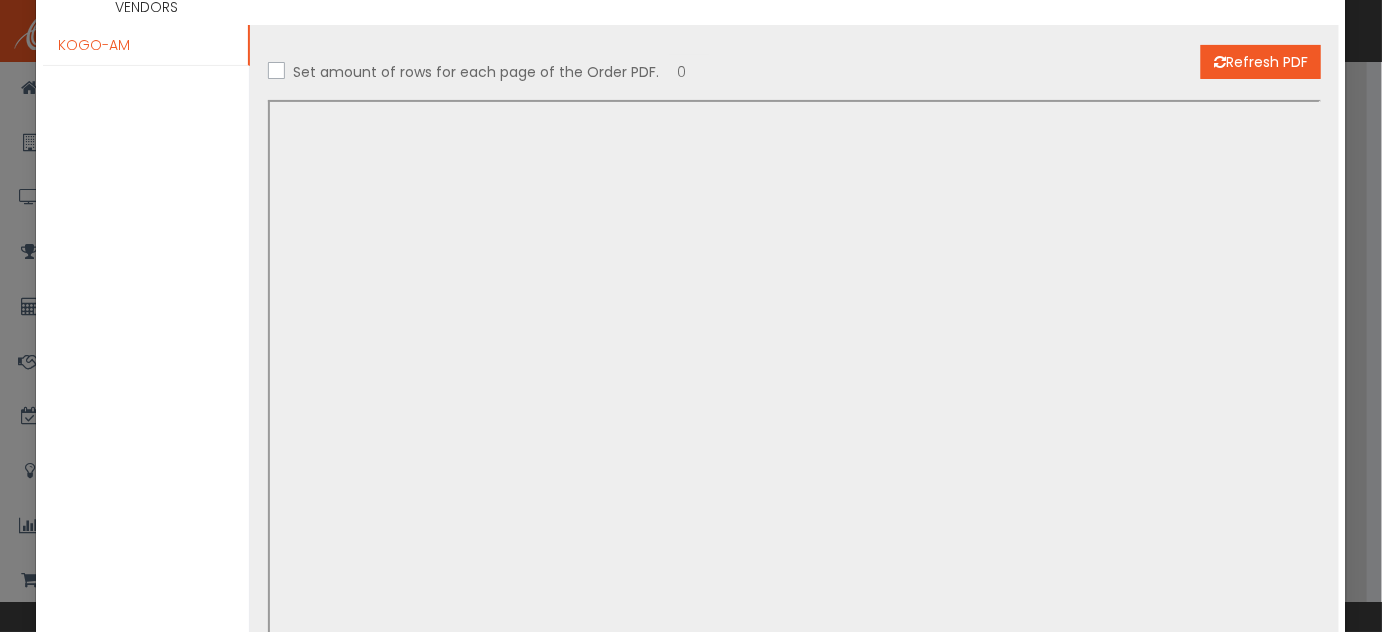 scroll, scrollTop: 0, scrollLeft: 0, axis: both 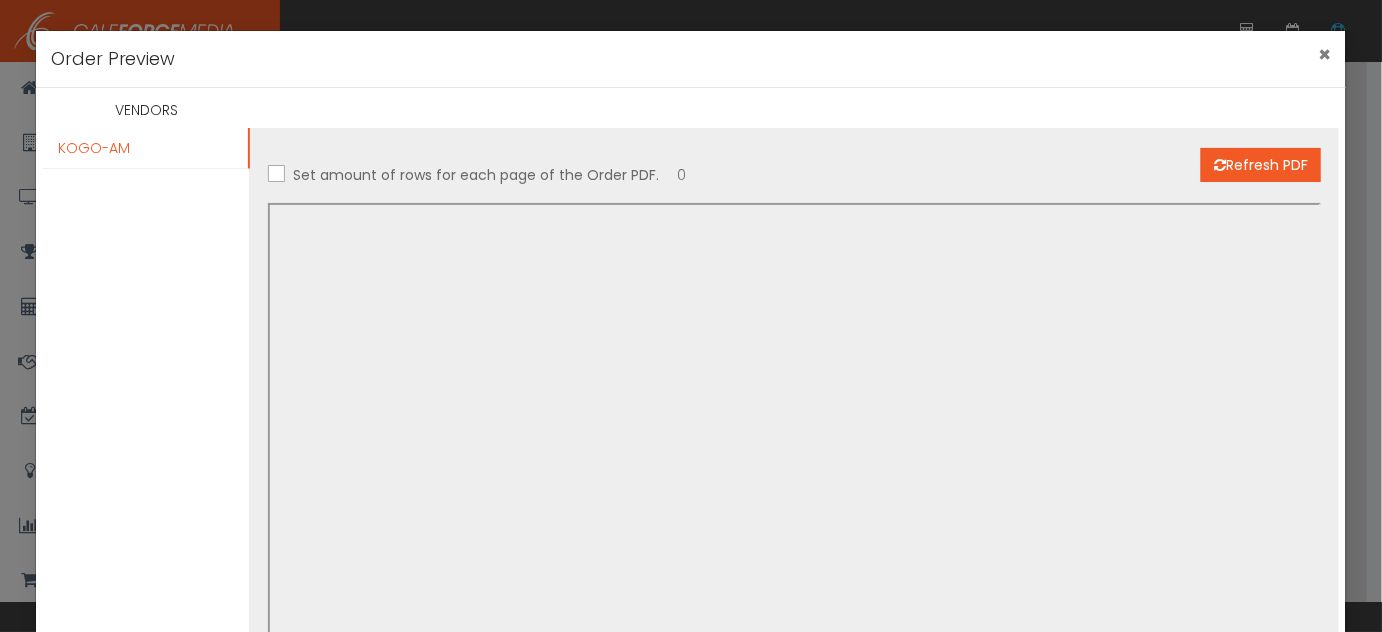 click on "×" at bounding box center (1324, 54) 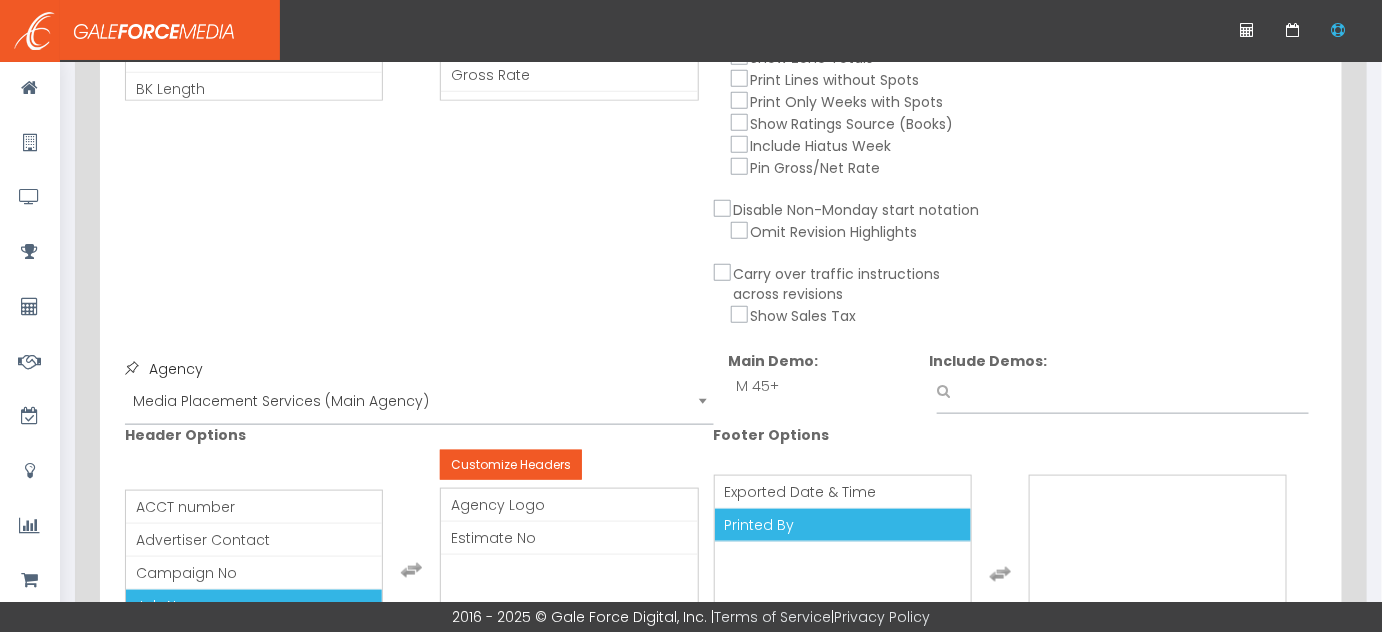 scroll, scrollTop: 354, scrollLeft: 0, axis: vertical 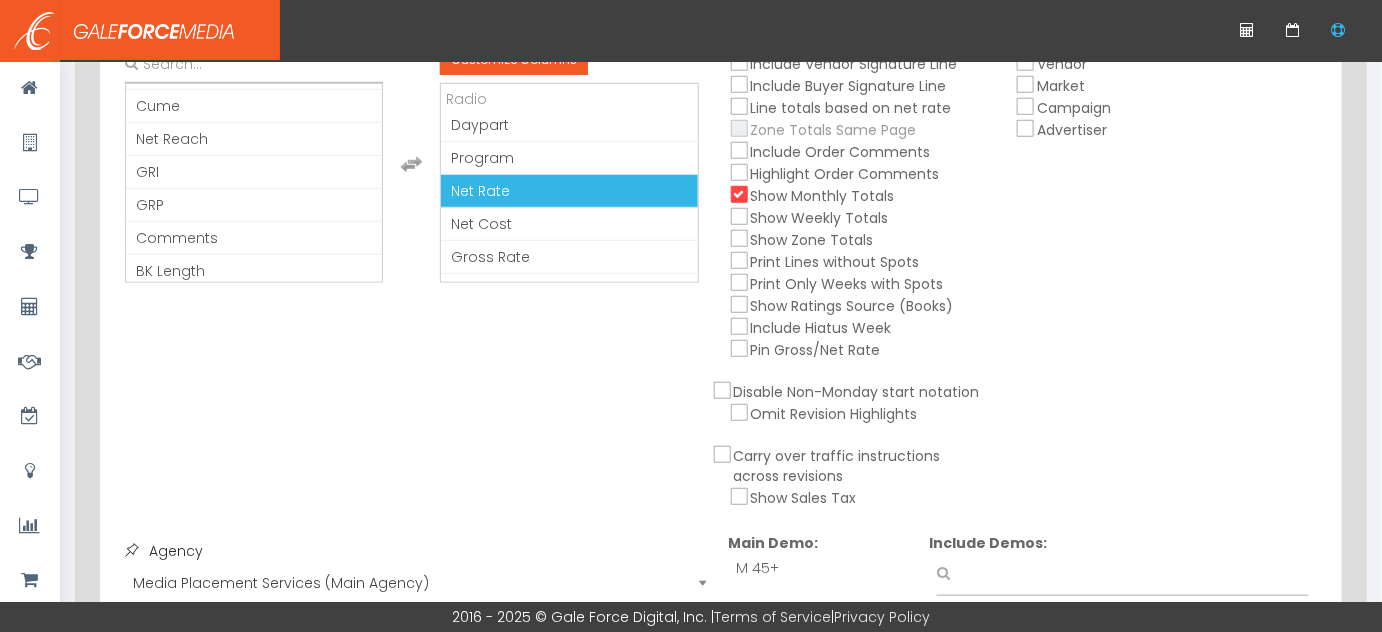 click on "Show Weekly Totals" at bounding box center (740, 216) 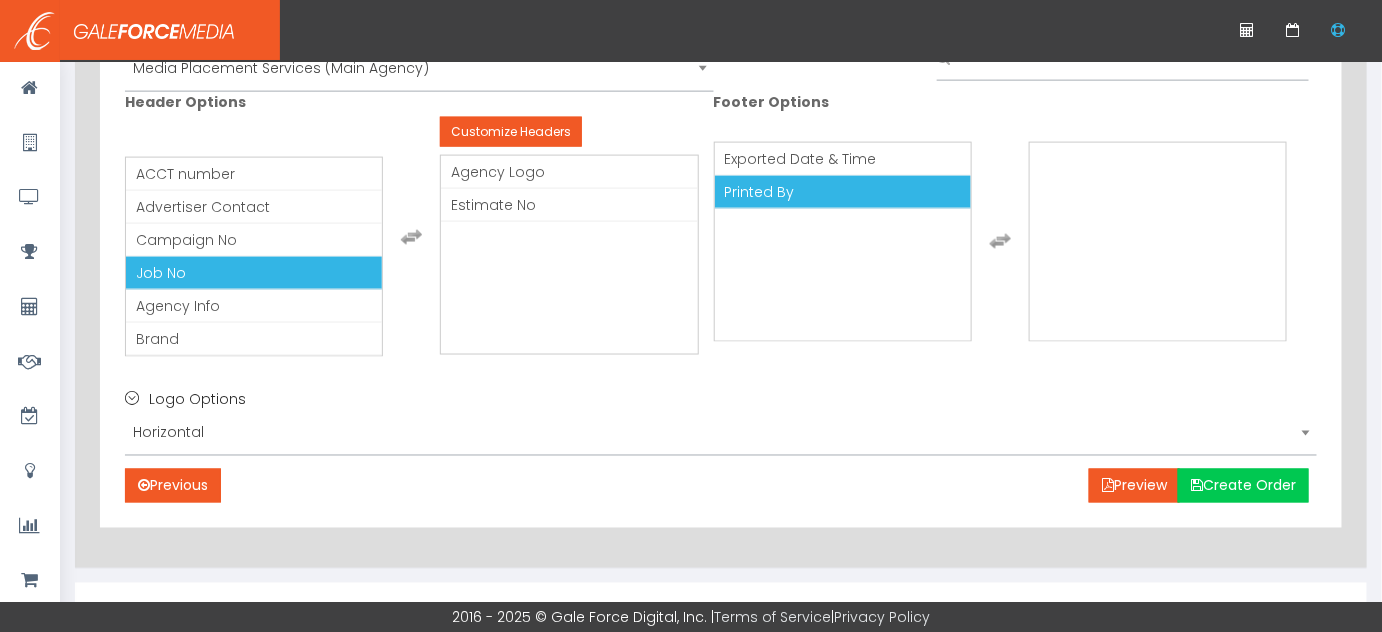 scroll, scrollTop: 900, scrollLeft: 0, axis: vertical 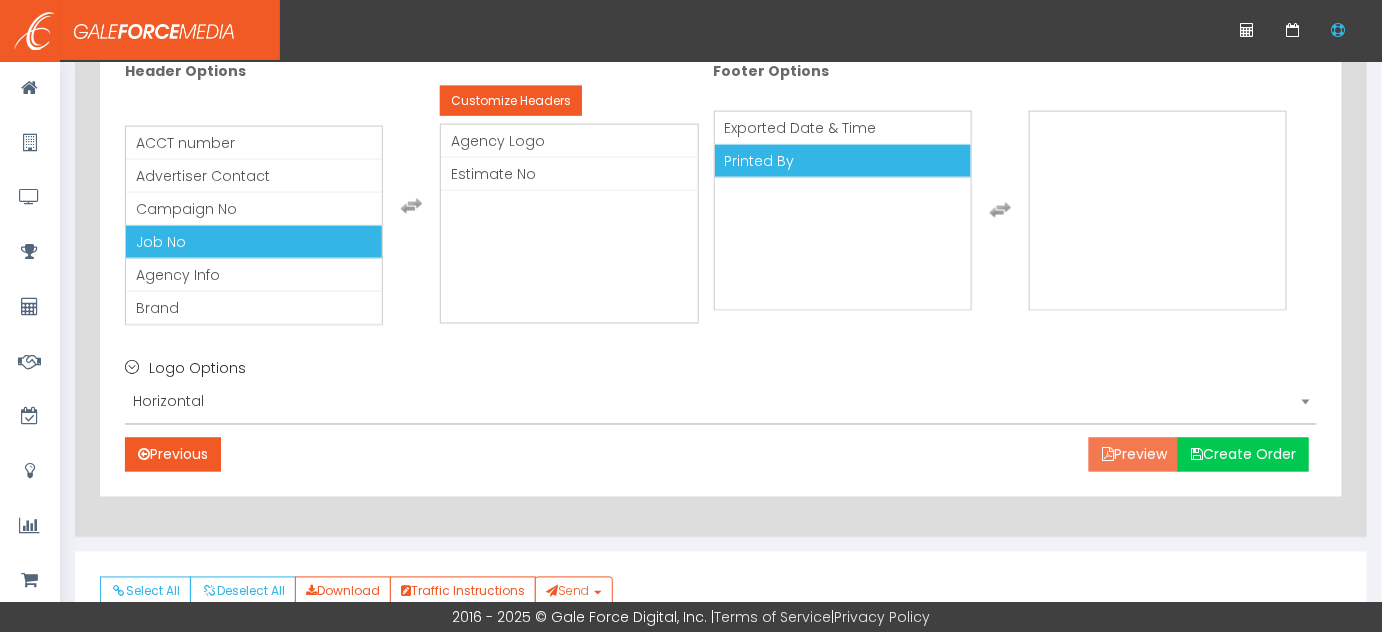 click on "Preview" at bounding box center (1134, 455) 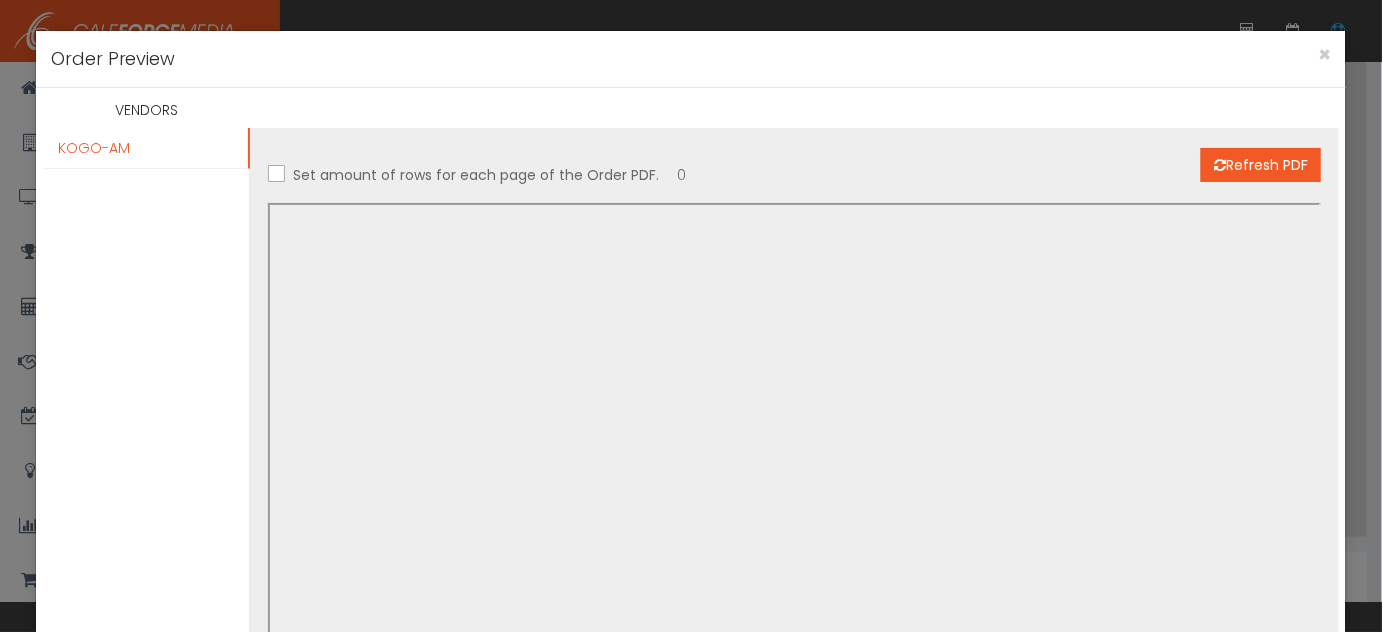 click on "KOGO-AM" at bounding box center (94, 148) 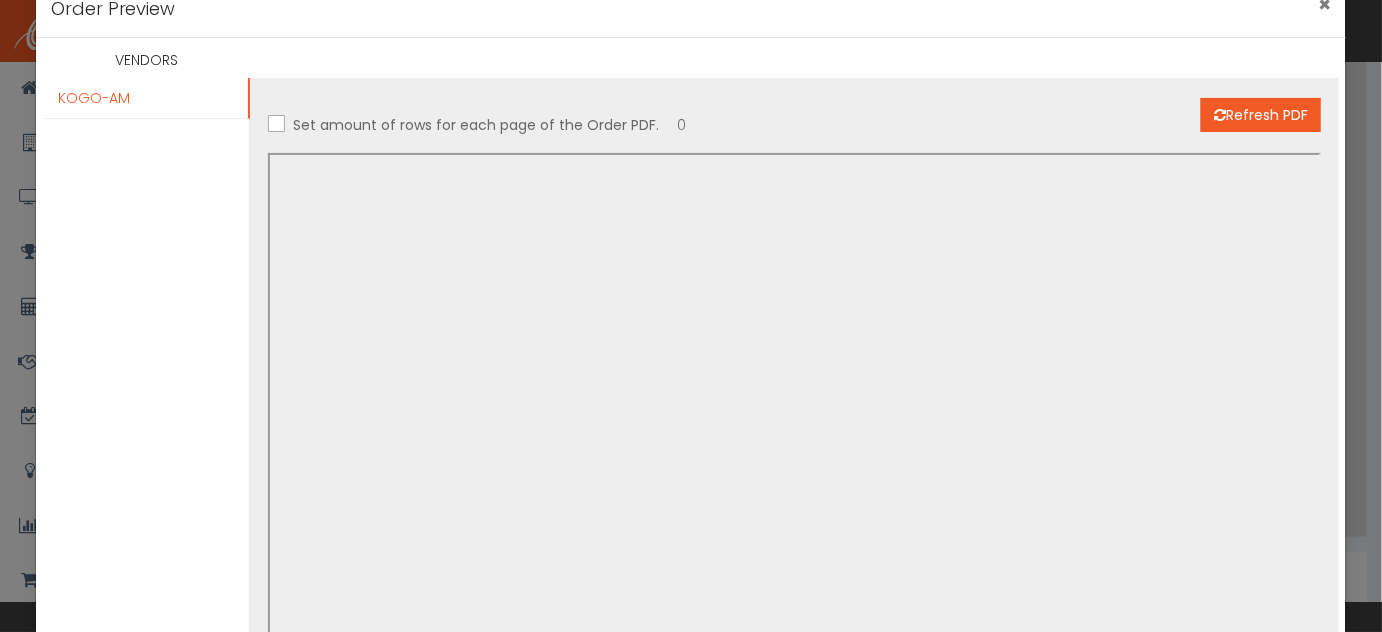click on "×" at bounding box center (1324, 4) 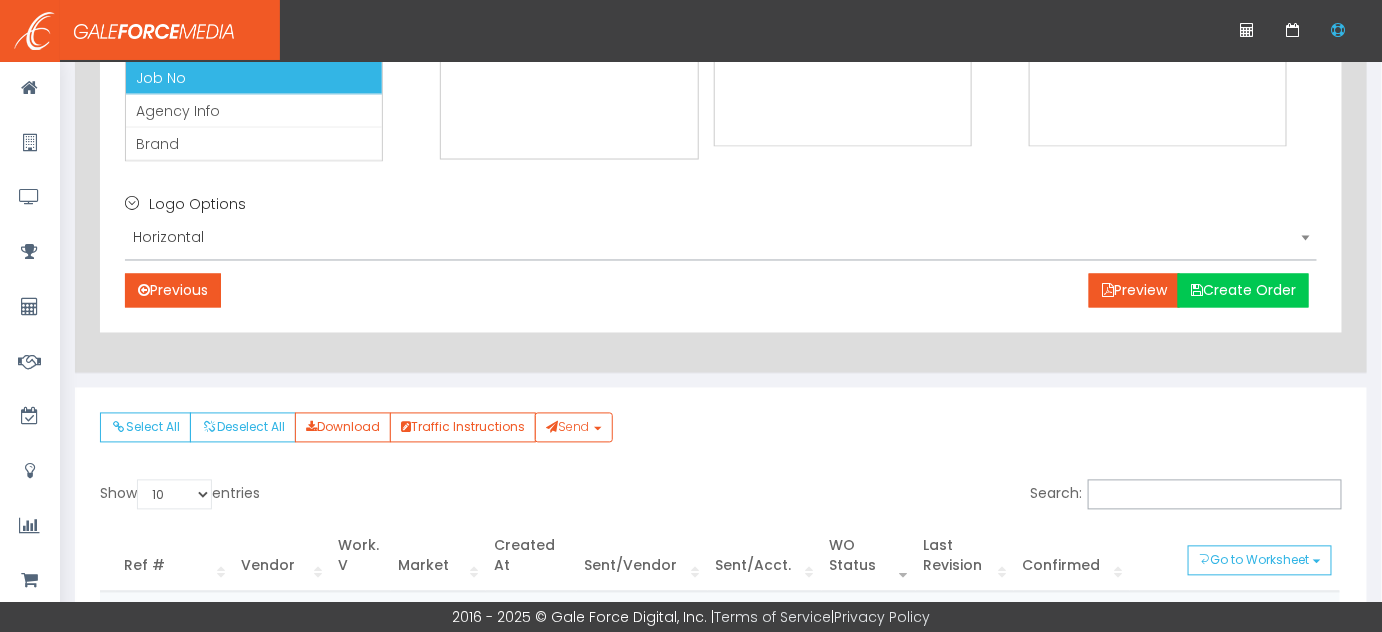 scroll, scrollTop: 1082, scrollLeft: 0, axis: vertical 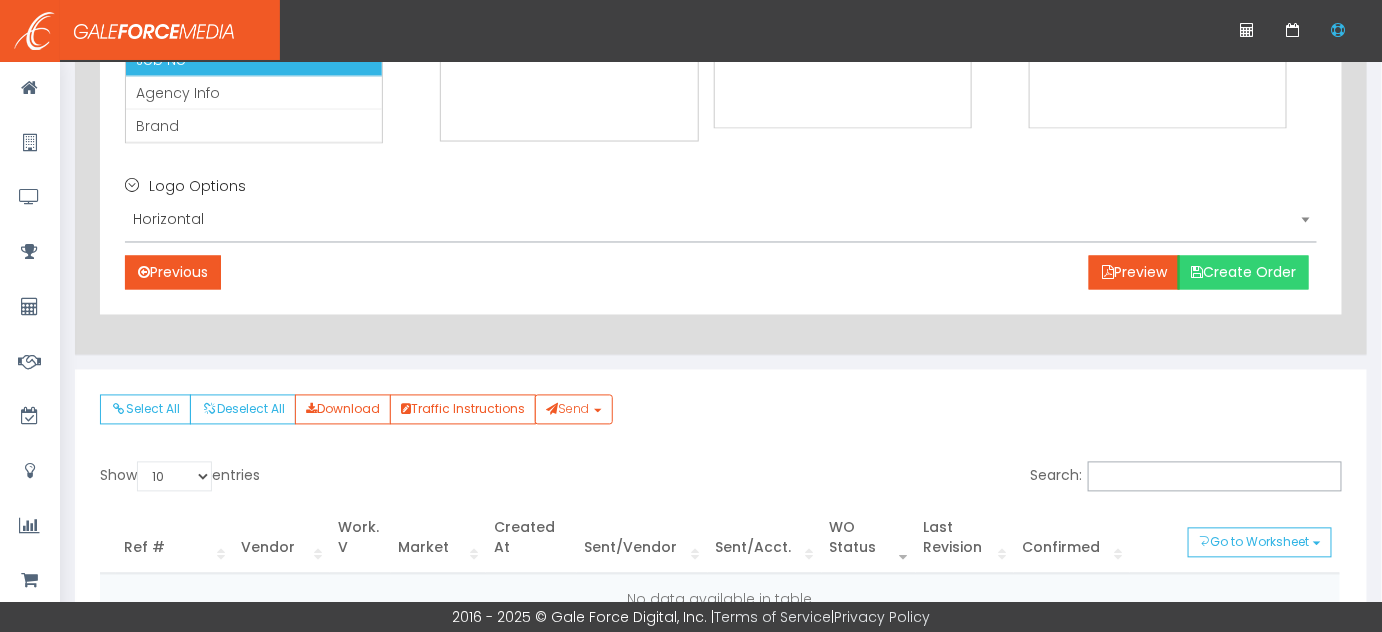 click on "Create Order" at bounding box center (1243, 273) 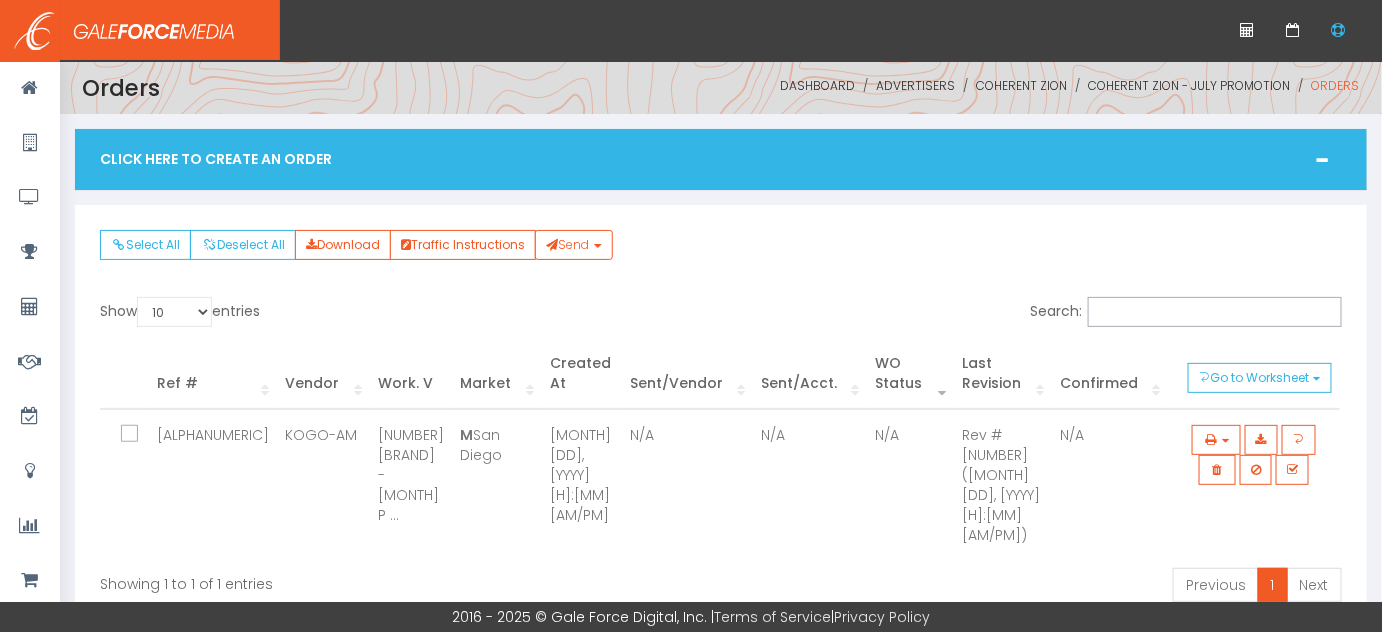 scroll, scrollTop: 70, scrollLeft: 0, axis: vertical 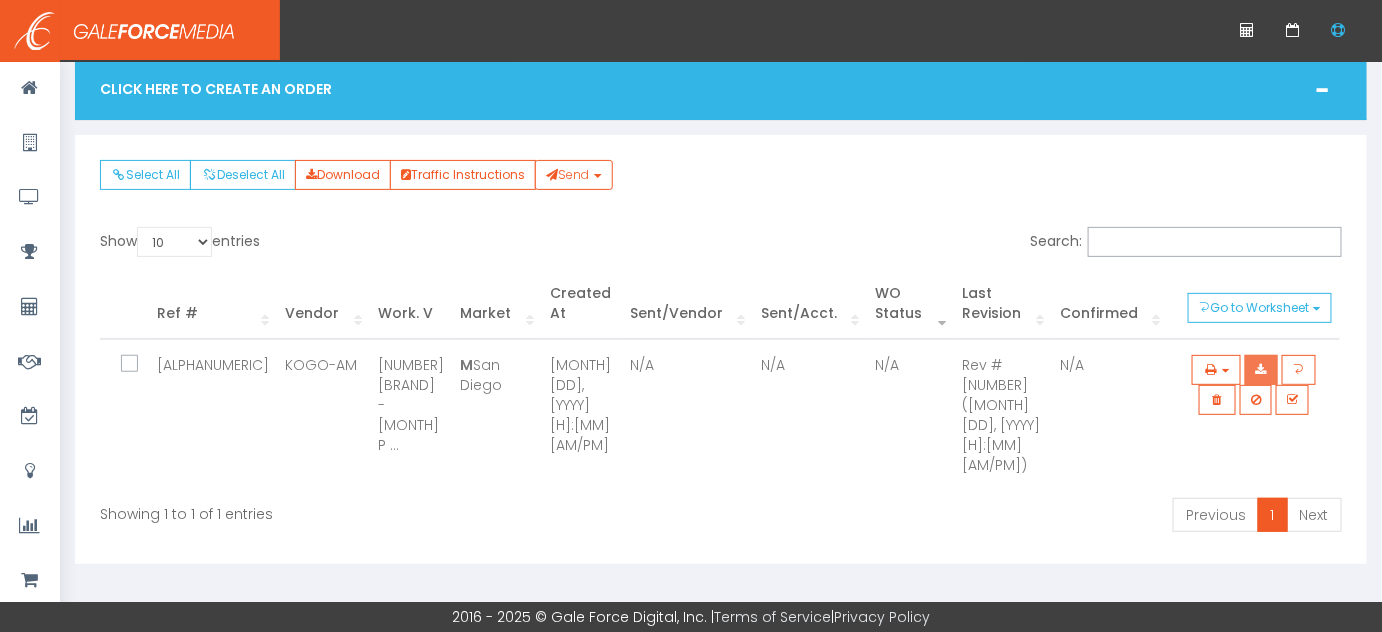 click at bounding box center (1261, 370) 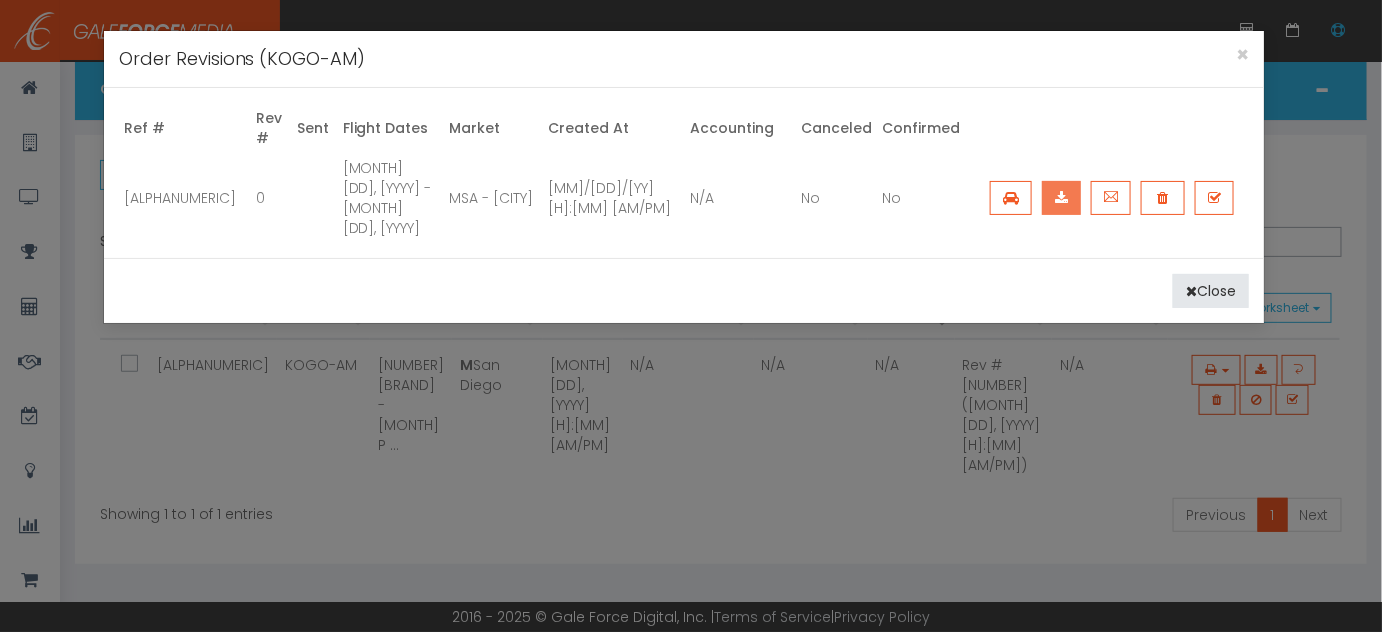 click at bounding box center (1061, 198) 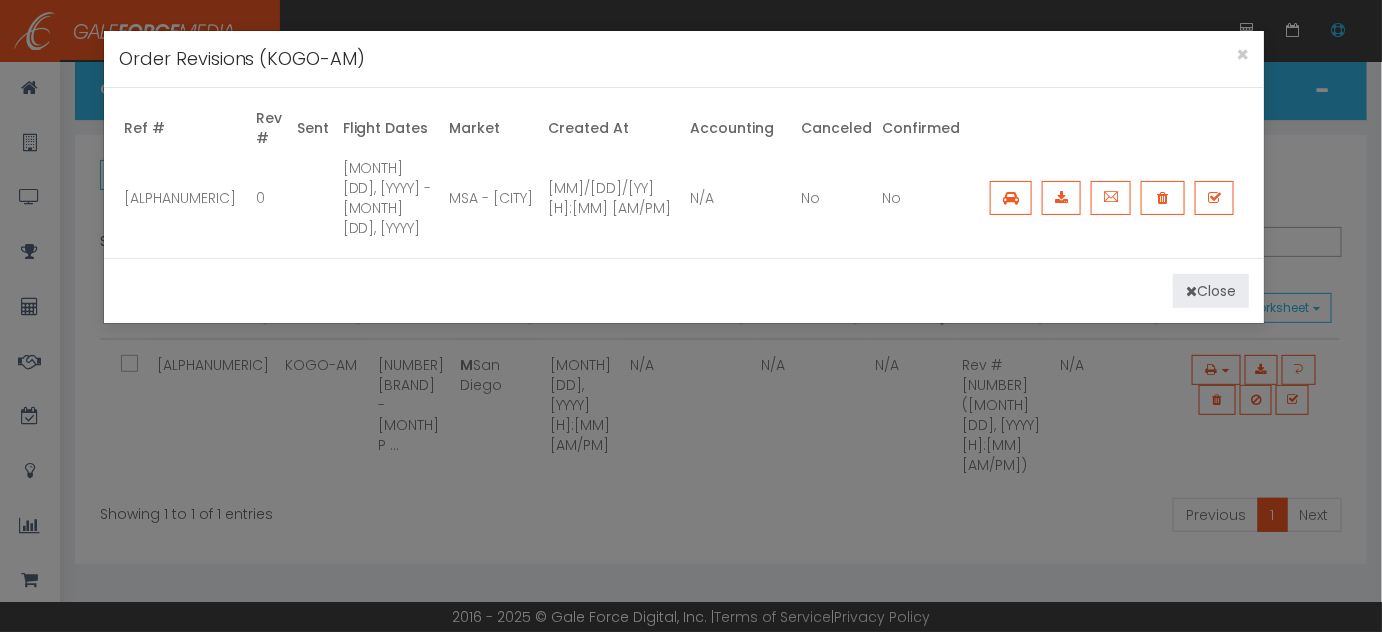 click at bounding box center (1191, 291) 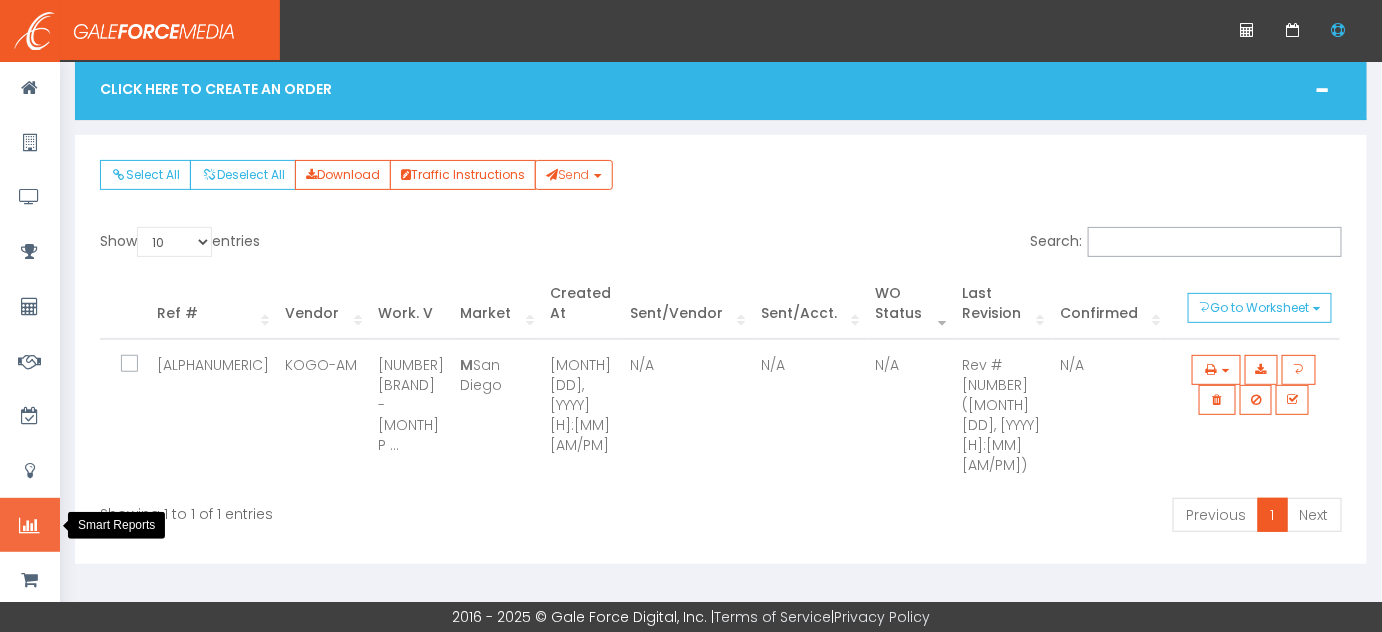 click at bounding box center (29, 526) 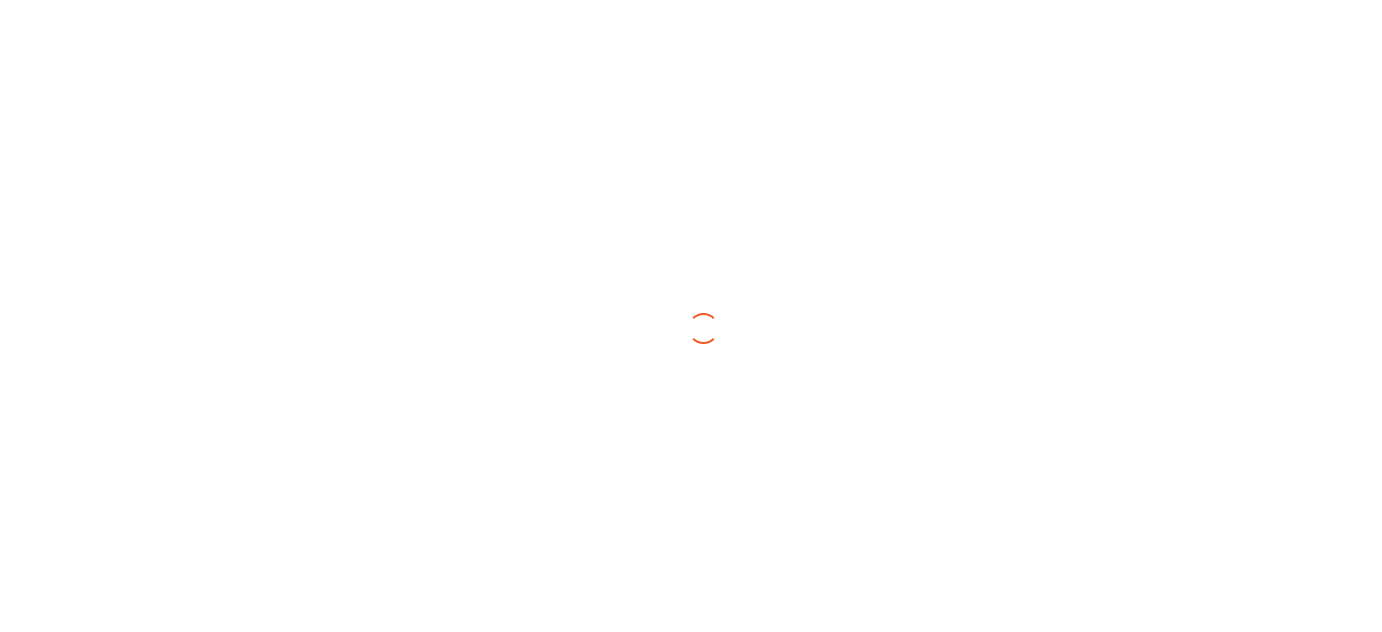 scroll, scrollTop: 0, scrollLeft: 0, axis: both 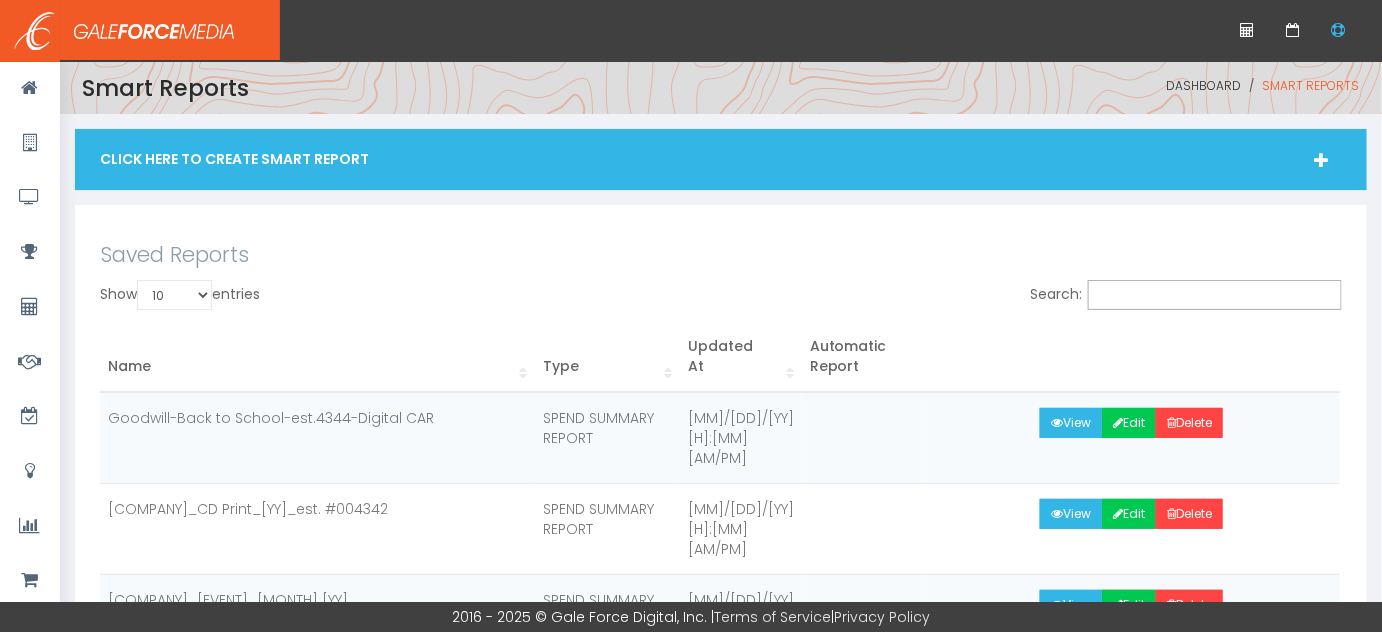 click at bounding box center [1322, 160] 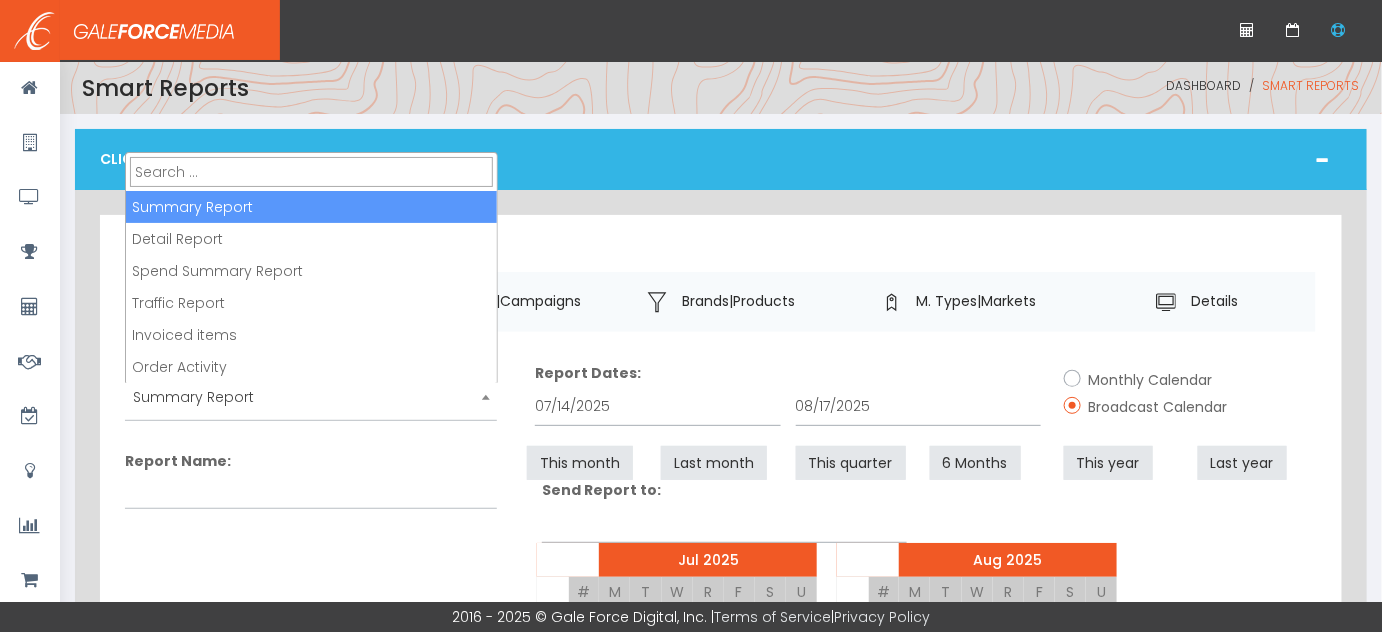 click at bounding box center (486, 397) 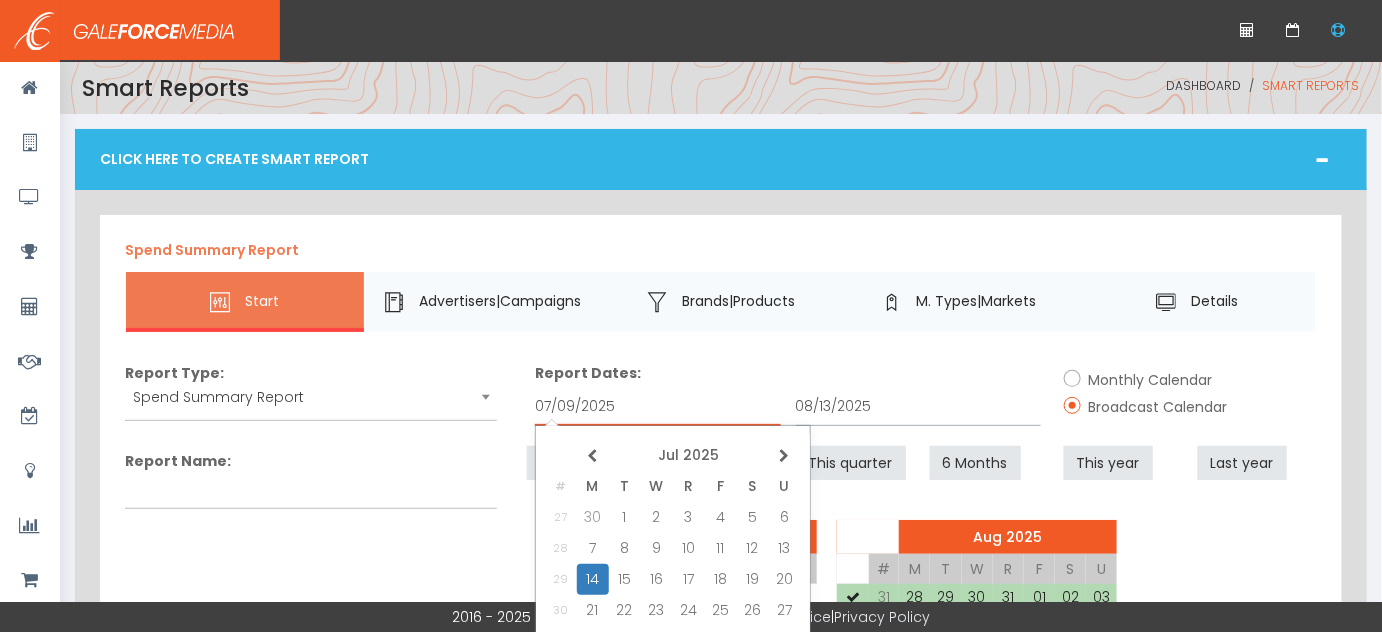 click on "07/09/2025" at bounding box center [658, 407] 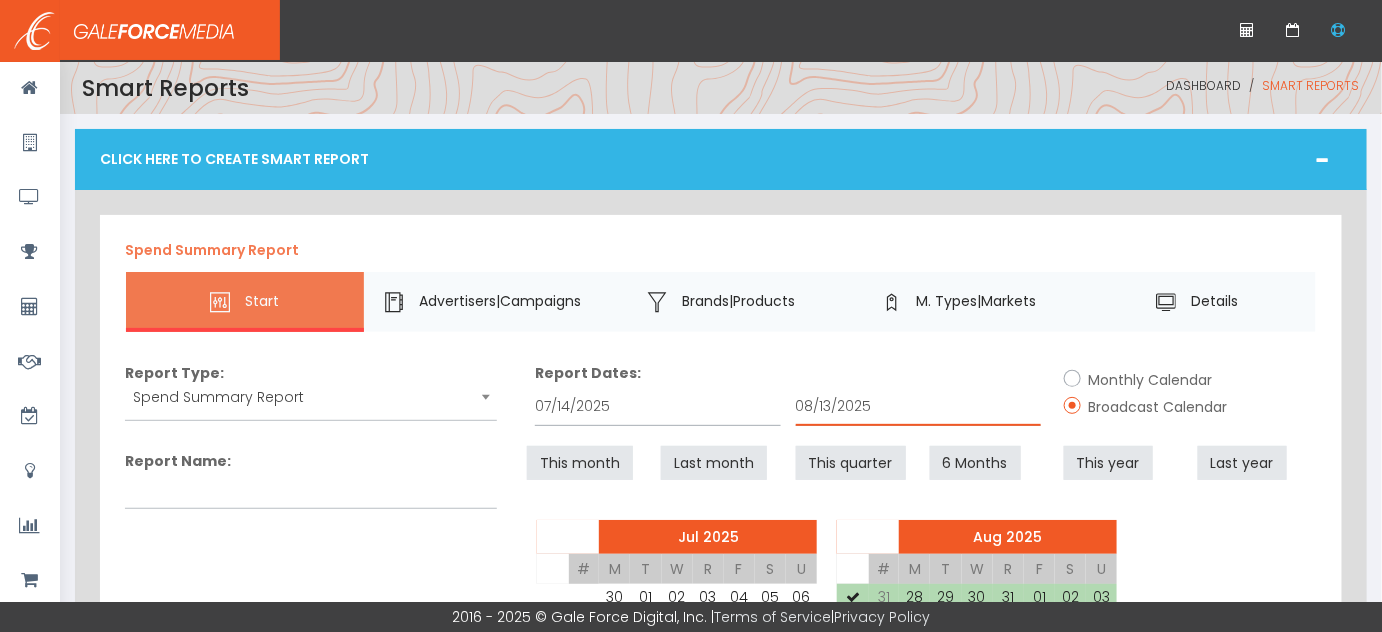 click on "08/13/2025" at bounding box center [919, 407] 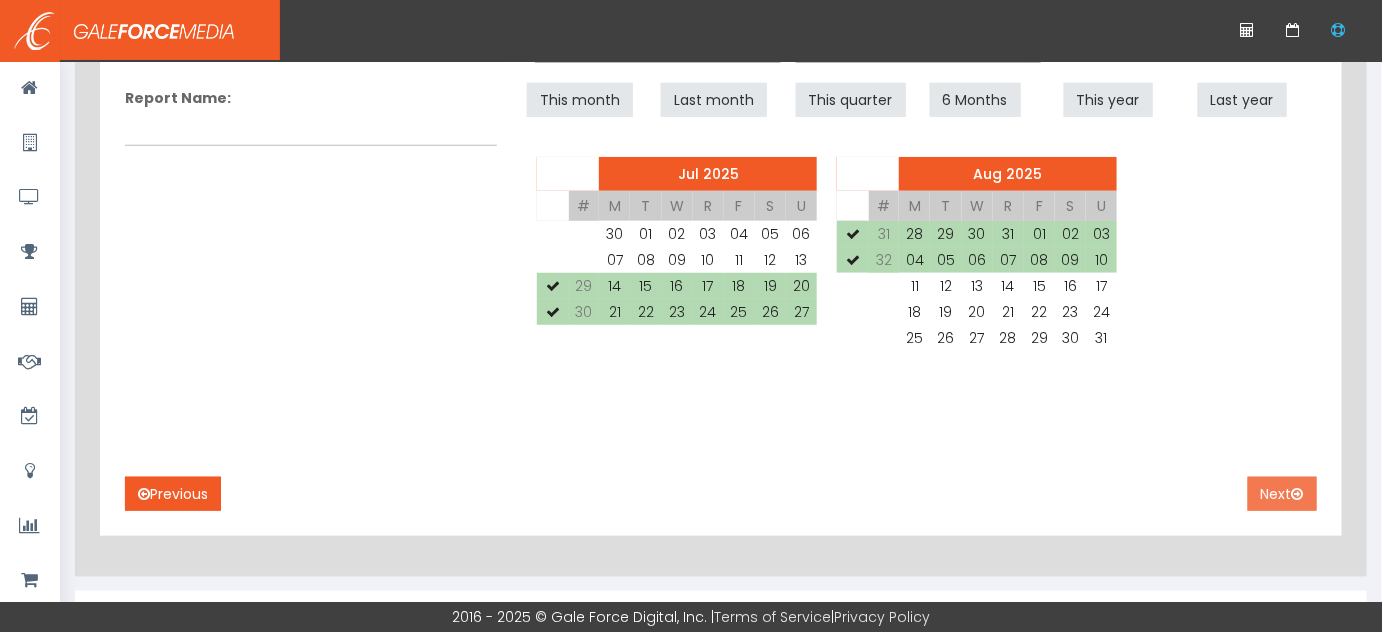 click on "Next" at bounding box center (1282, 494) 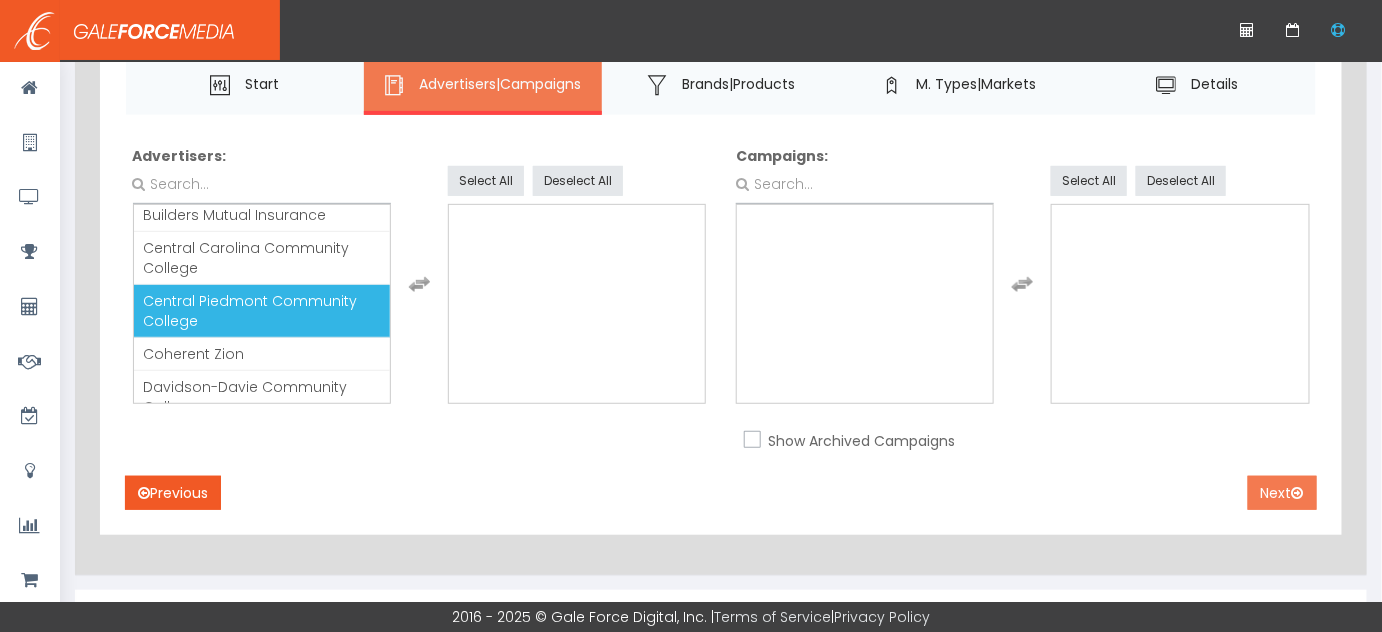 scroll, scrollTop: 90, scrollLeft: 0, axis: vertical 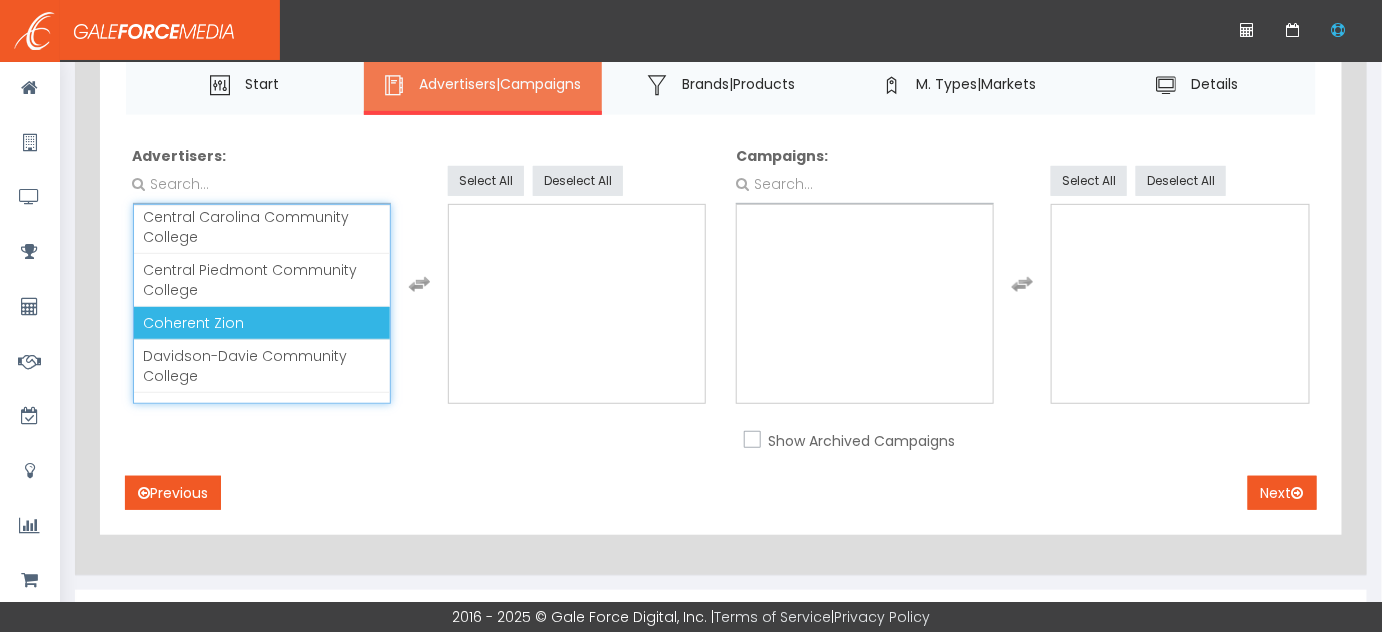 click on "Coherent Zion" at bounding box center [194, 323] 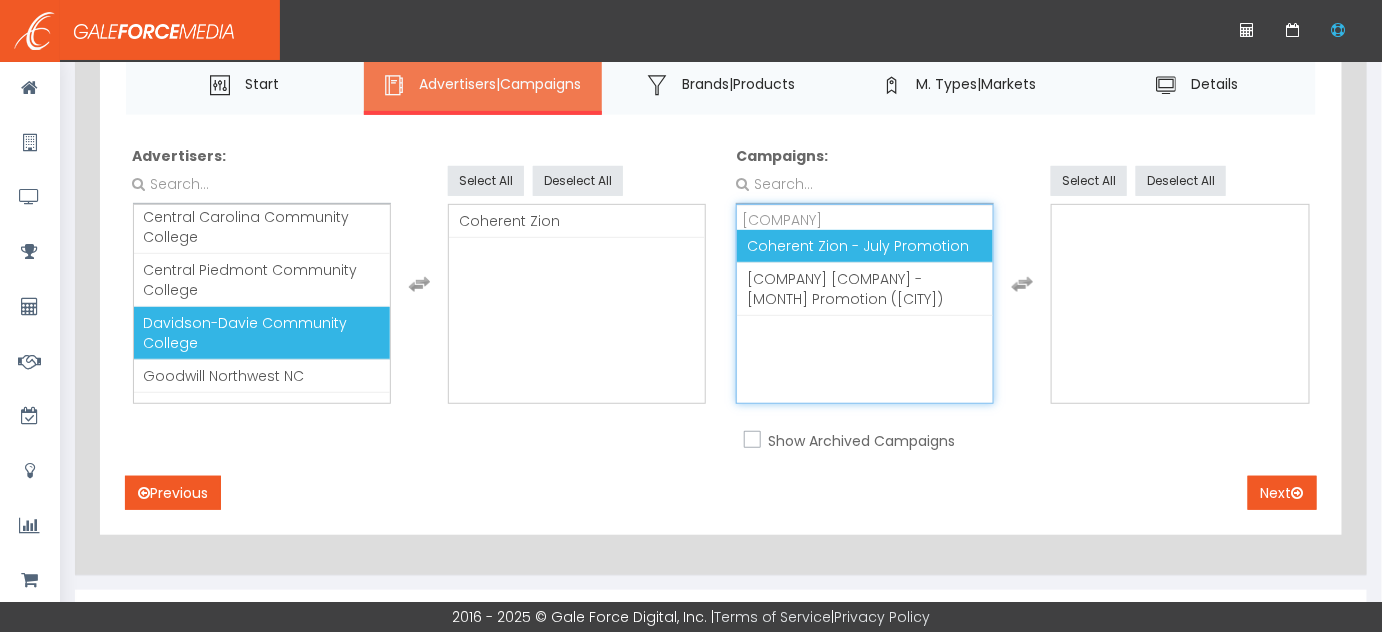 click on "Coherent Zion - July Promotion" at bounding box center (858, 246) 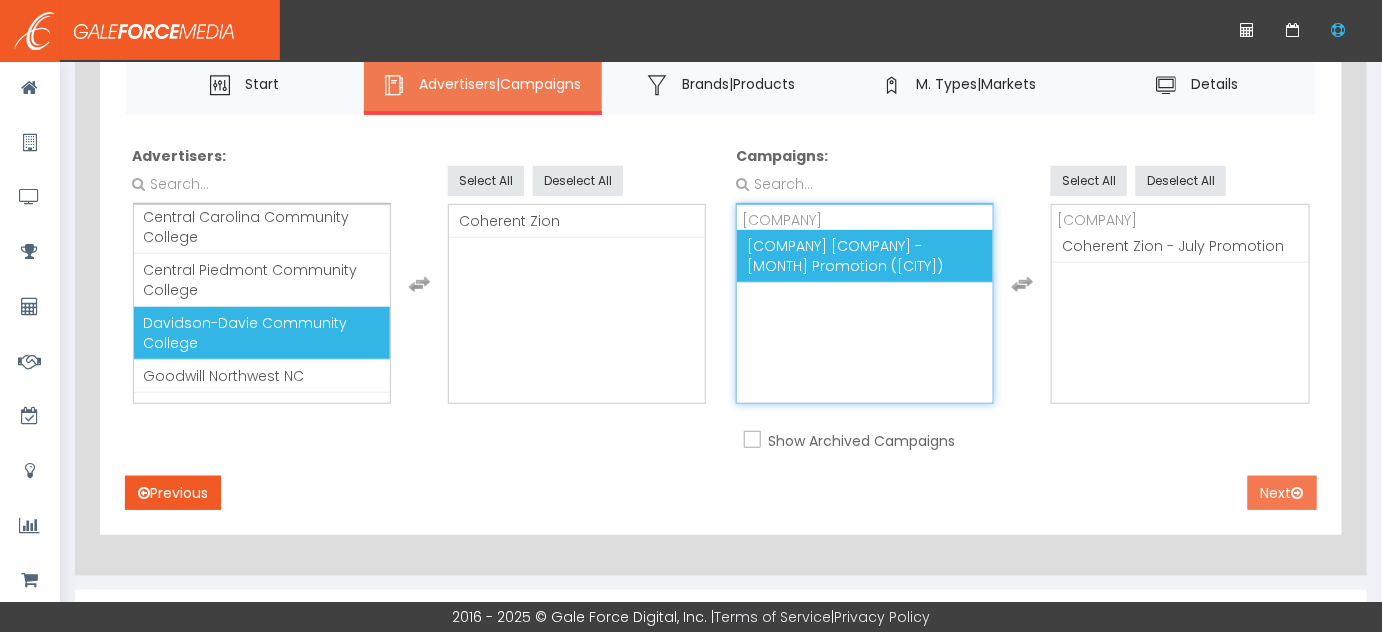 click on "Next" at bounding box center [1282, 493] 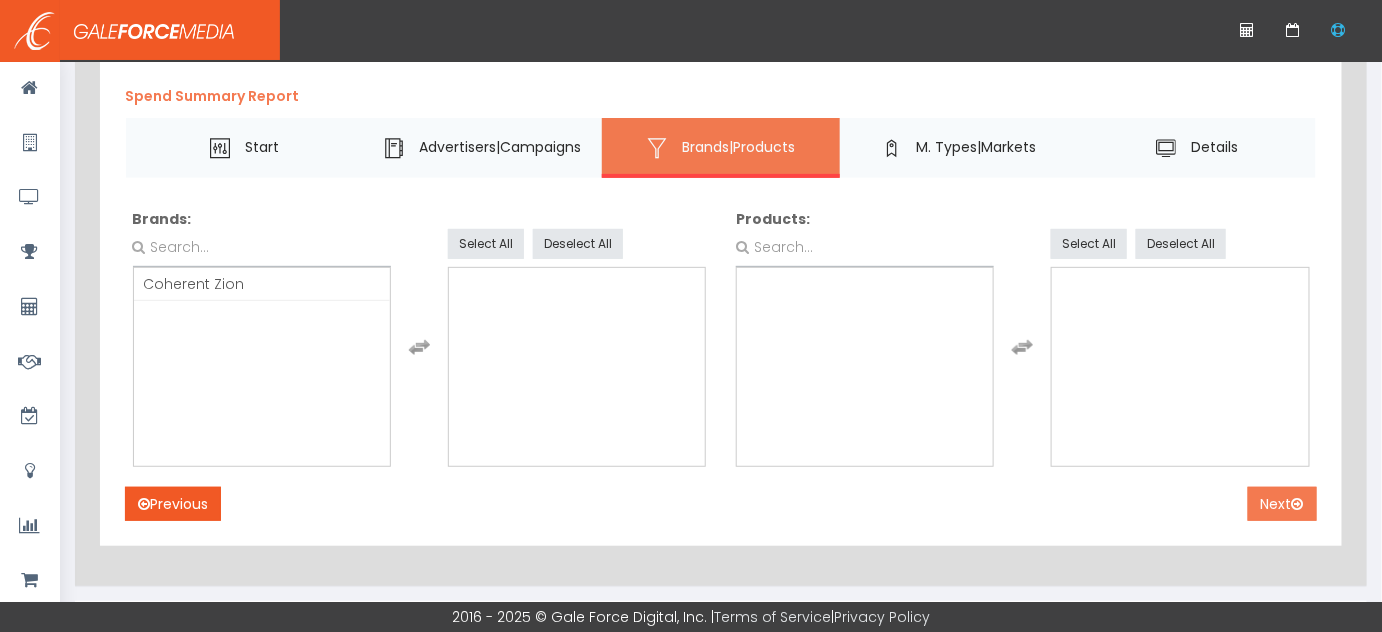 scroll, scrollTop: 126, scrollLeft: 0, axis: vertical 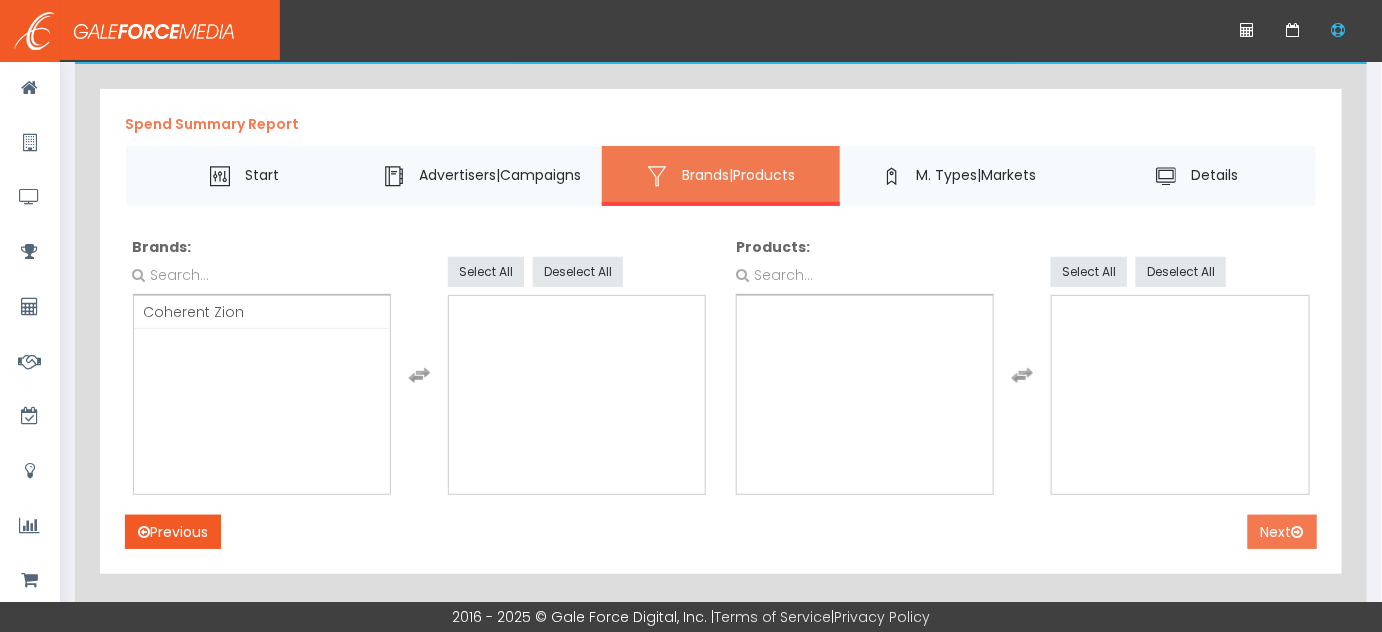 click on "Next" at bounding box center [1282, 532] 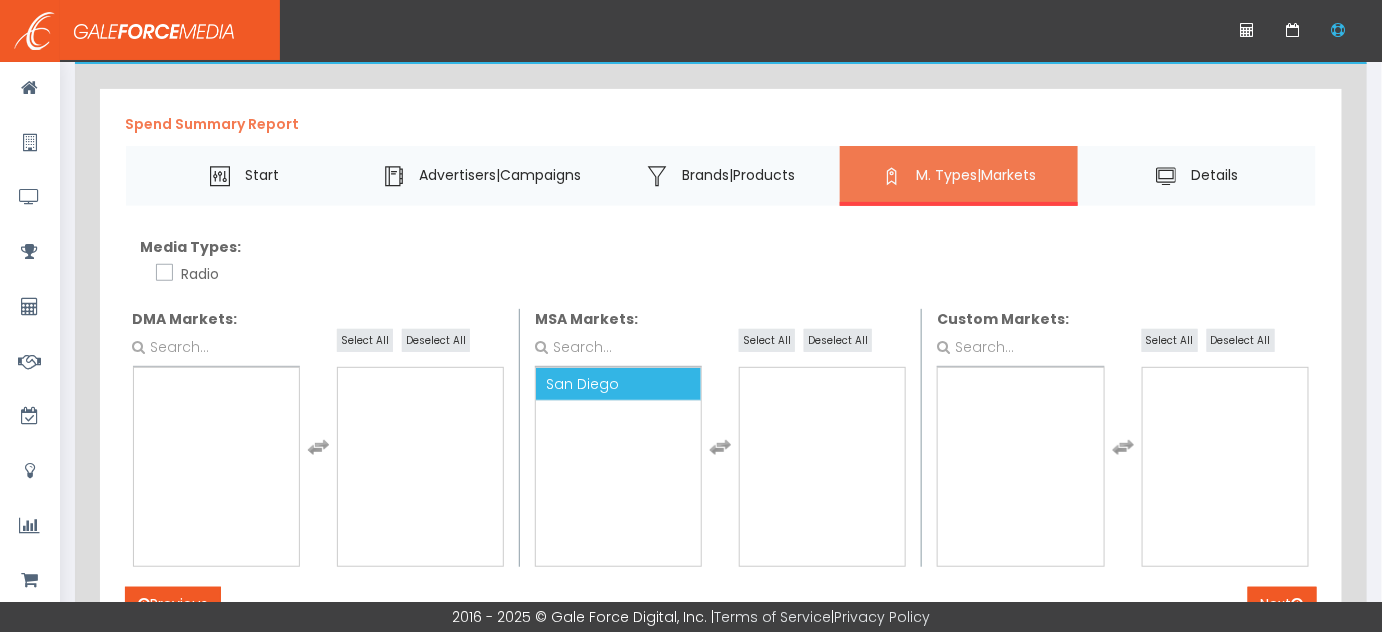 click on "San Diego" at bounding box center [618, 384] 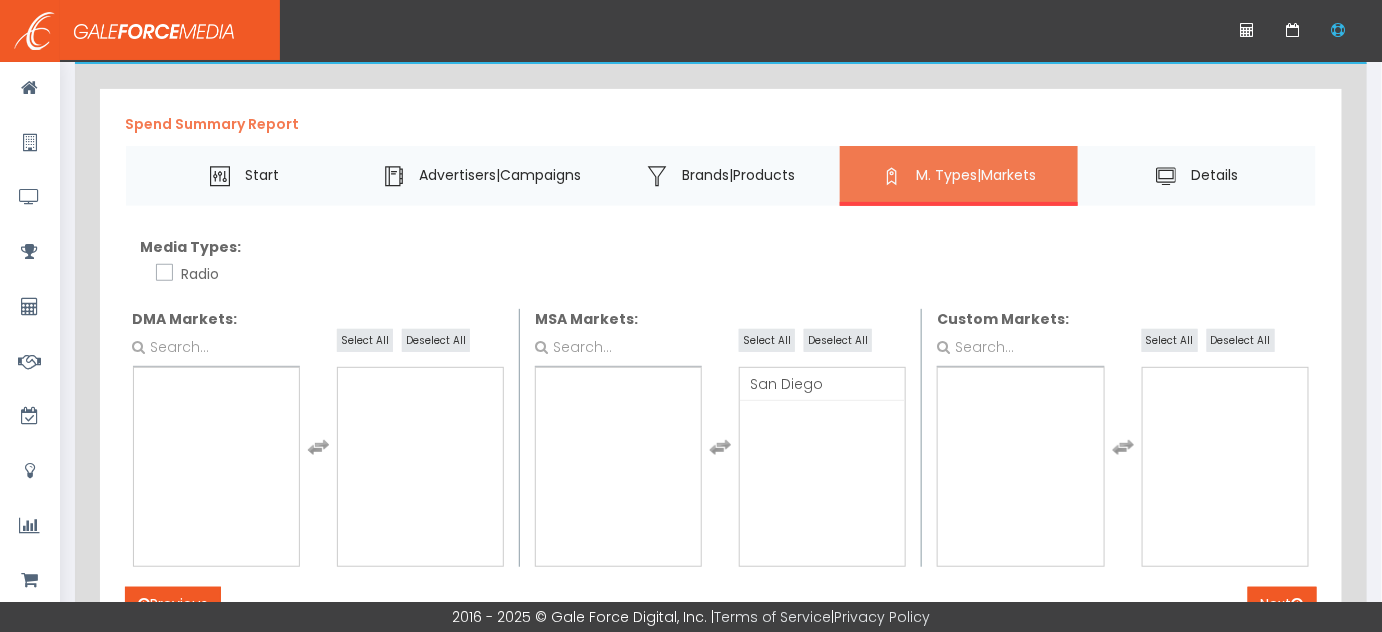 click on "Radio" at bounding box center [197, 274] 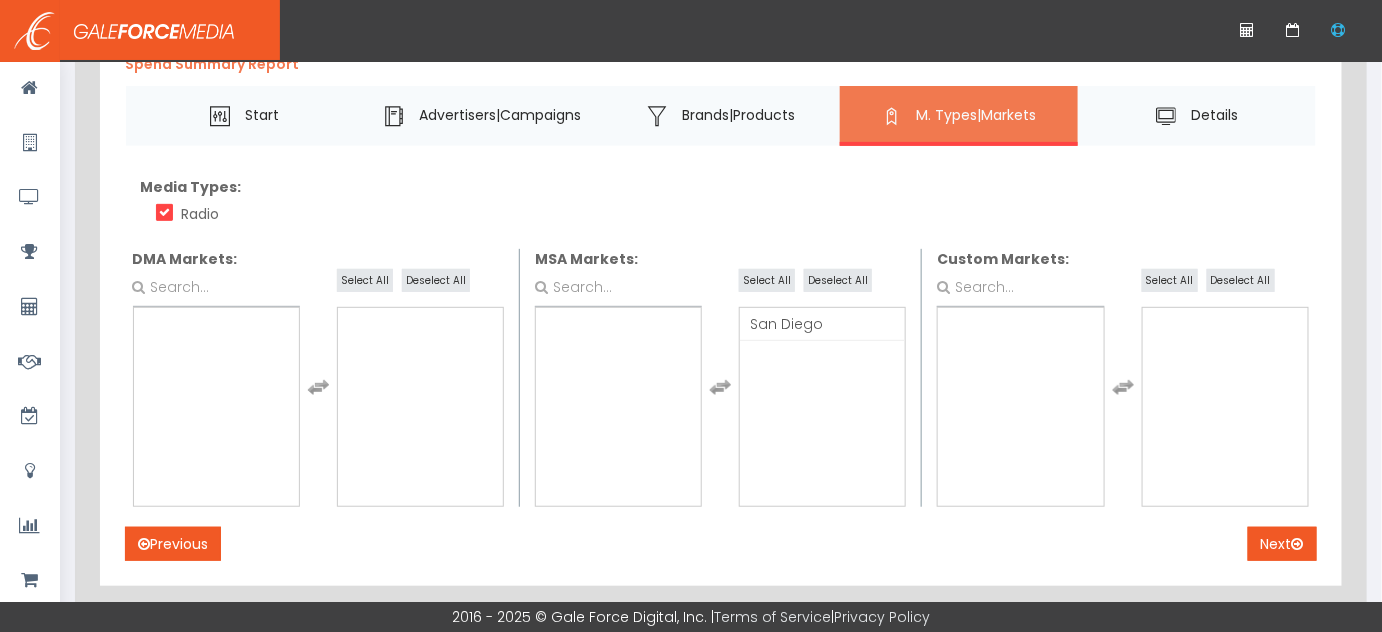 scroll, scrollTop: 217, scrollLeft: 0, axis: vertical 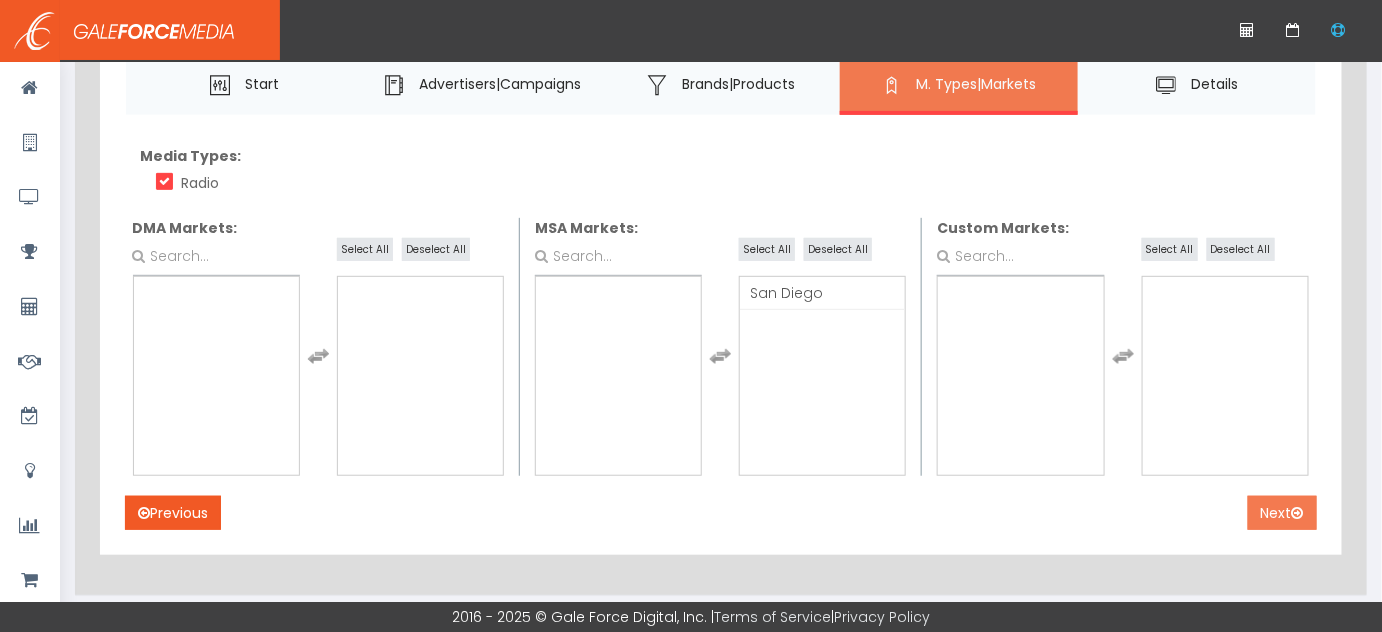 click on "Next" at bounding box center [1282, 513] 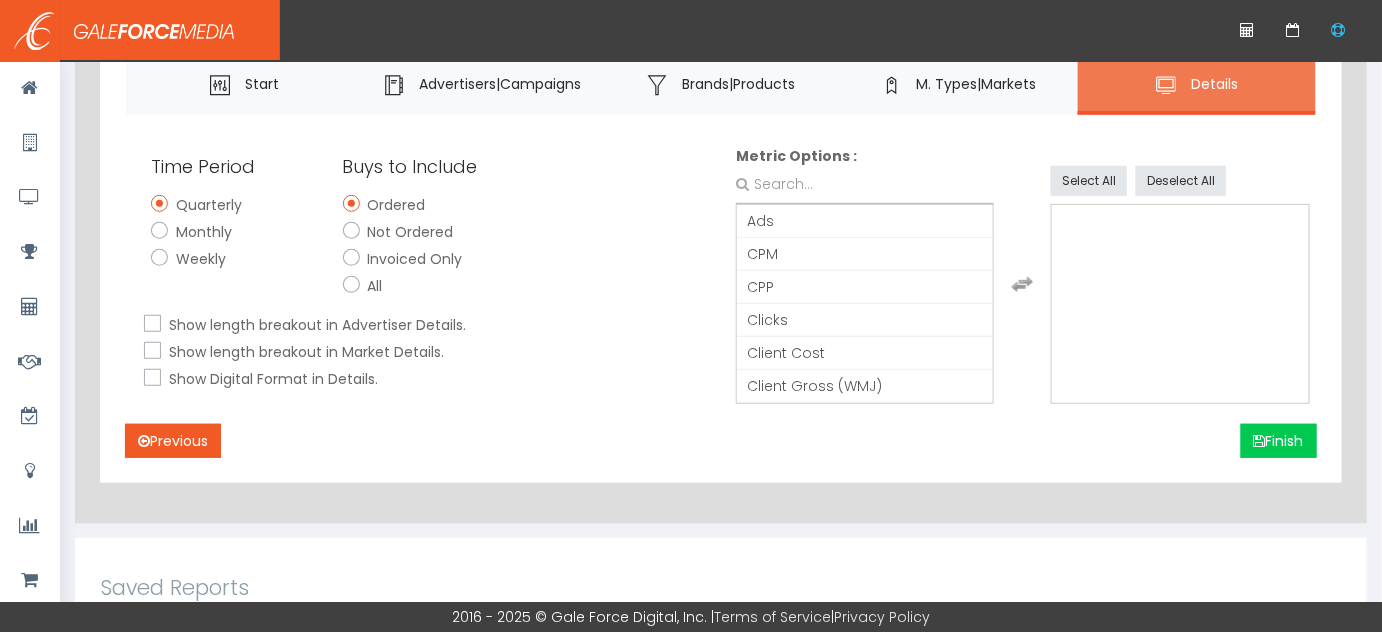 click on "Monthly" at bounding box center (157, 232) 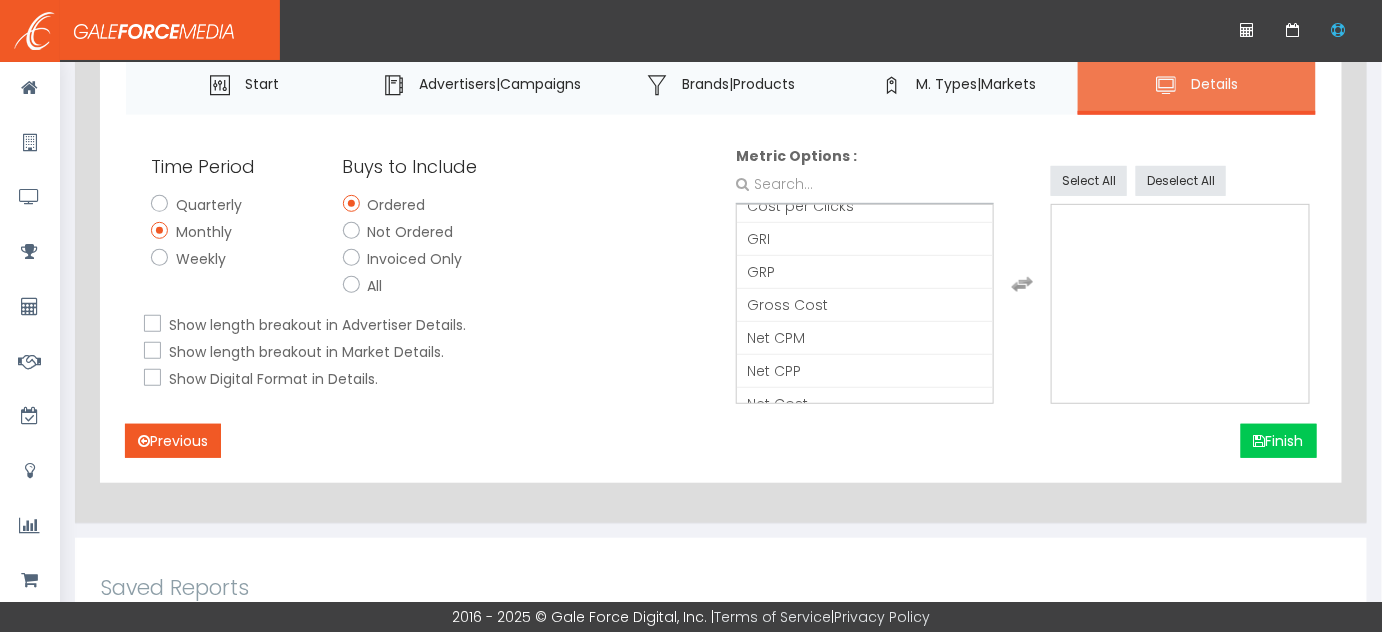 scroll, scrollTop: 226, scrollLeft: 0, axis: vertical 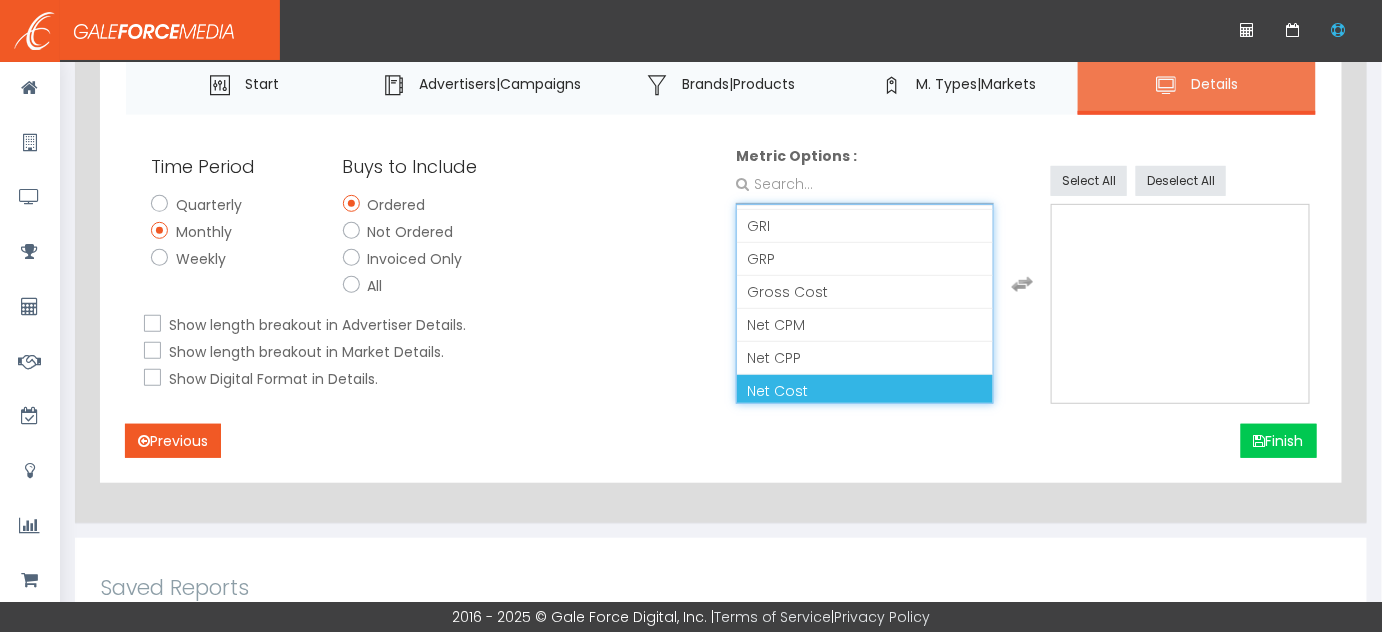 click on "Net Cost" at bounding box center [865, 391] 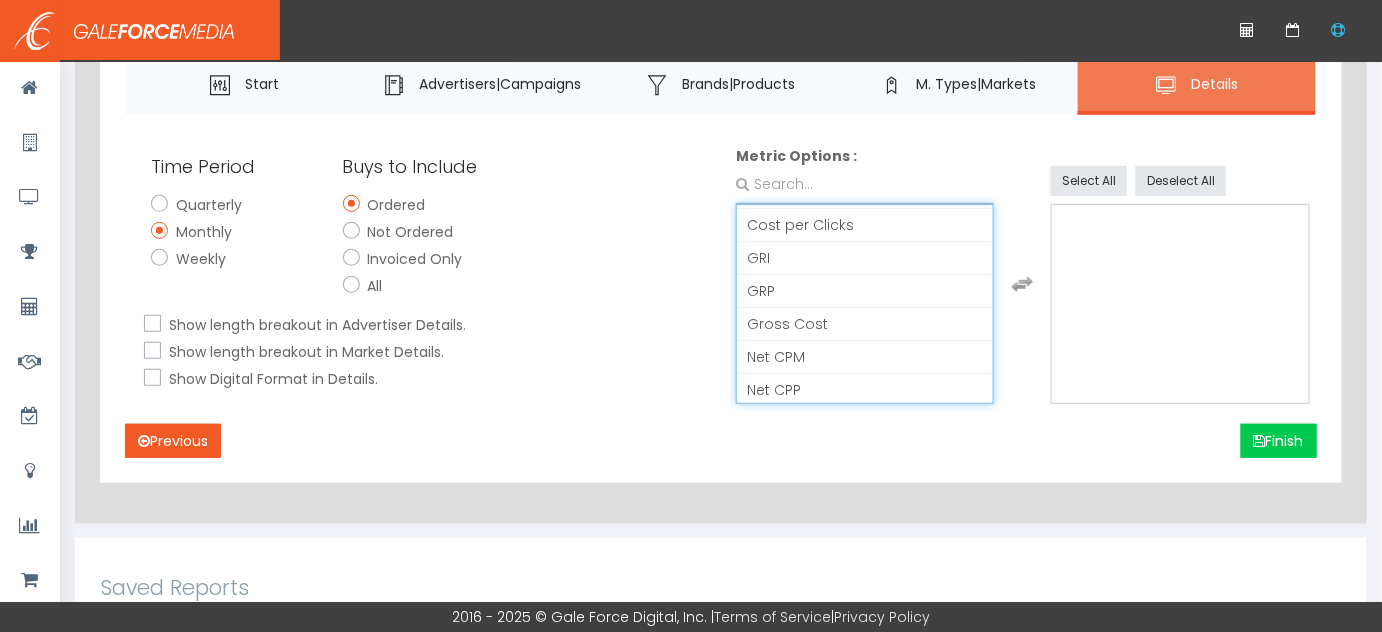 scroll, scrollTop: 198, scrollLeft: 0, axis: vertical 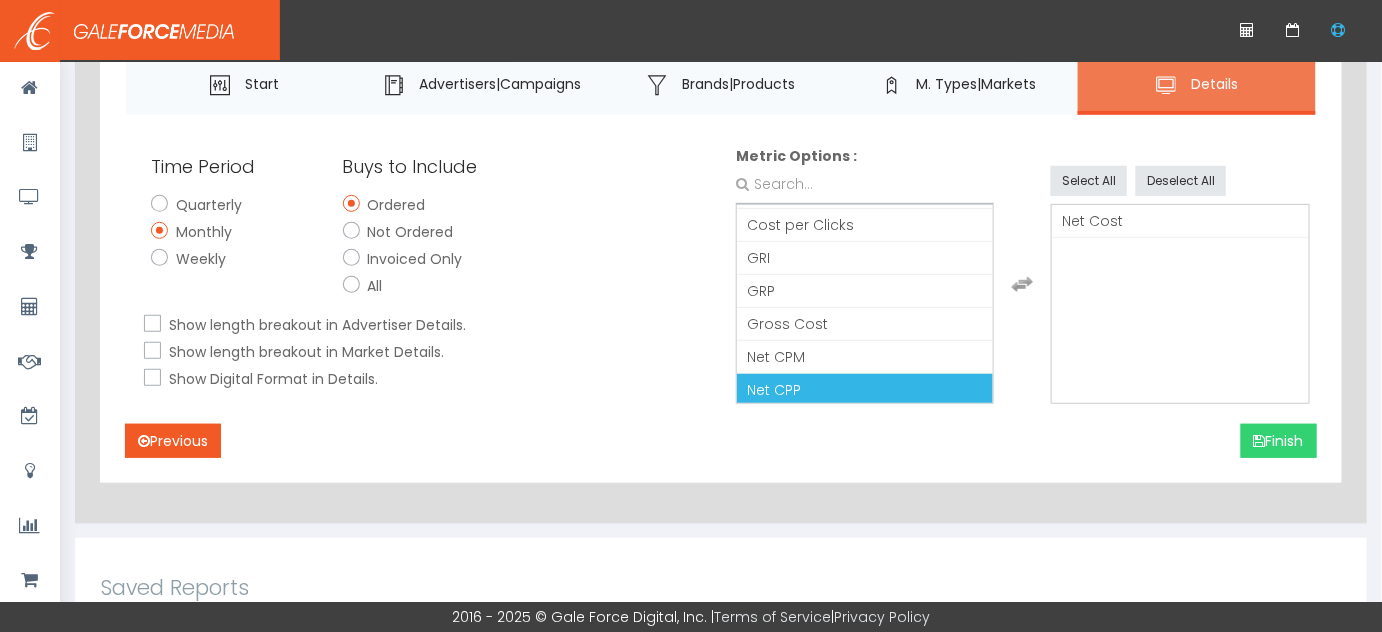 click on "Finish" at bounding box center (1279, 441) 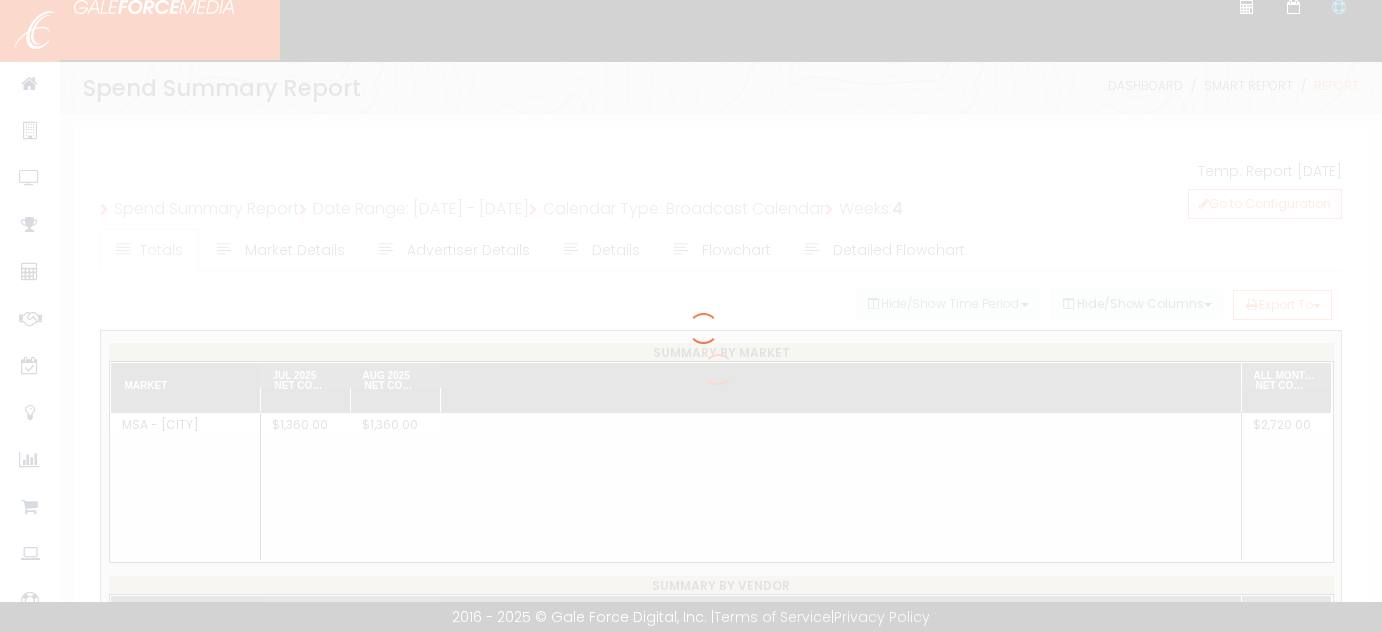 scroll, scrollTop: 0, scrollLeft: 0, axis: both 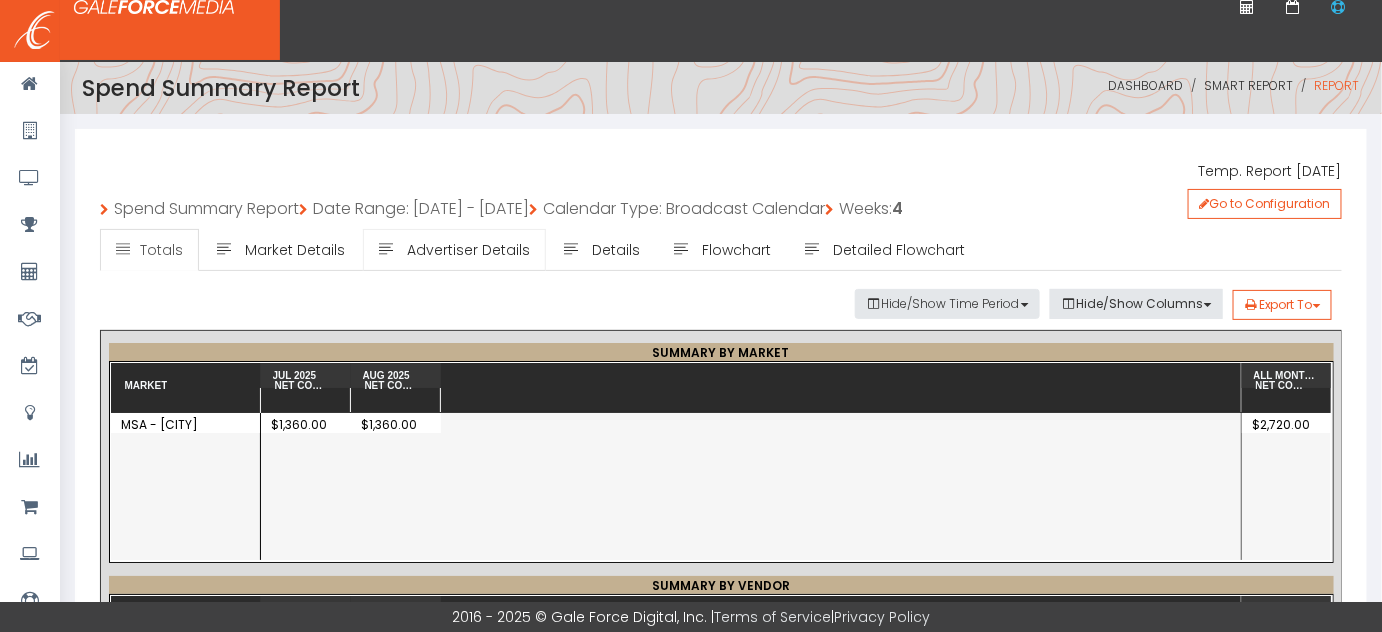 click on "Advertiser Details" at bounding box center (468, 250) 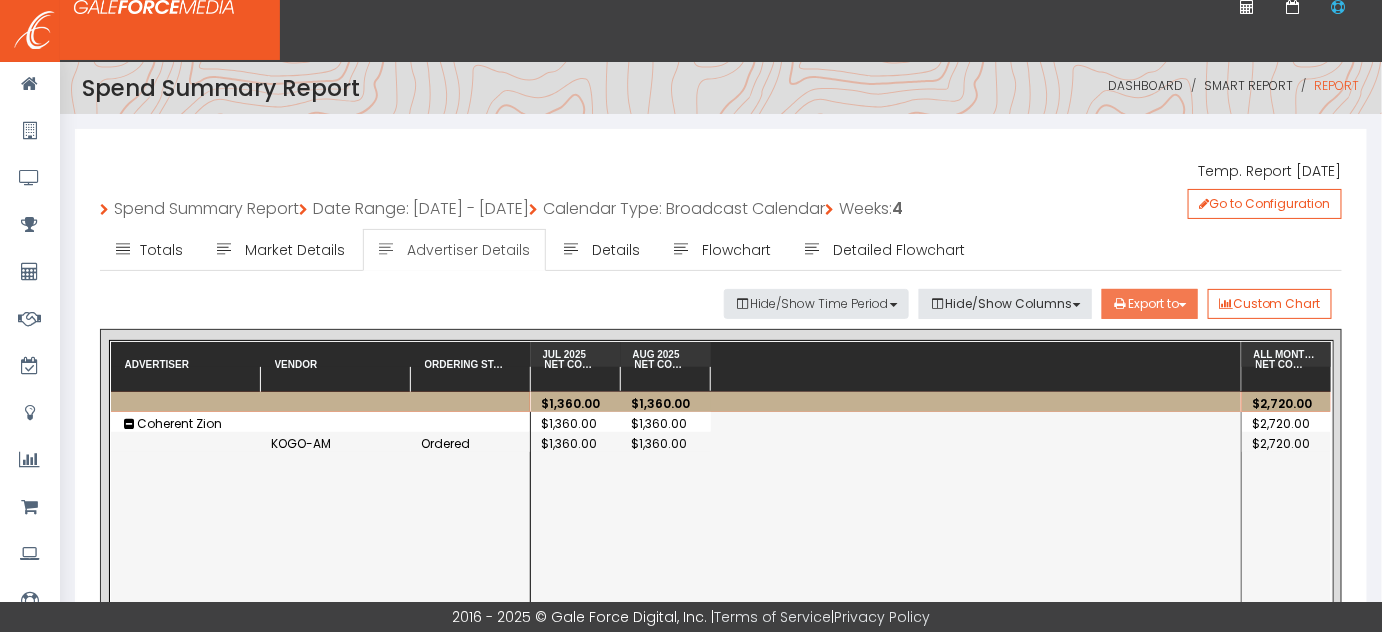 click at bounding box center [1183, 305] 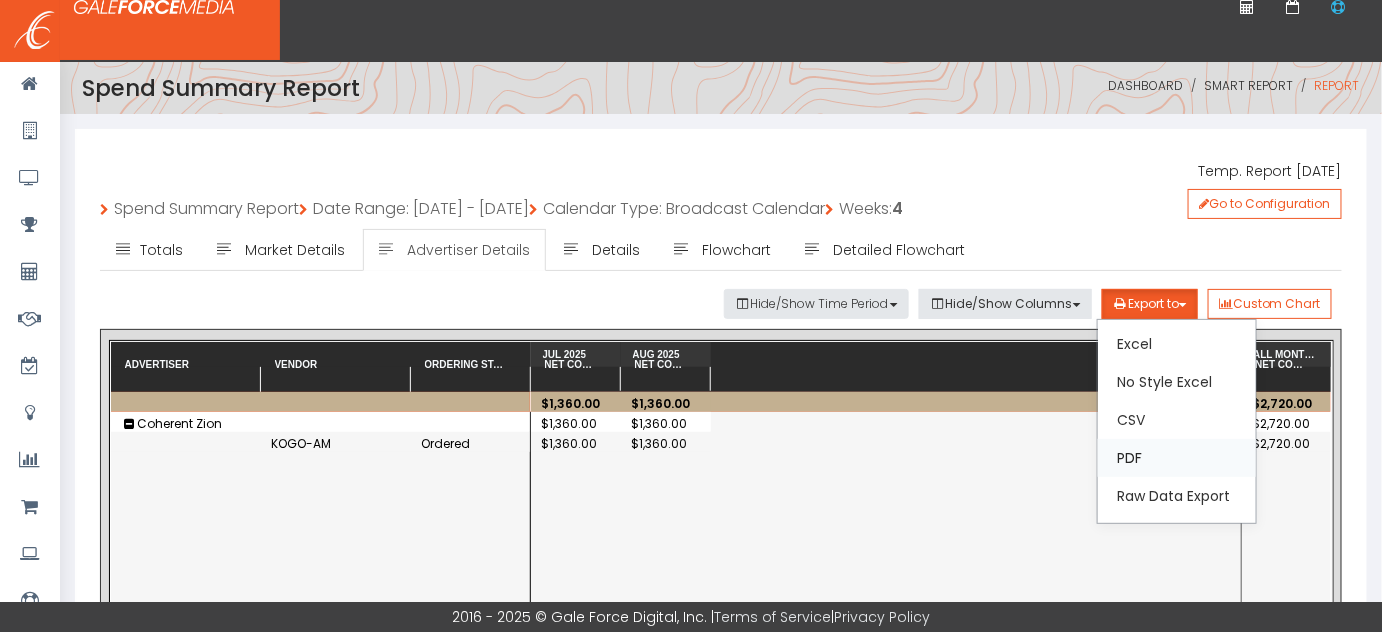 click on "PDF" at bounding box center [1177, 344] 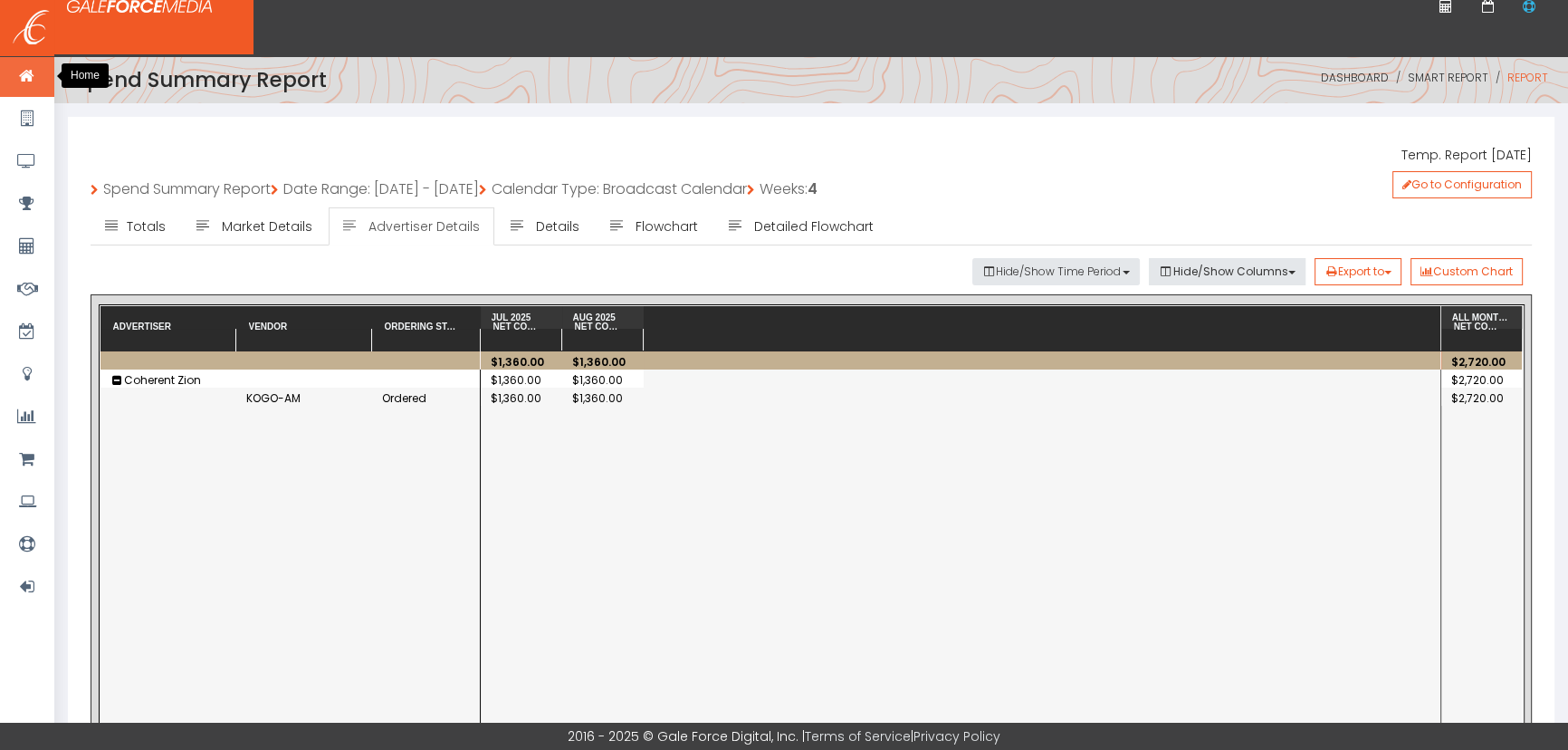 click at bounding box center (26, 76) 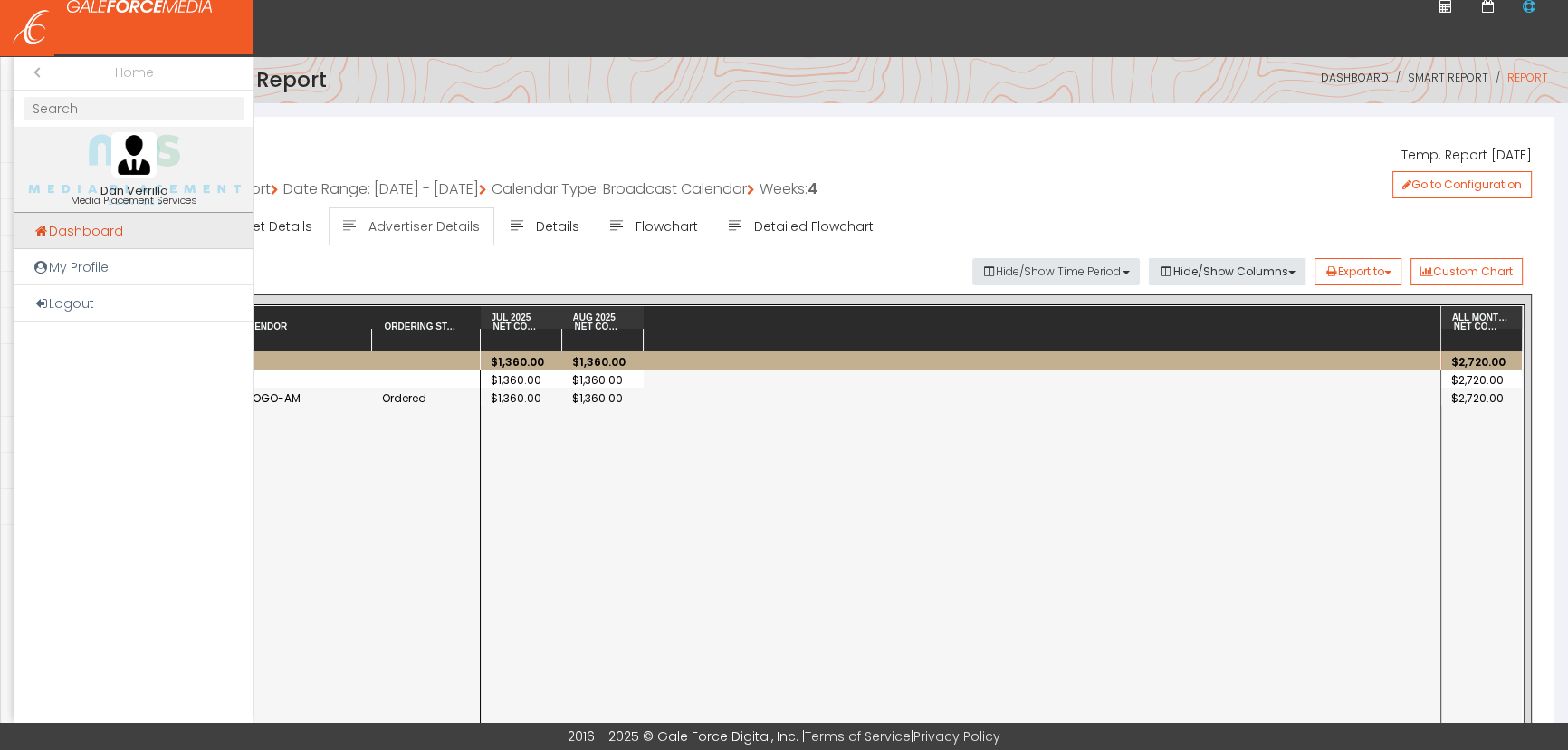 click on "Dashboard" at bounding box center (134, 231) 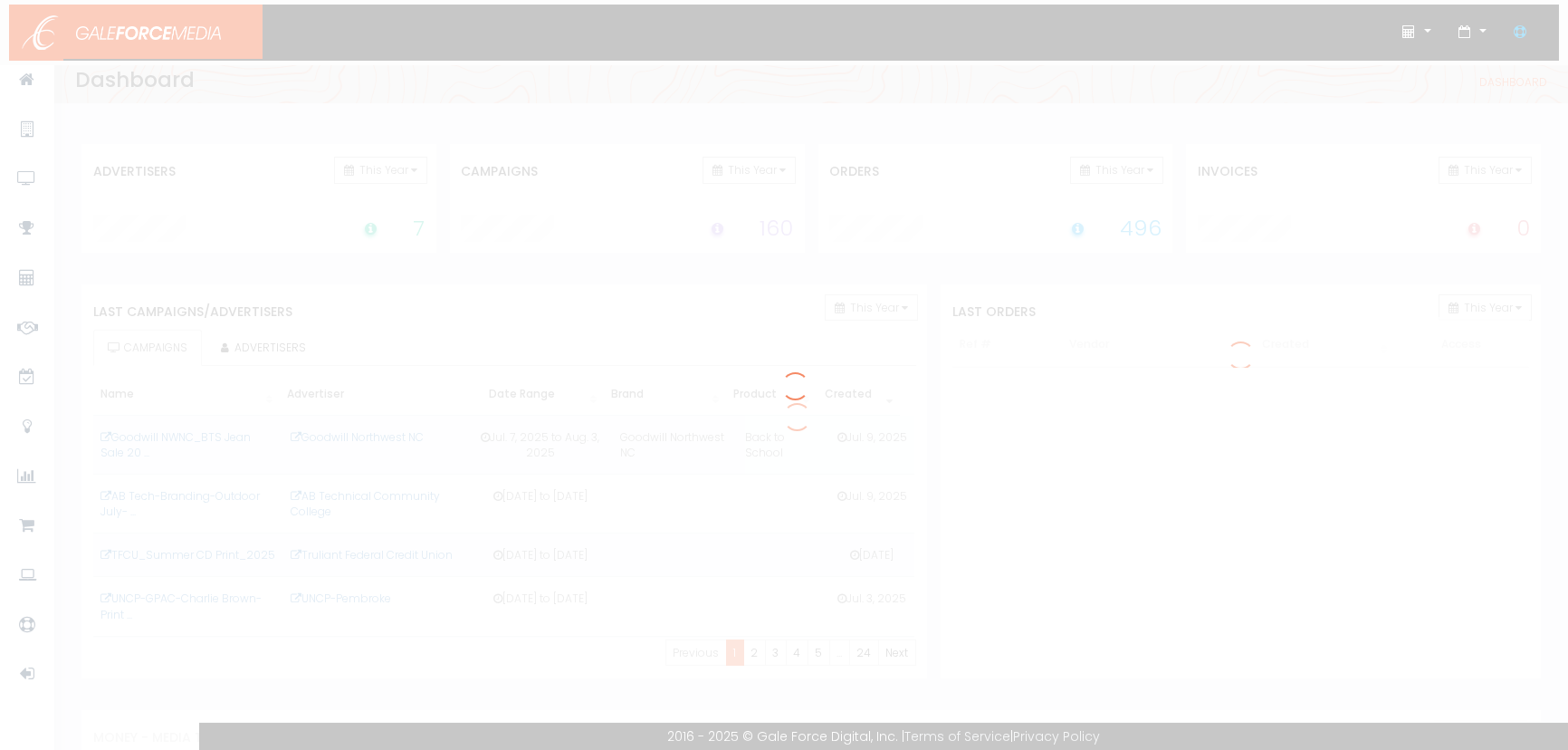 scroll, scrollTop: 0, scrollLeft: 0, axis: both 